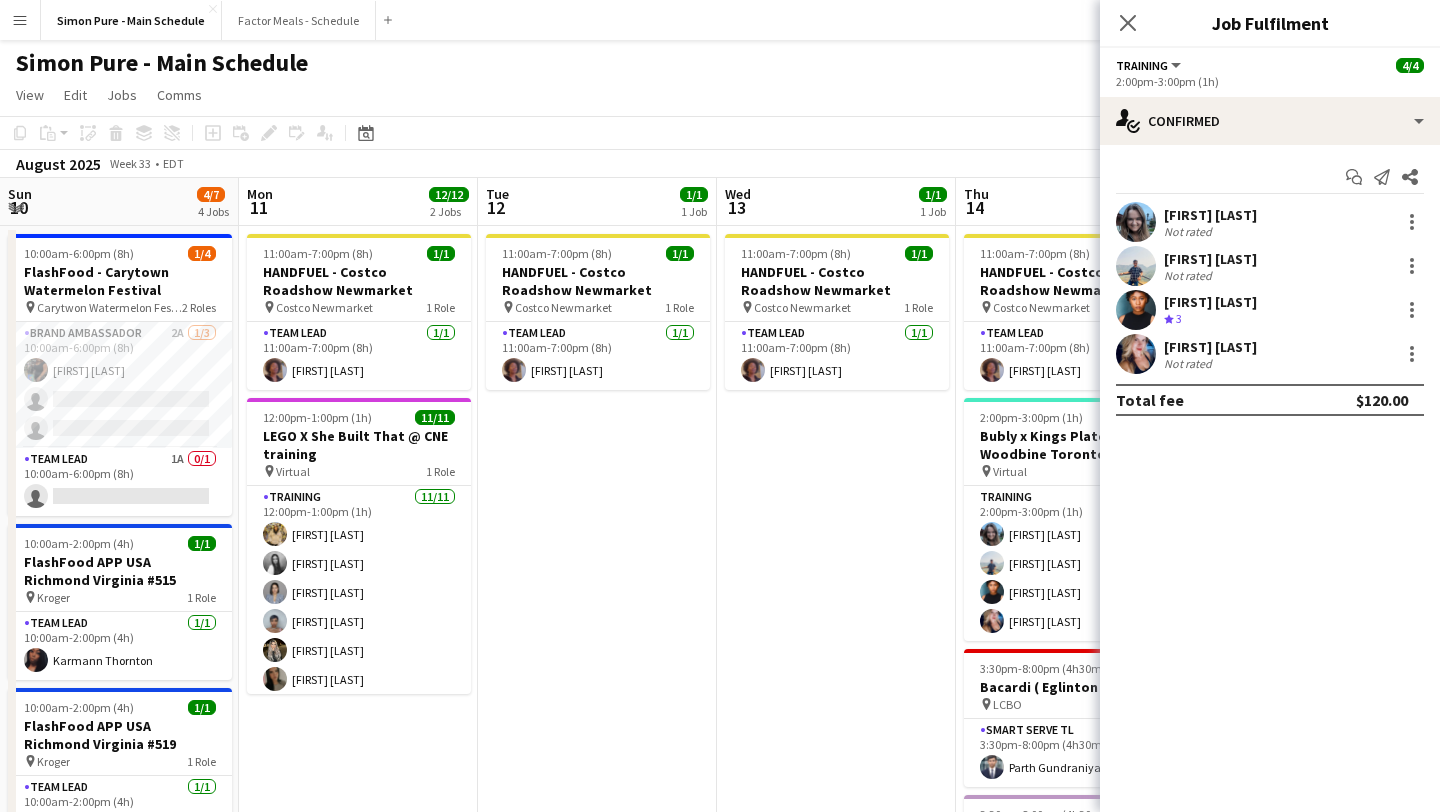 scroll, scrollTop: 0, scrollLeft: 0, axis: both 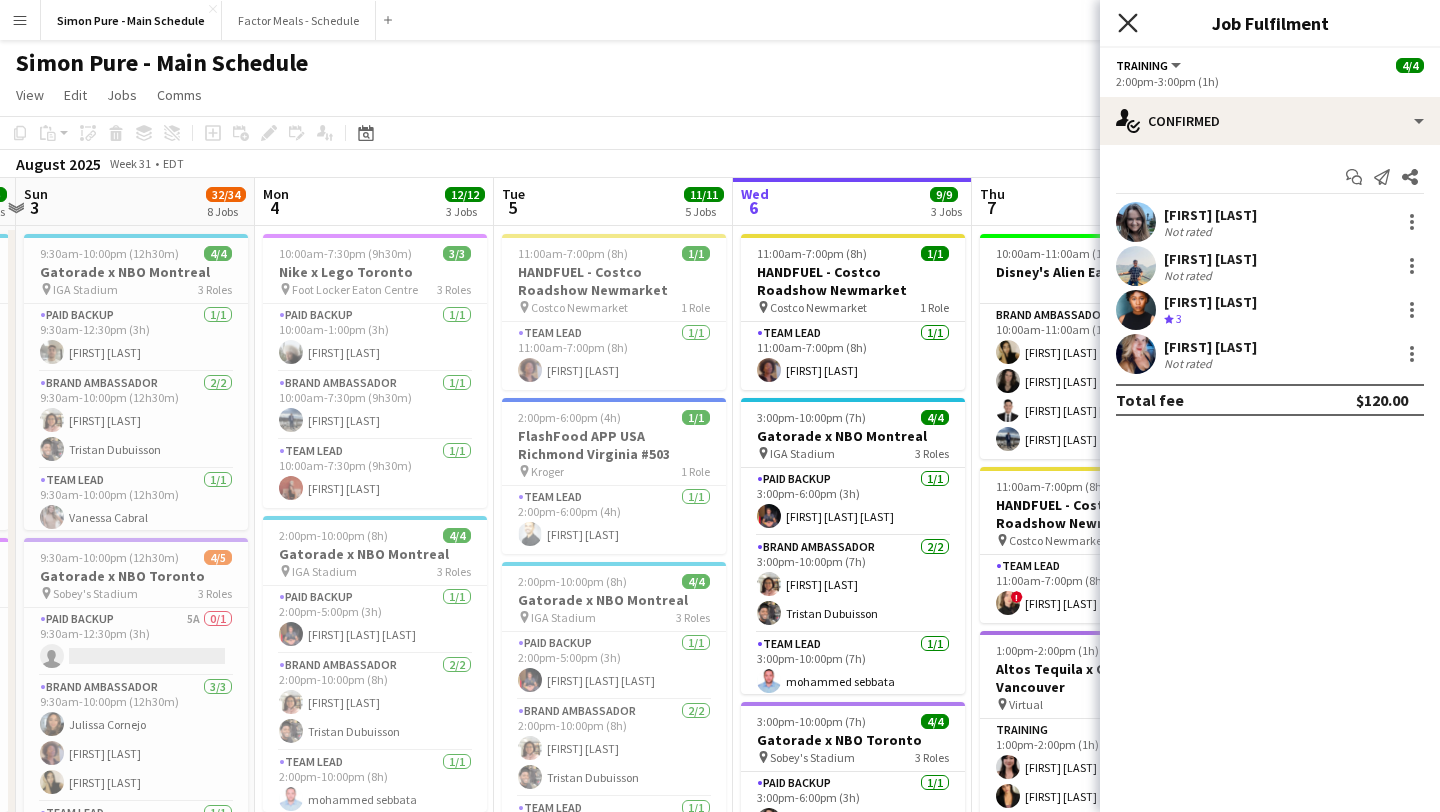 click on "Close pop-in" 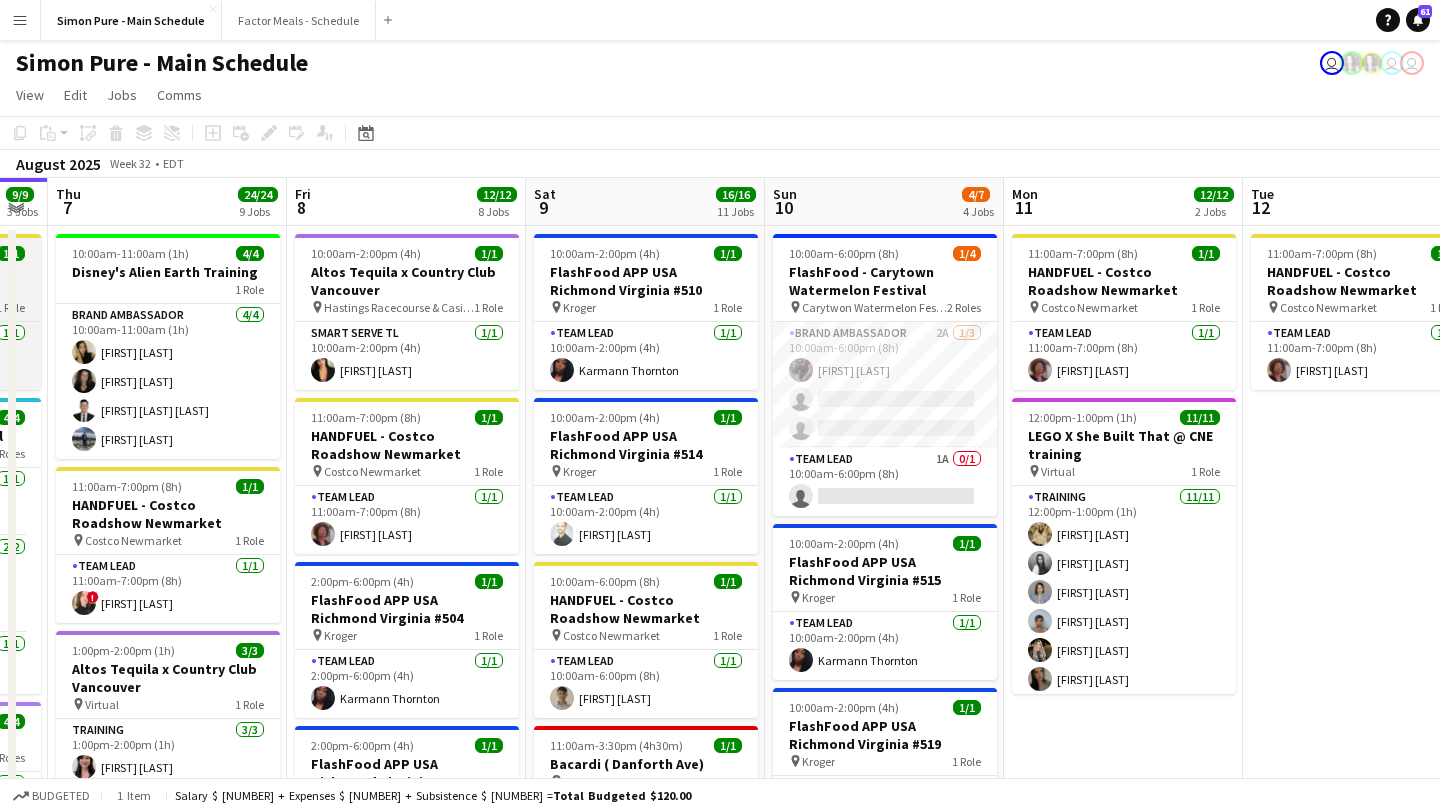 scroll, scrollTop: 0, scrollLeft: 573, axis: horizontal 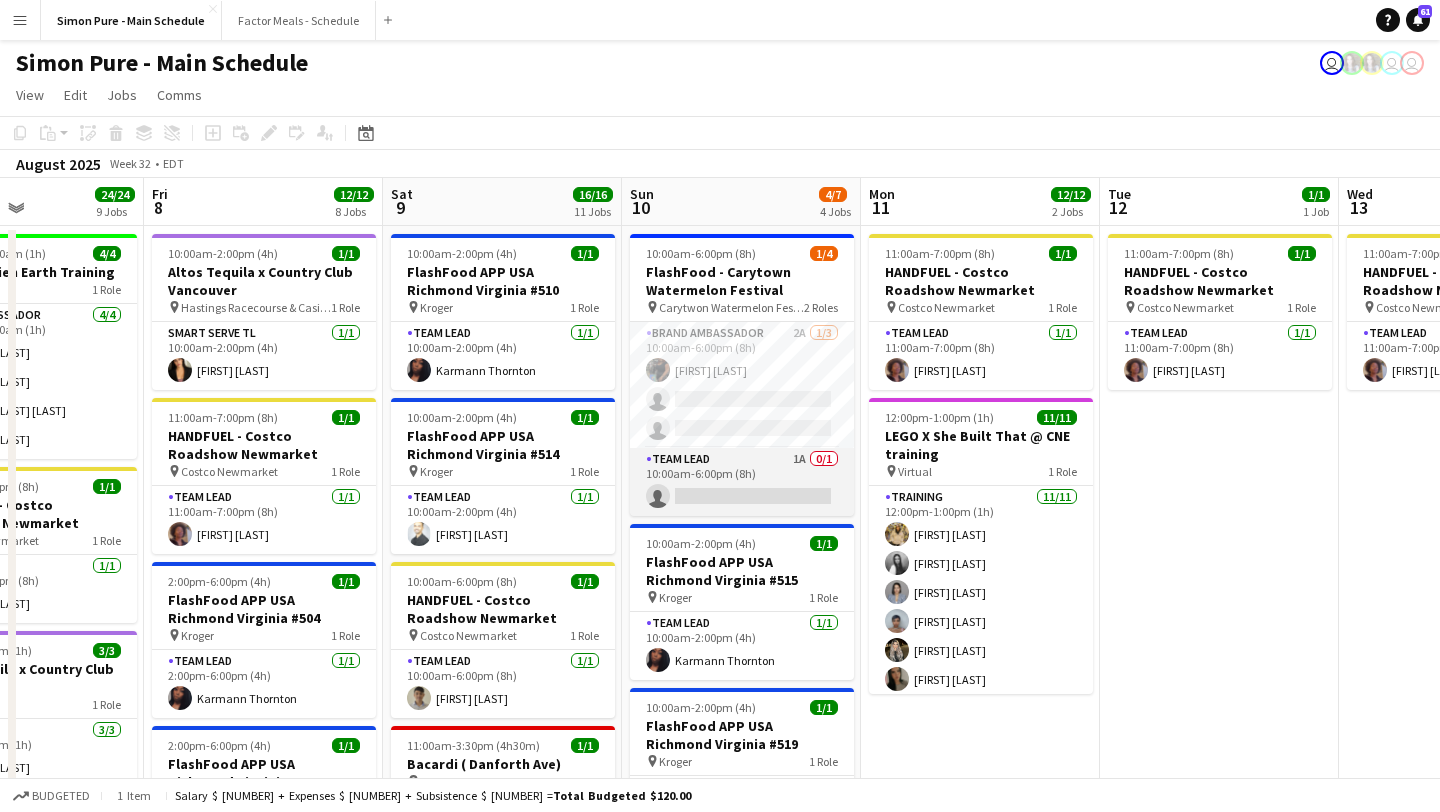 click on "Team Lead   1A   0/1   10:00am-6:00pm (8h)
single-neutral-actions" at bounding box center (742, 482) 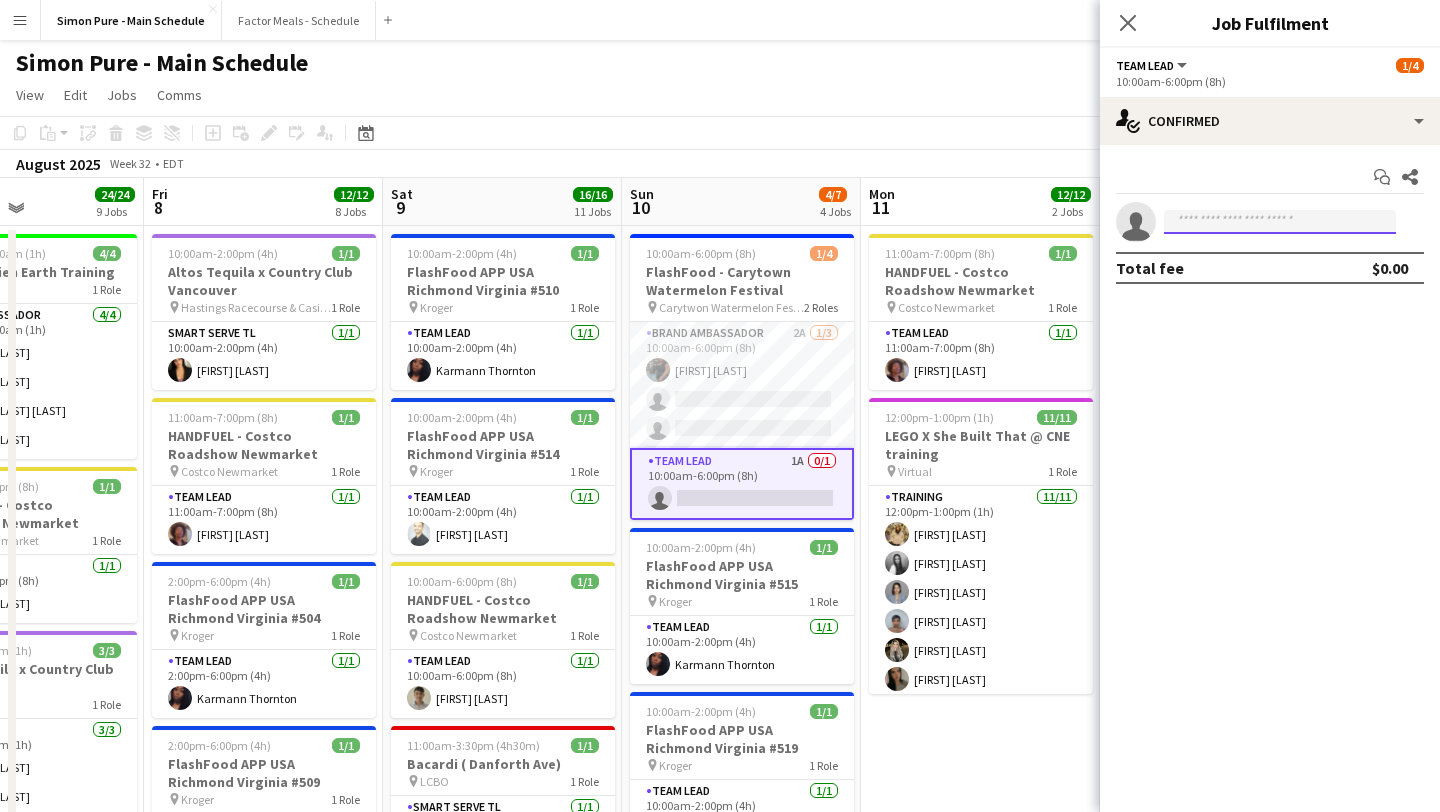 click at bounding box center (1280, 222) 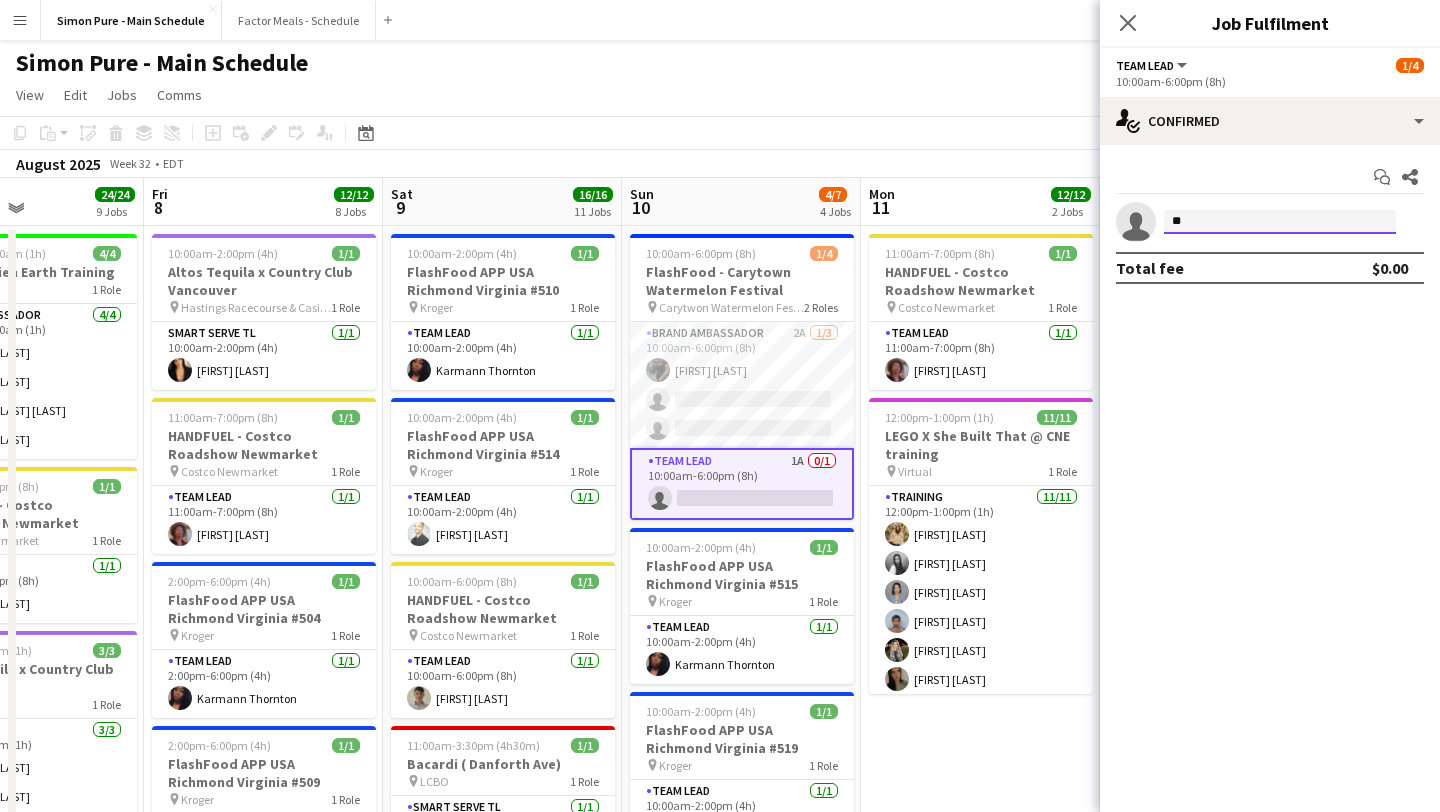 type on "*" 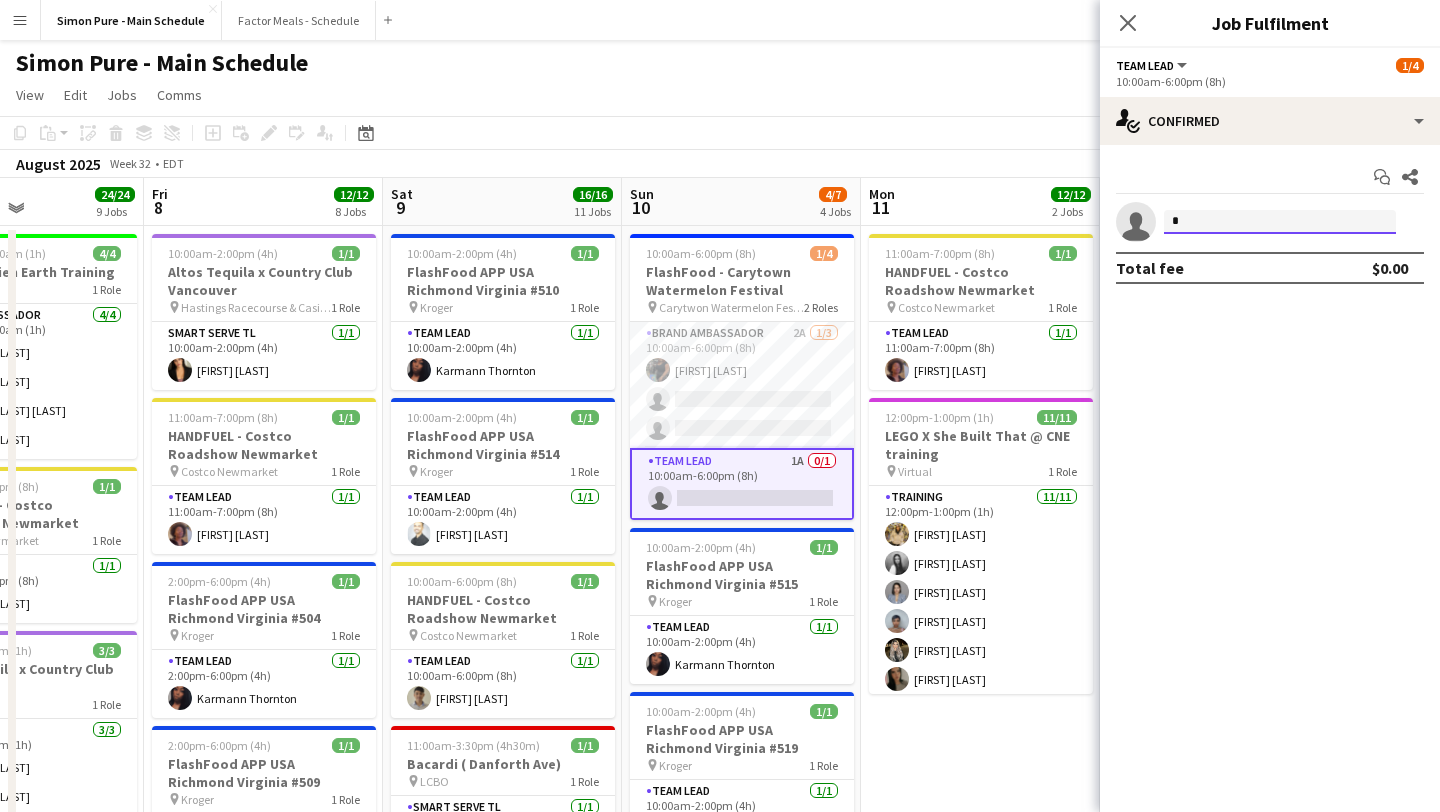 type 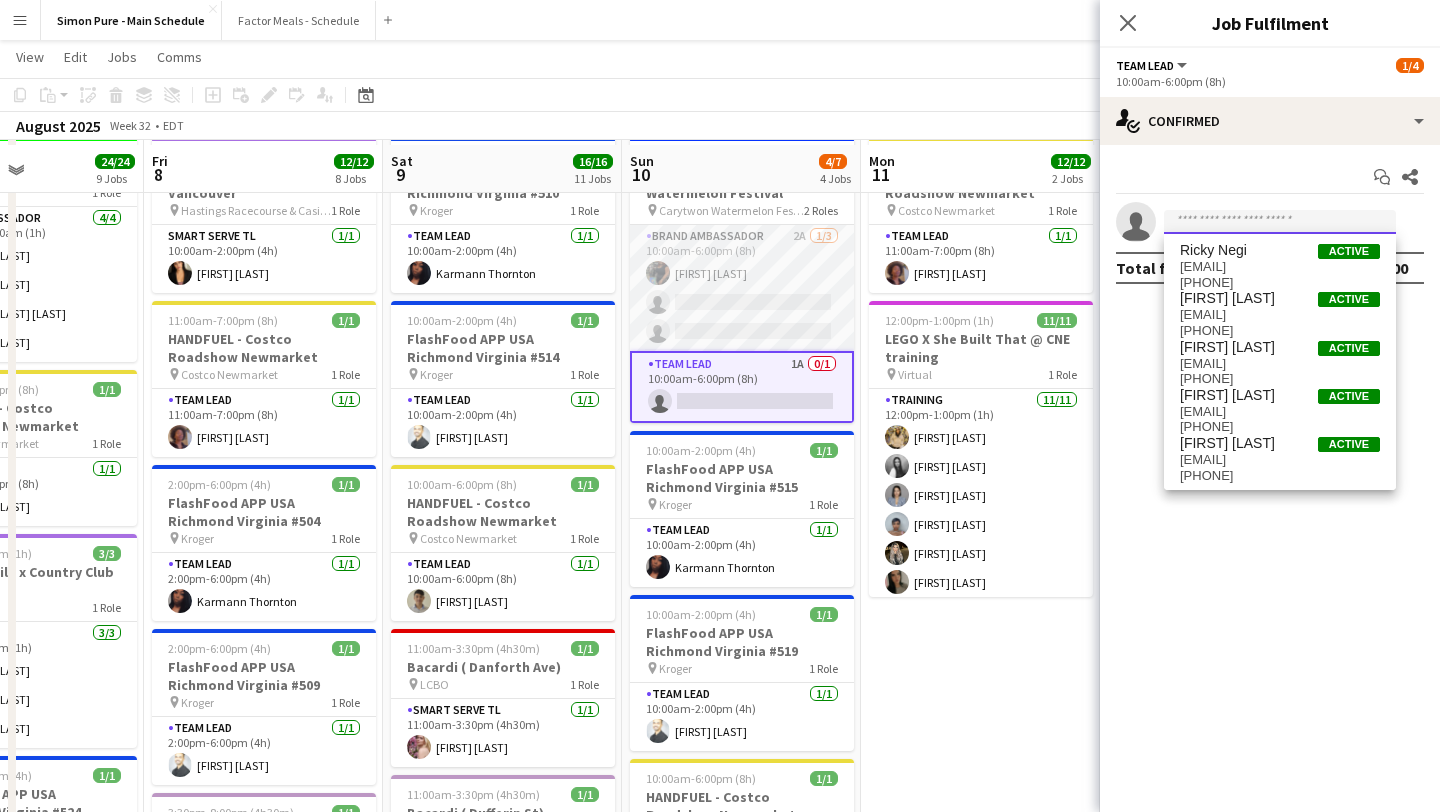 scroll, scrollTop: 0, scrollLeft: 0, axis: both 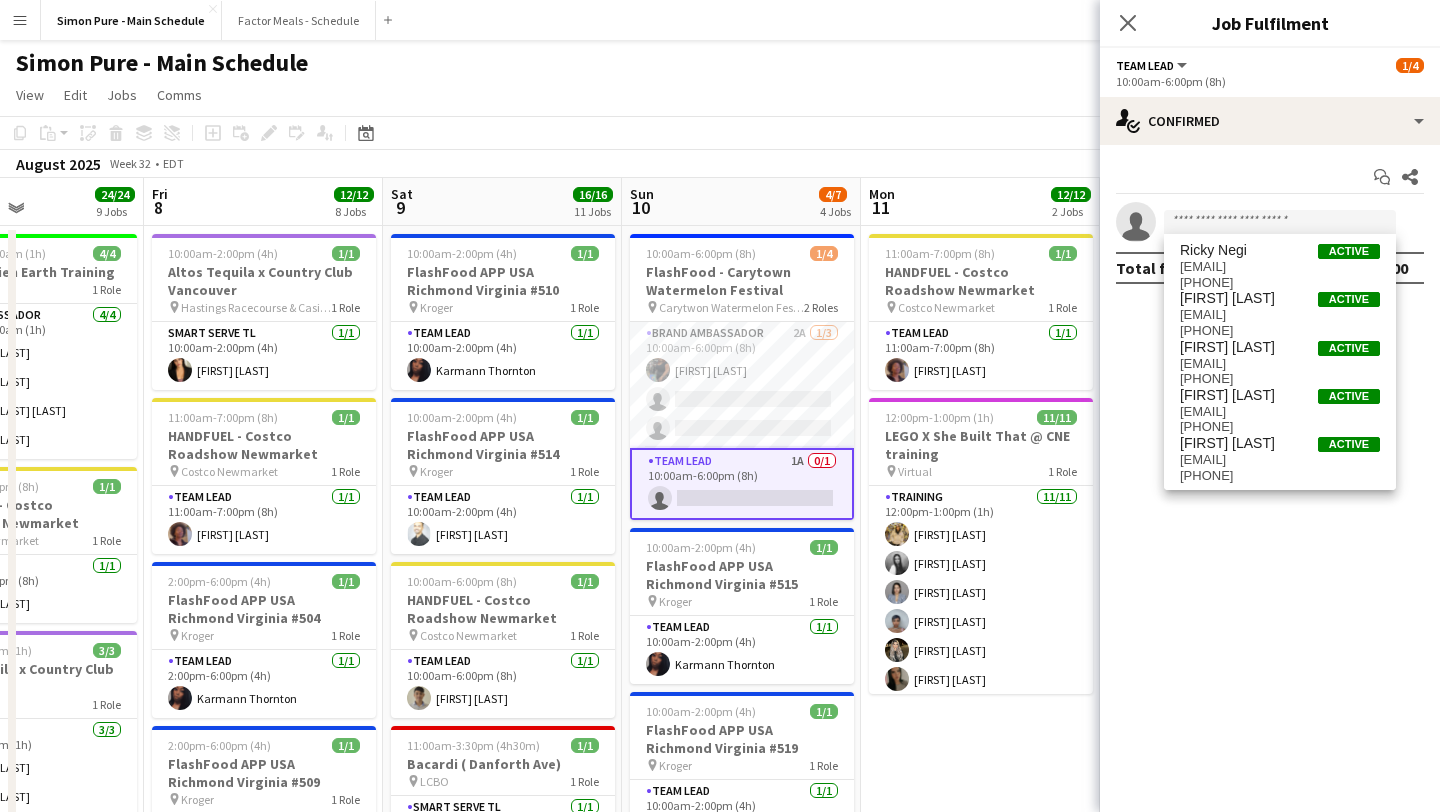click on "View  Day view expanded Day view collapsed Month view Date picker Jump to today Expand Linked Jobs Collapse Linked Jobs  Edit  Copy
Command
C  Paste  Without Crew
Command
V With Crew
Command
Shift
V Paste as linked job  Group  Group Ungroup  Jobs  New Job Edit Job Delete Job New Linked Job Edit Linked Jobs Job fulfilment Promote Role Copy Role URL  Comms  Notify confirmed crew Create chat" 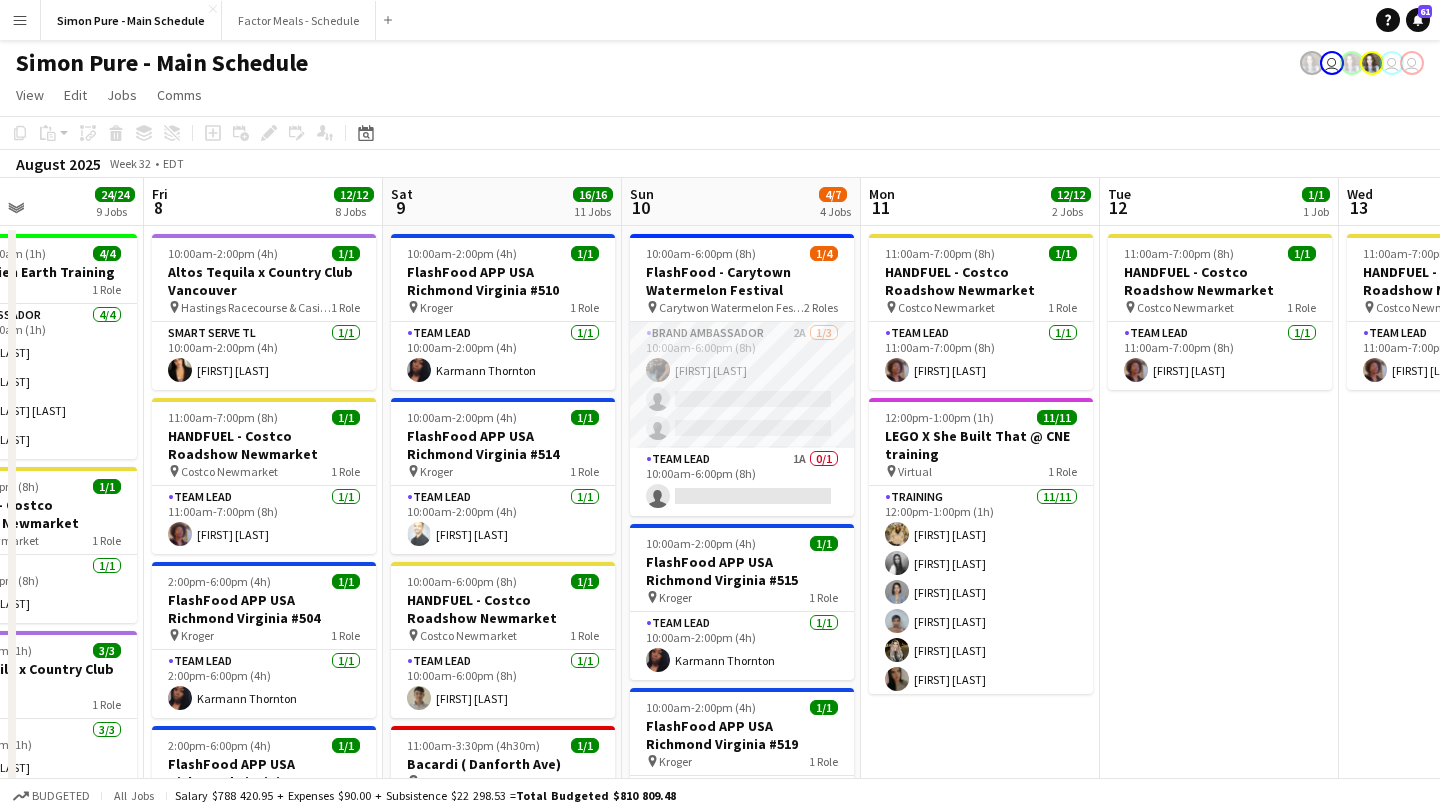click on "Brand Ambassador    [N]A   [N]/[N]   [H]:[MM]-[H]:[MM] ([H]h)
[FIRST] [LAST]
single-neutral-actions
single-neutral-actions" at bounding box center [742, 385] 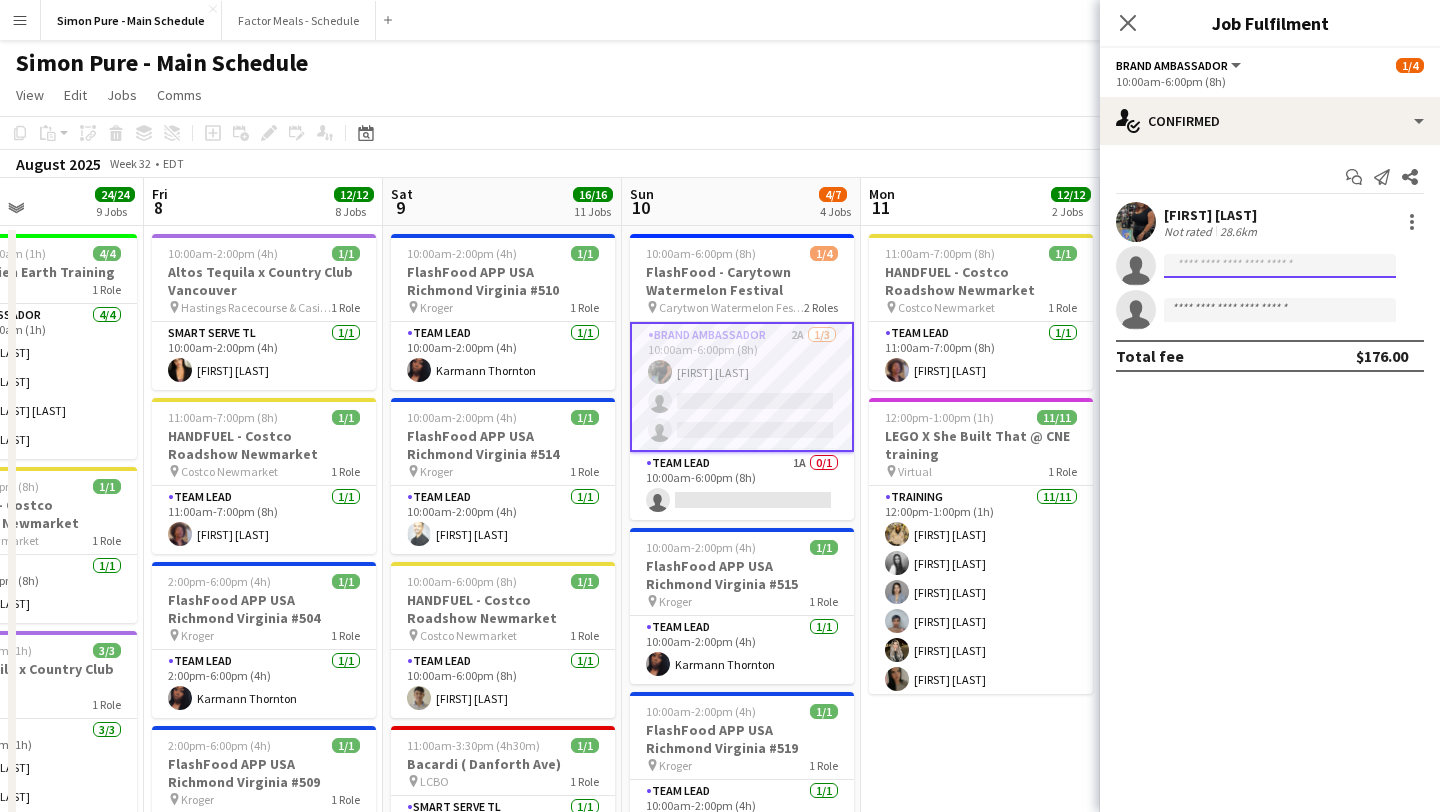 drag, startPoint x: 1235, startPoint y: 261, endPoint x: 1235, endPoint y: 249, distance: 12 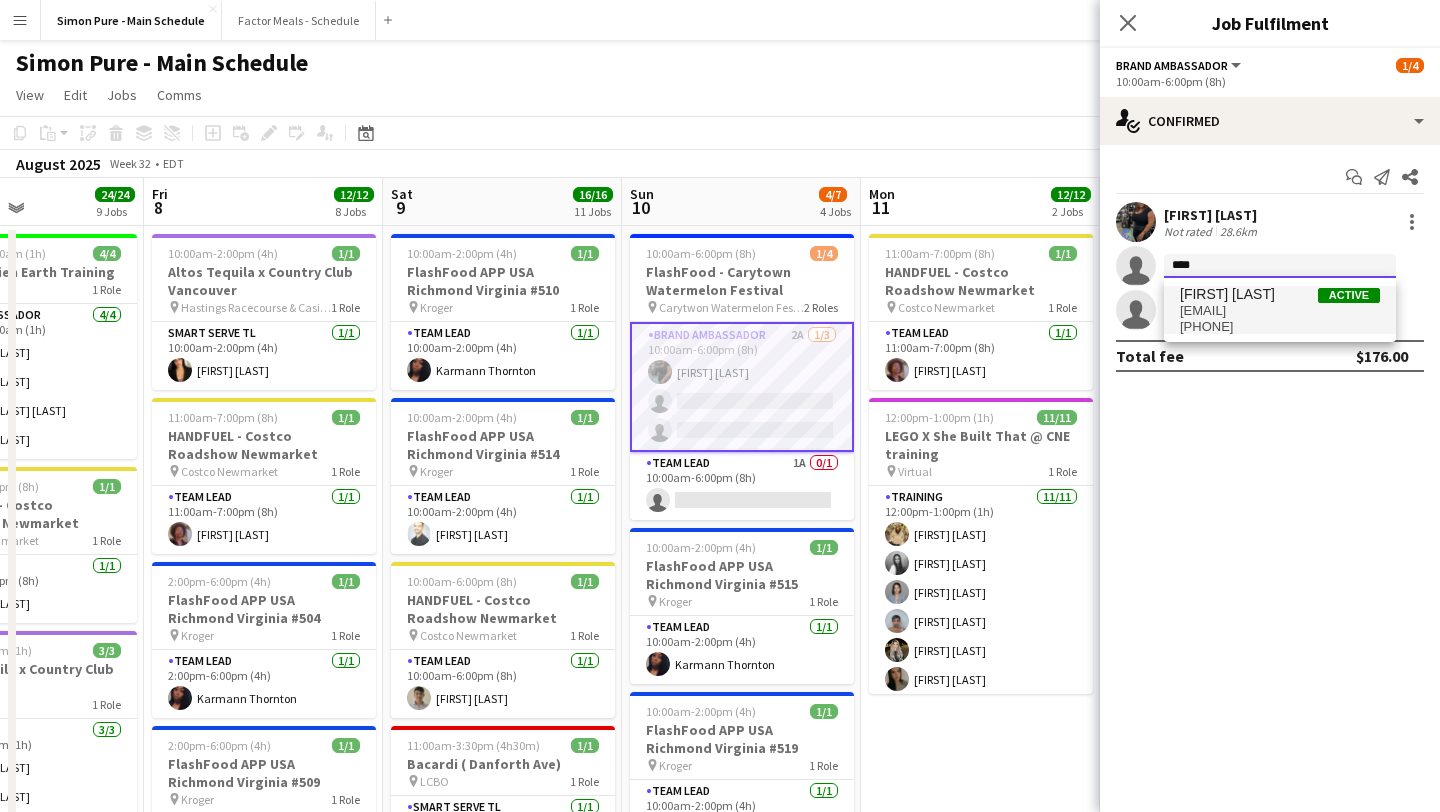 type on "****" 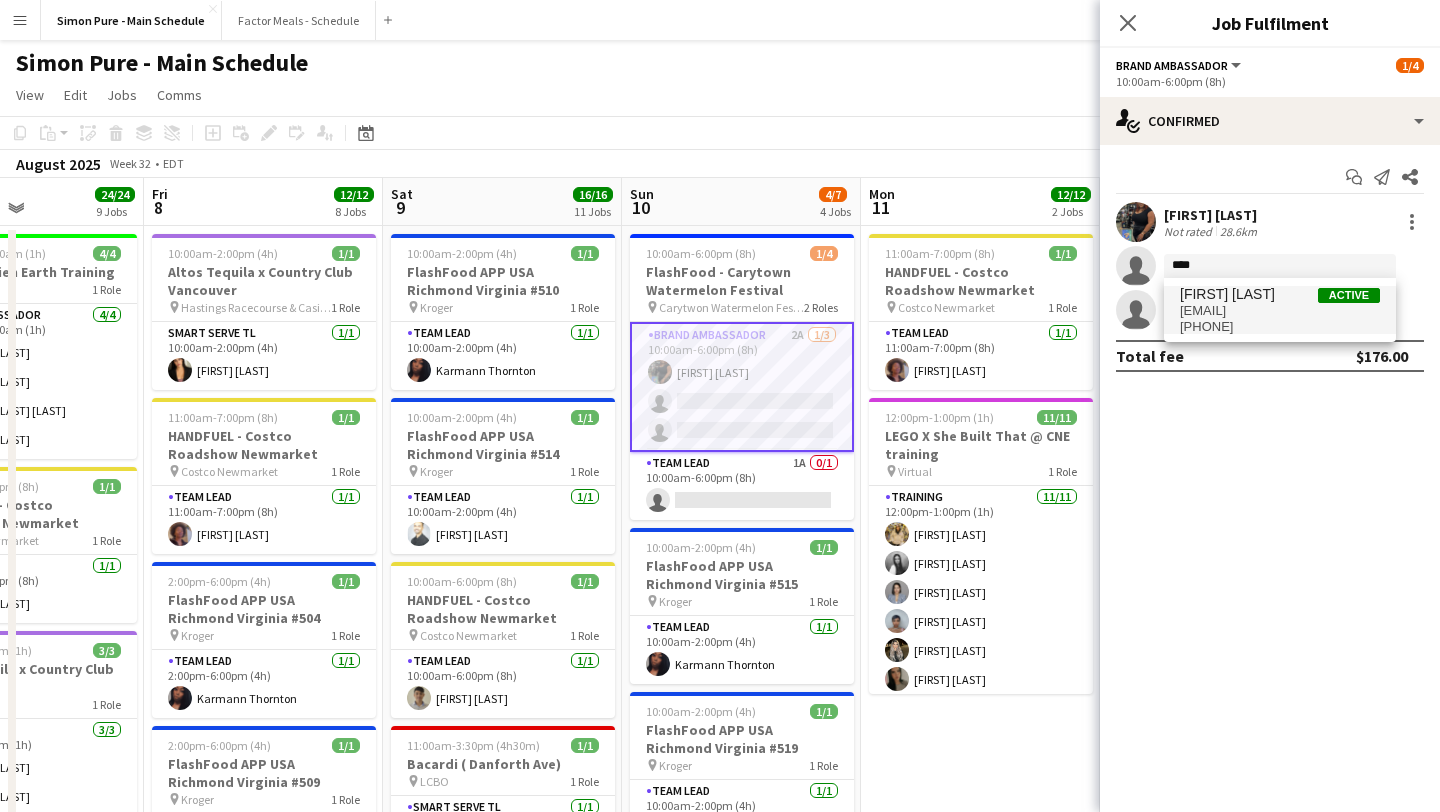 click on "[EMAIL]" at bounding box center (1280, 311) 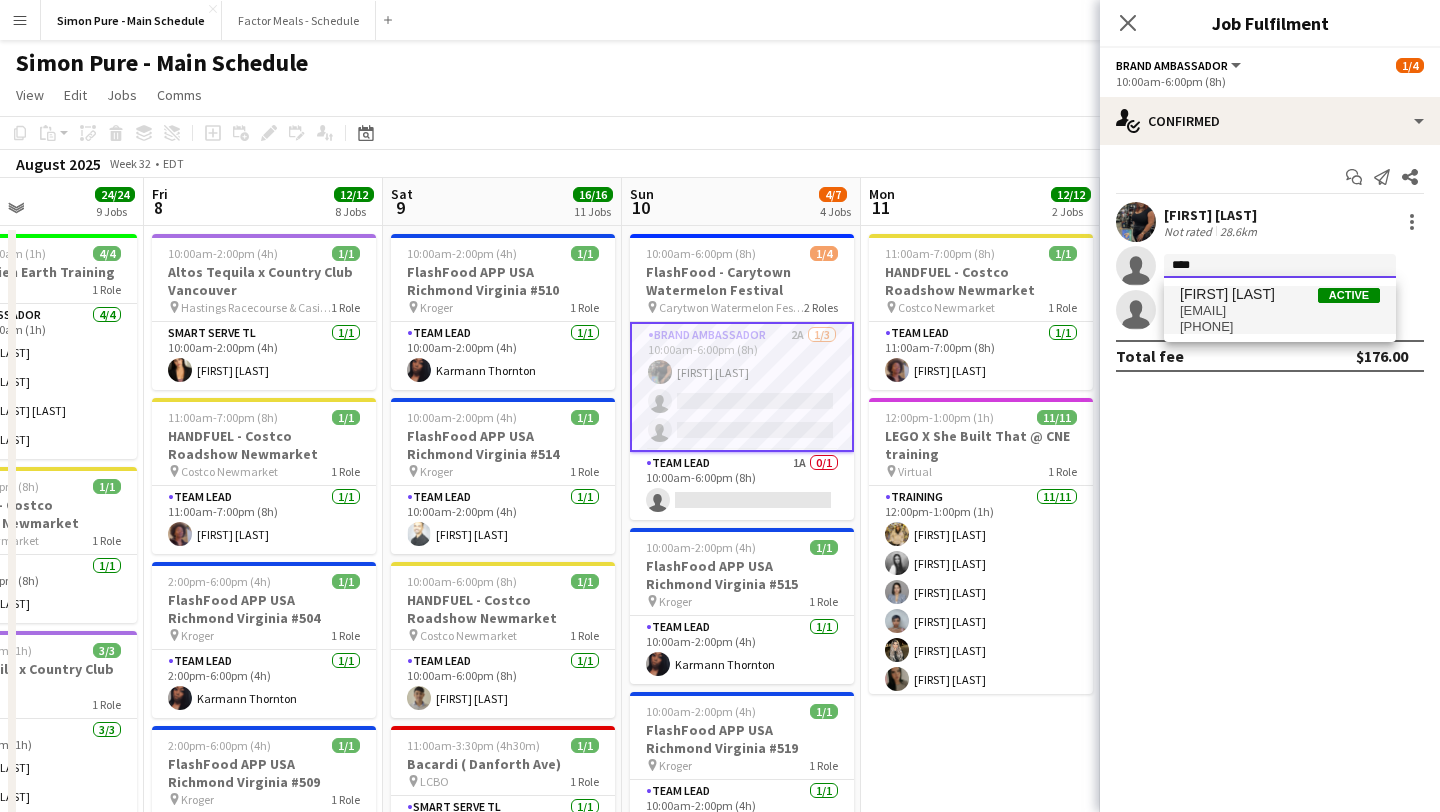 type 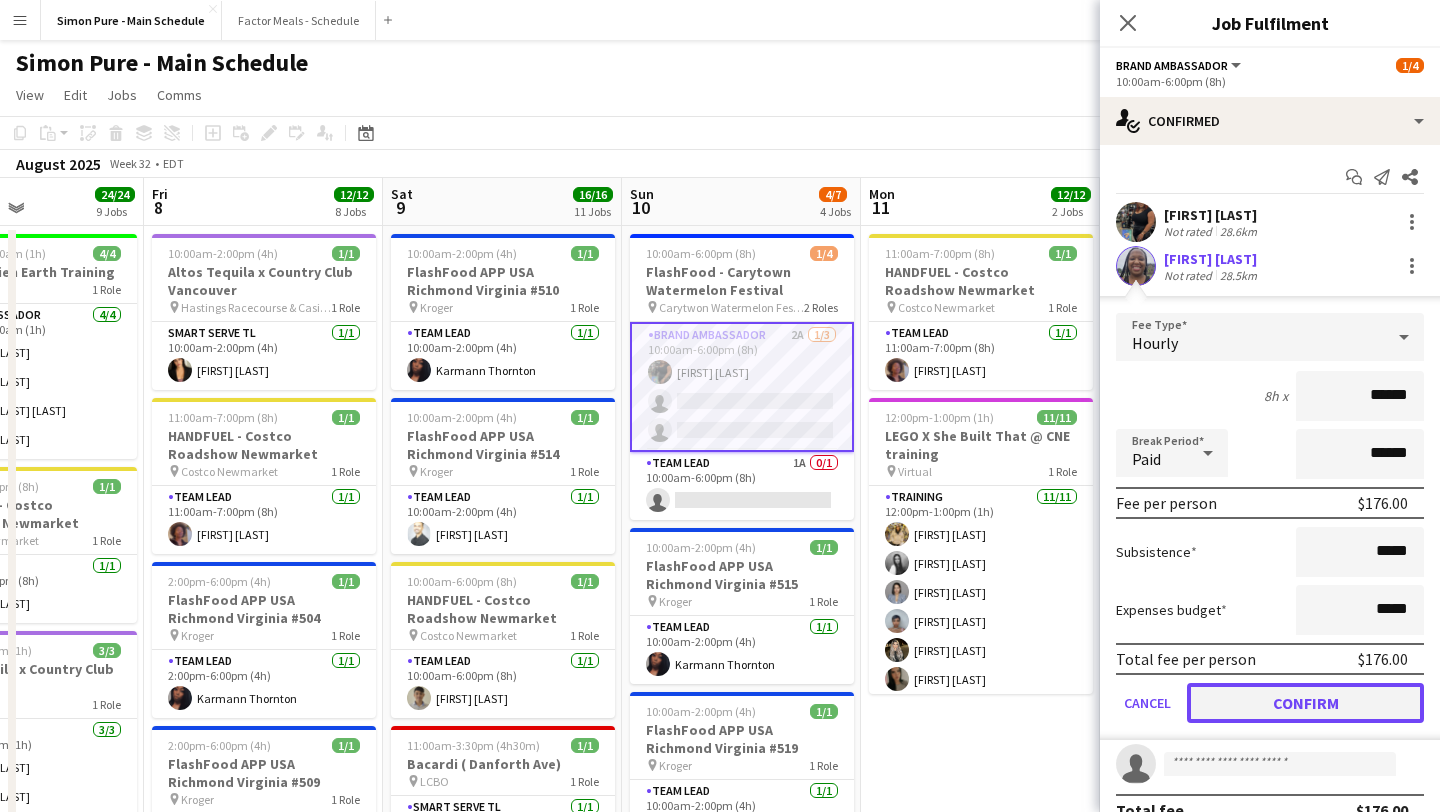 click on "Confirm" at bounding box center [1305, 703] 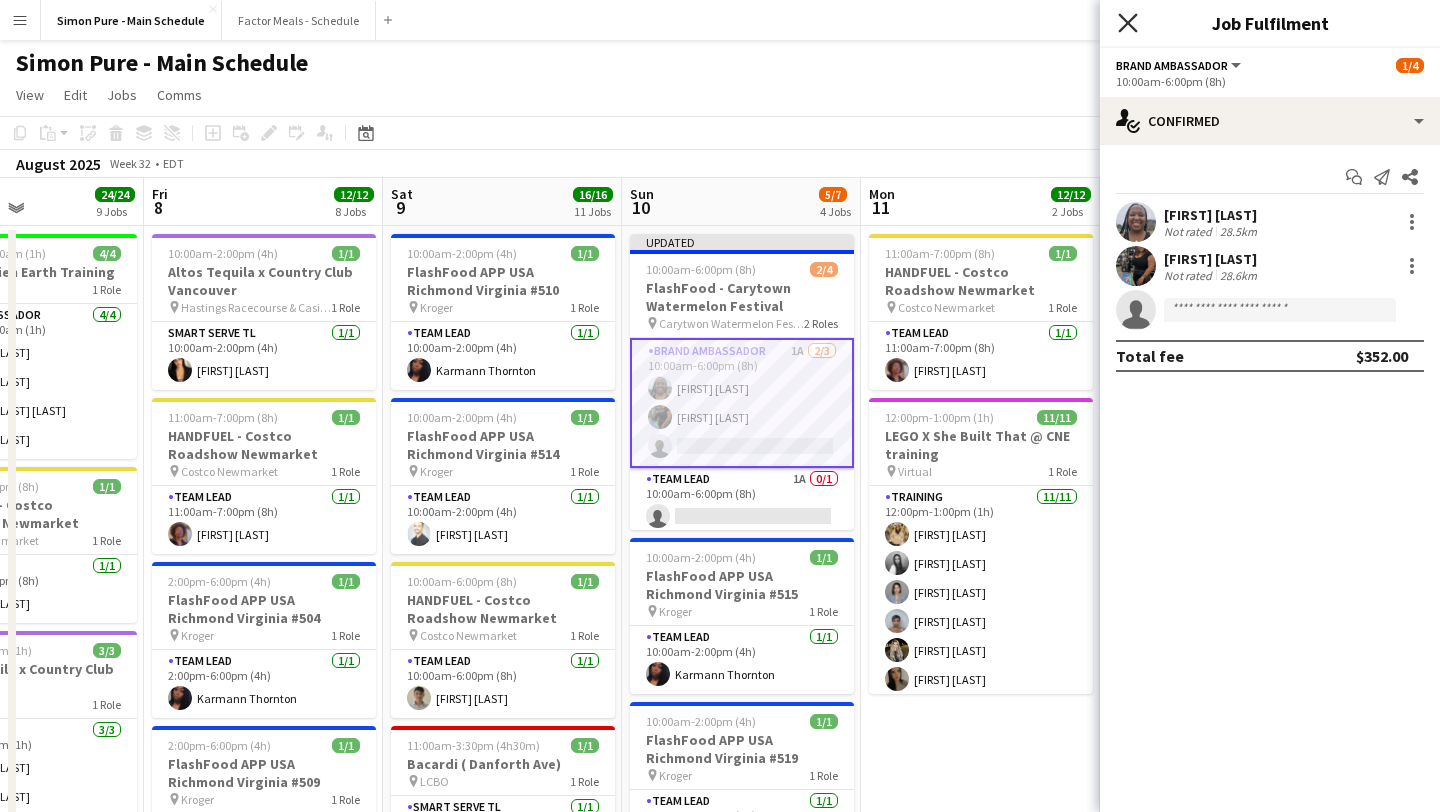 click 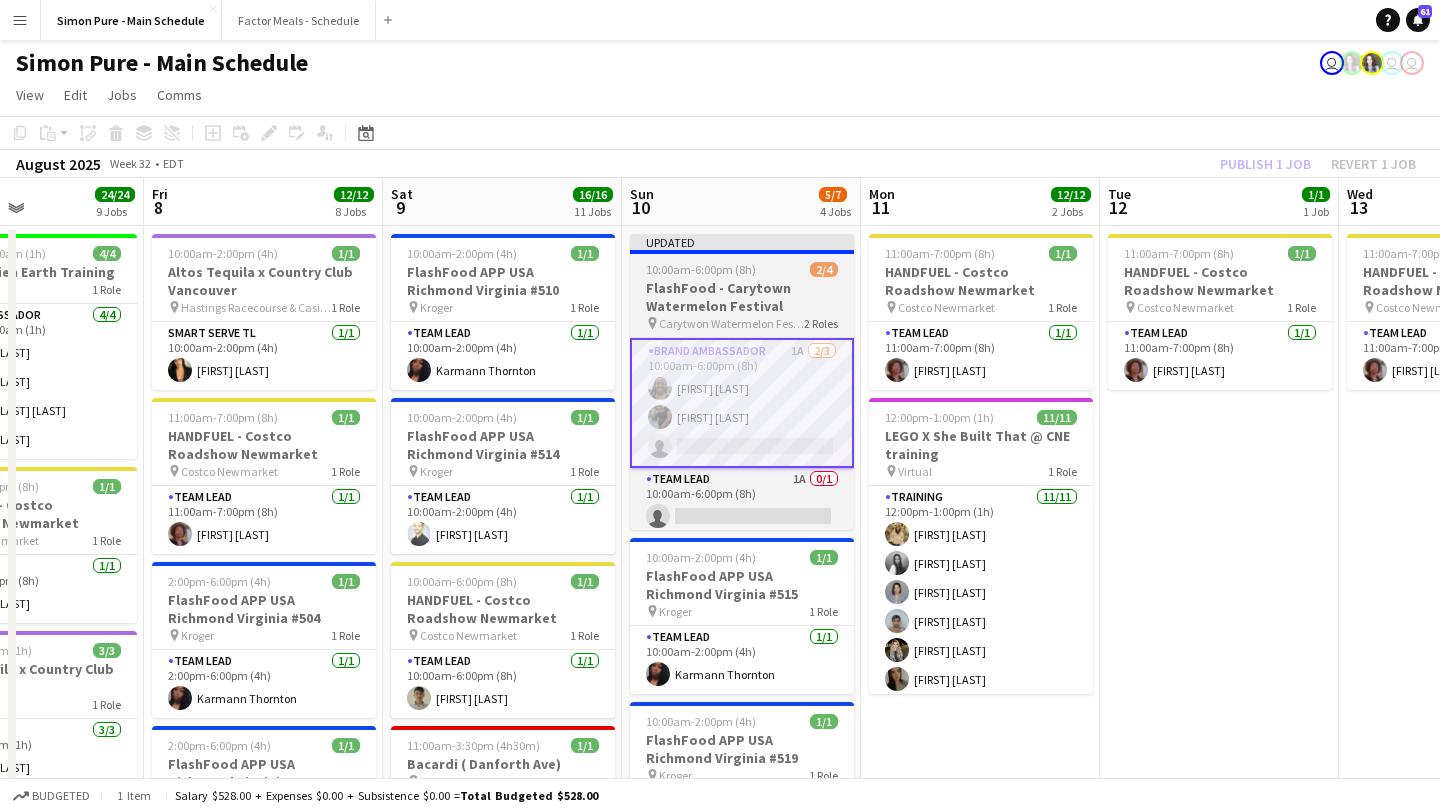 click on "10:00am-6:00pm (8h)" at bounding box center [701, 269] 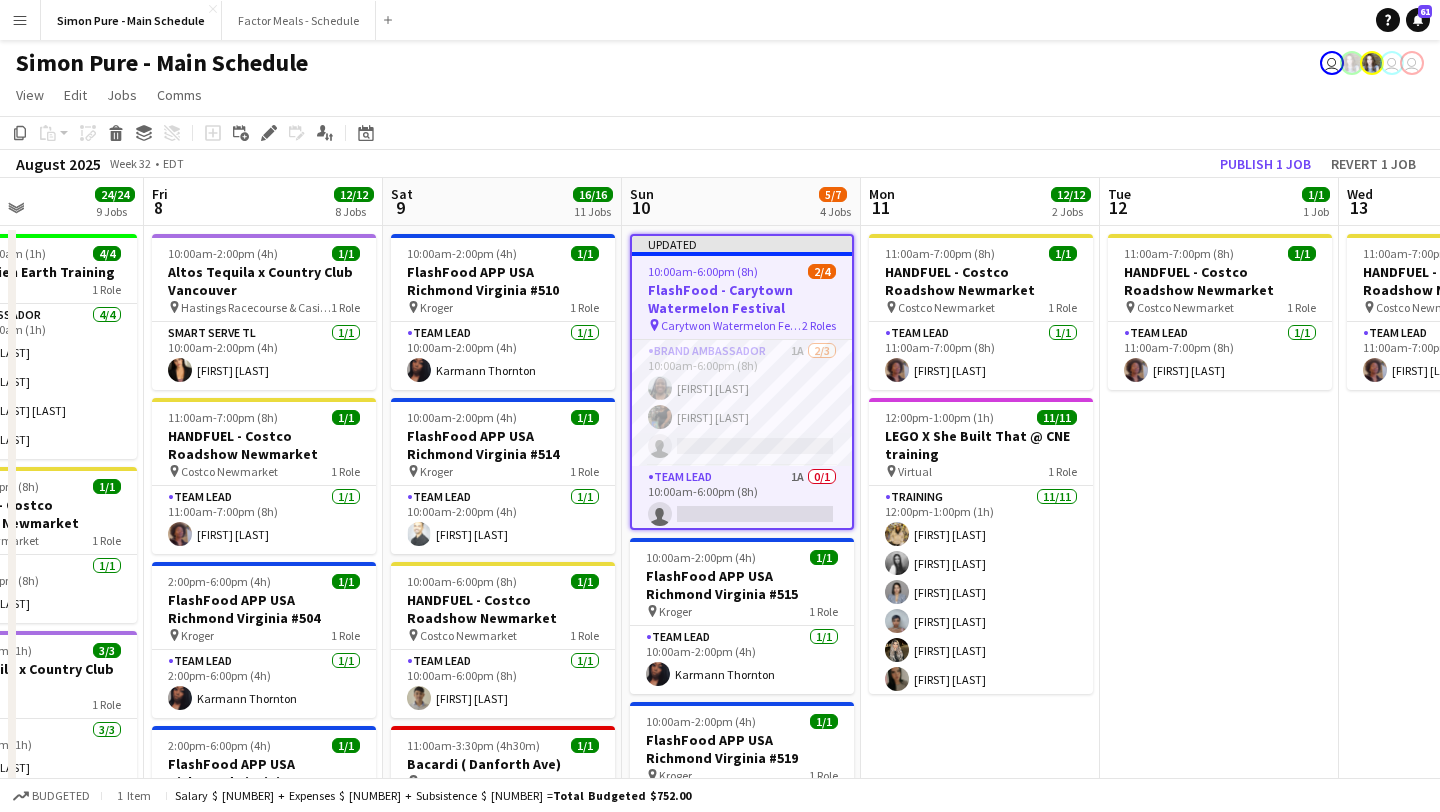 click on "10:00am-6:00pm (8h)" at bounding box center [703, 271] 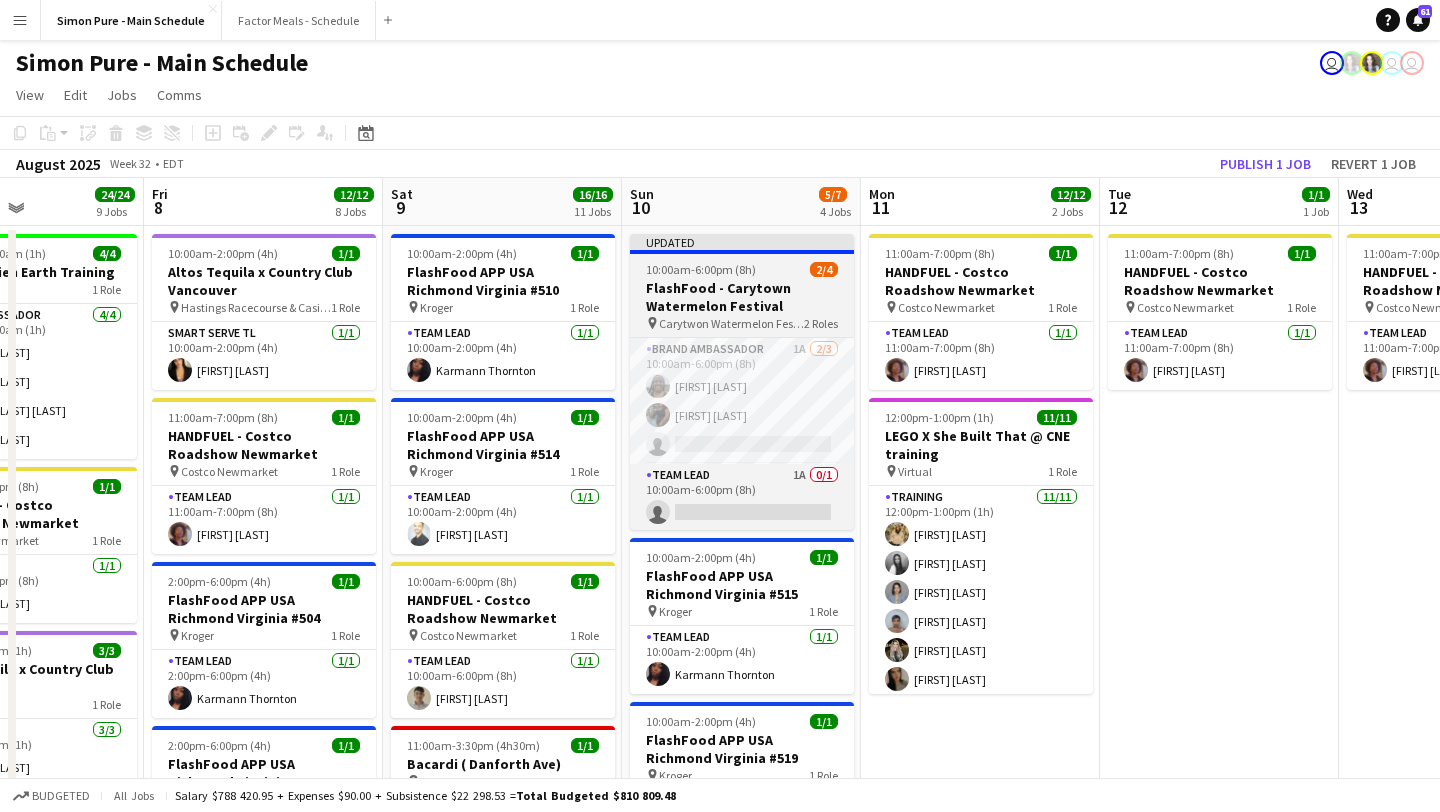 click on "10:00am-6:00pm (8h)" at bounding box center [701, 269] 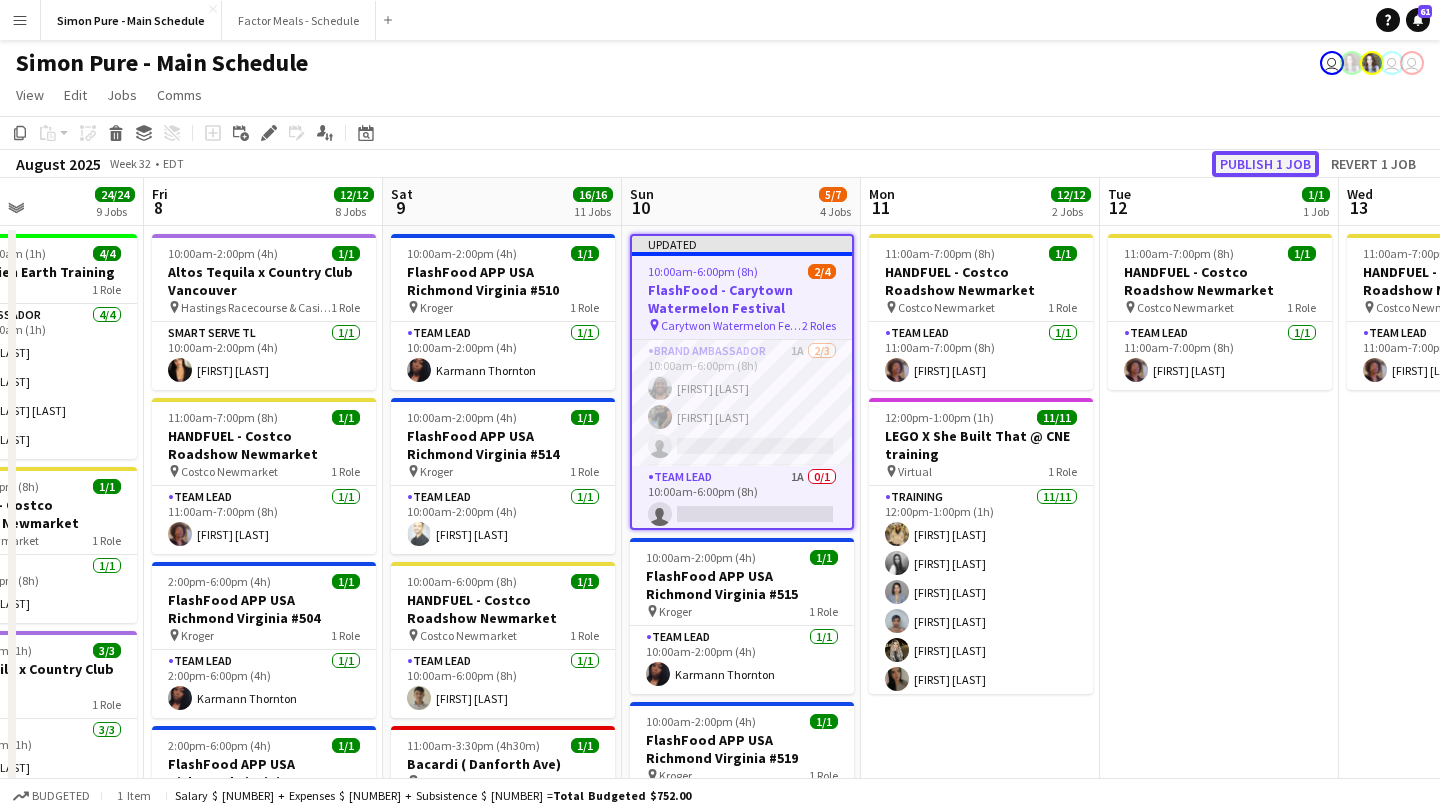 click on "Publish 1 job" 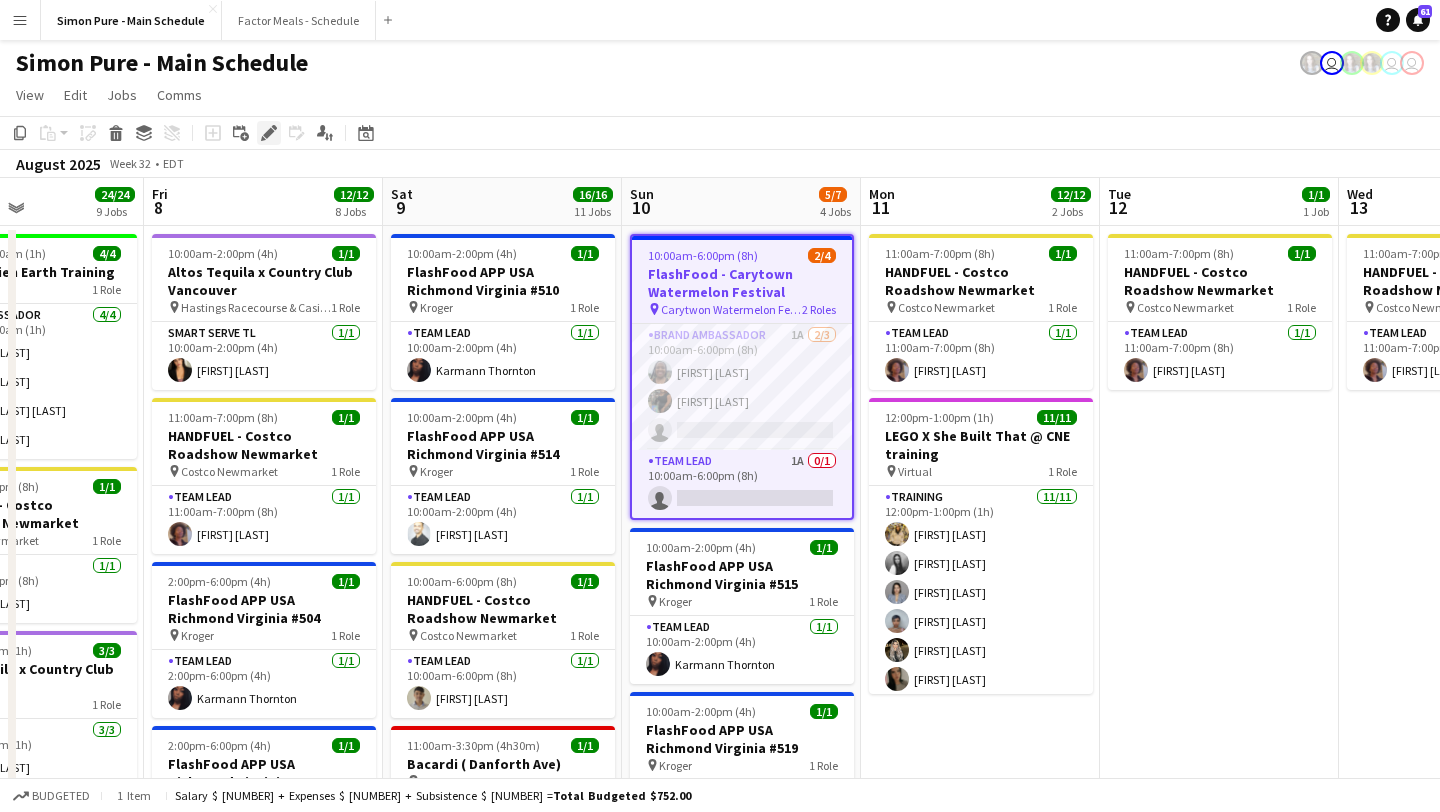 click on "Edit" 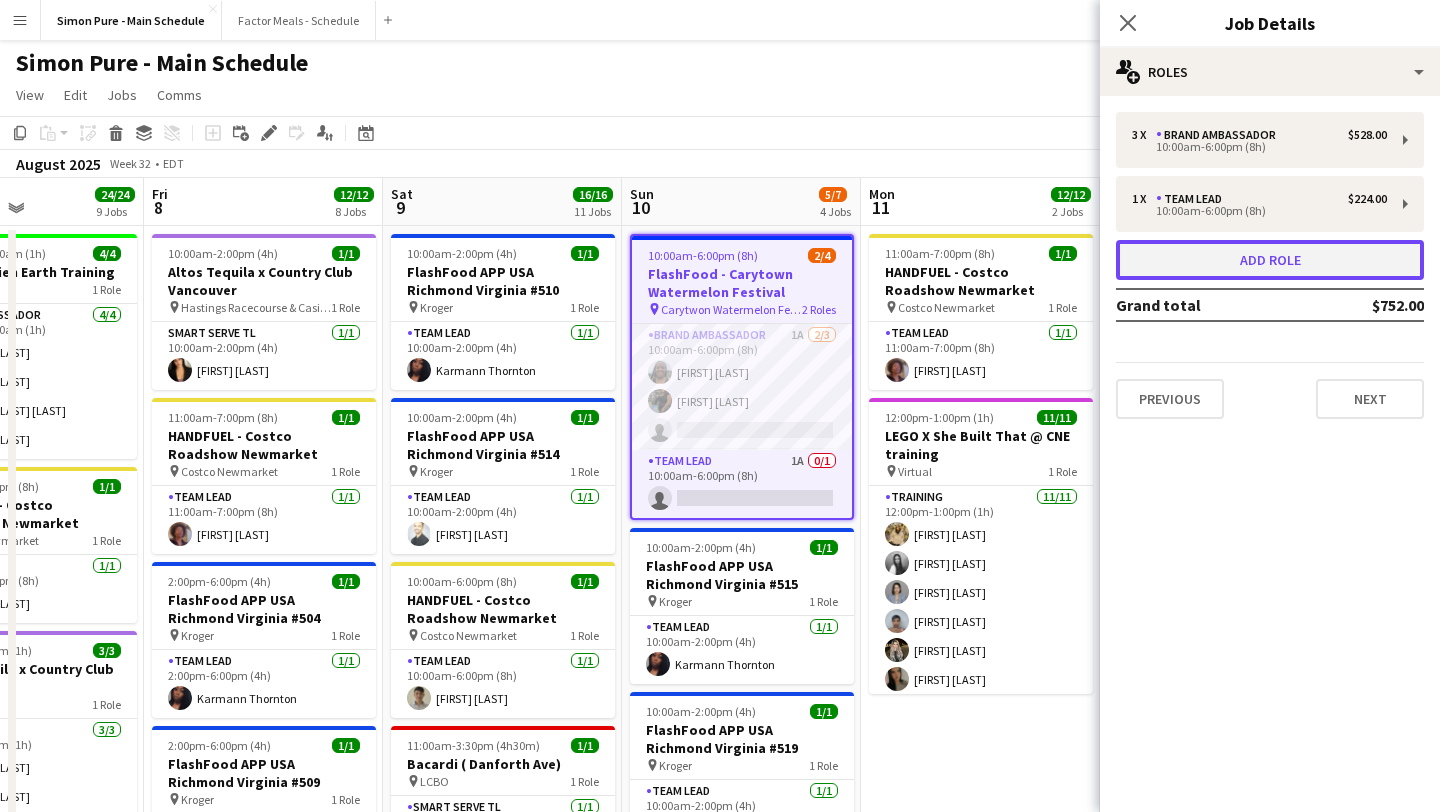 click on "Add role" at bounding box center [1270, 260] 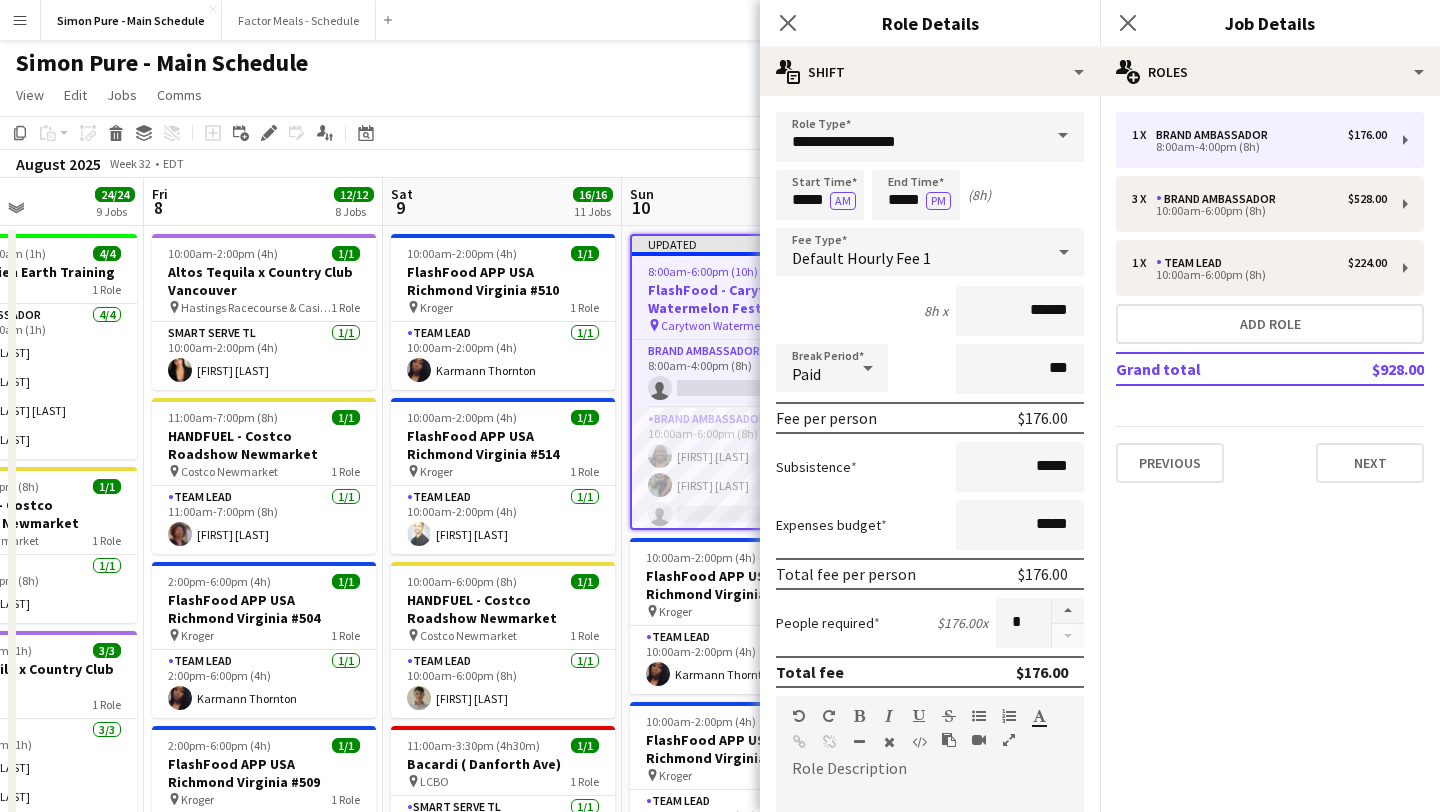 click at bounding box center (1063, 136) 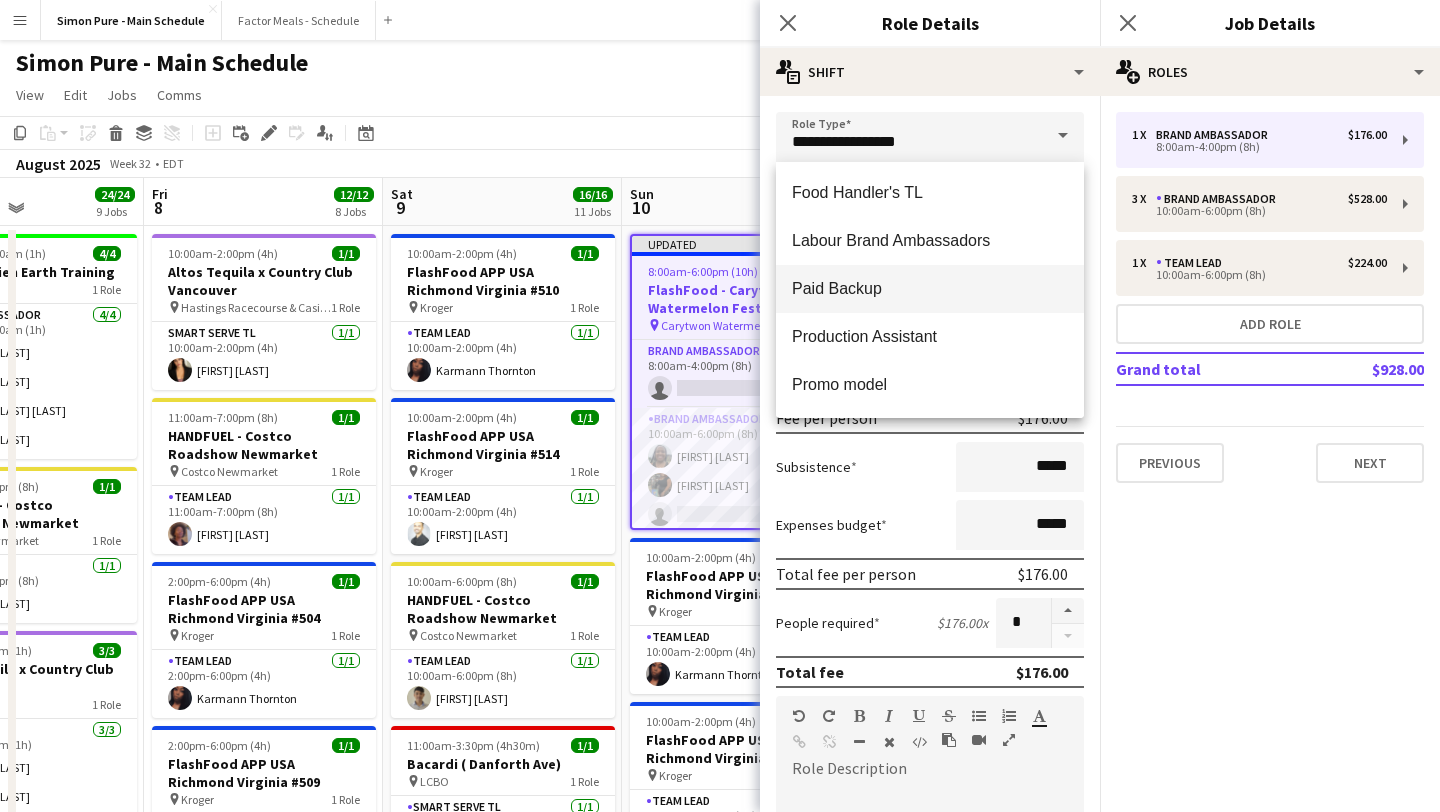 scroll, scrollTop: 146, scrollLeft: 0, axis: vertical 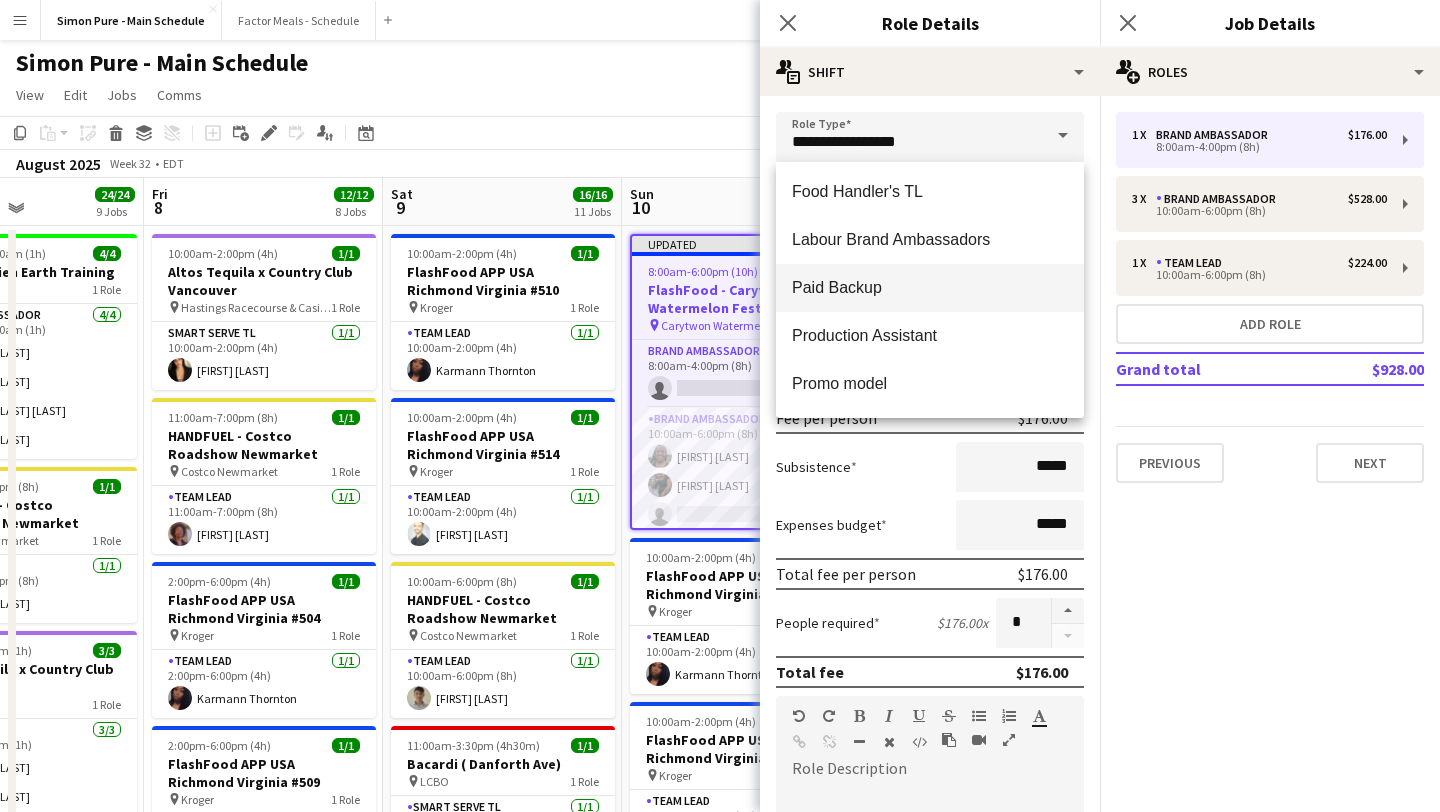 click on "Paid Backup" at bounding box center (930, 287) 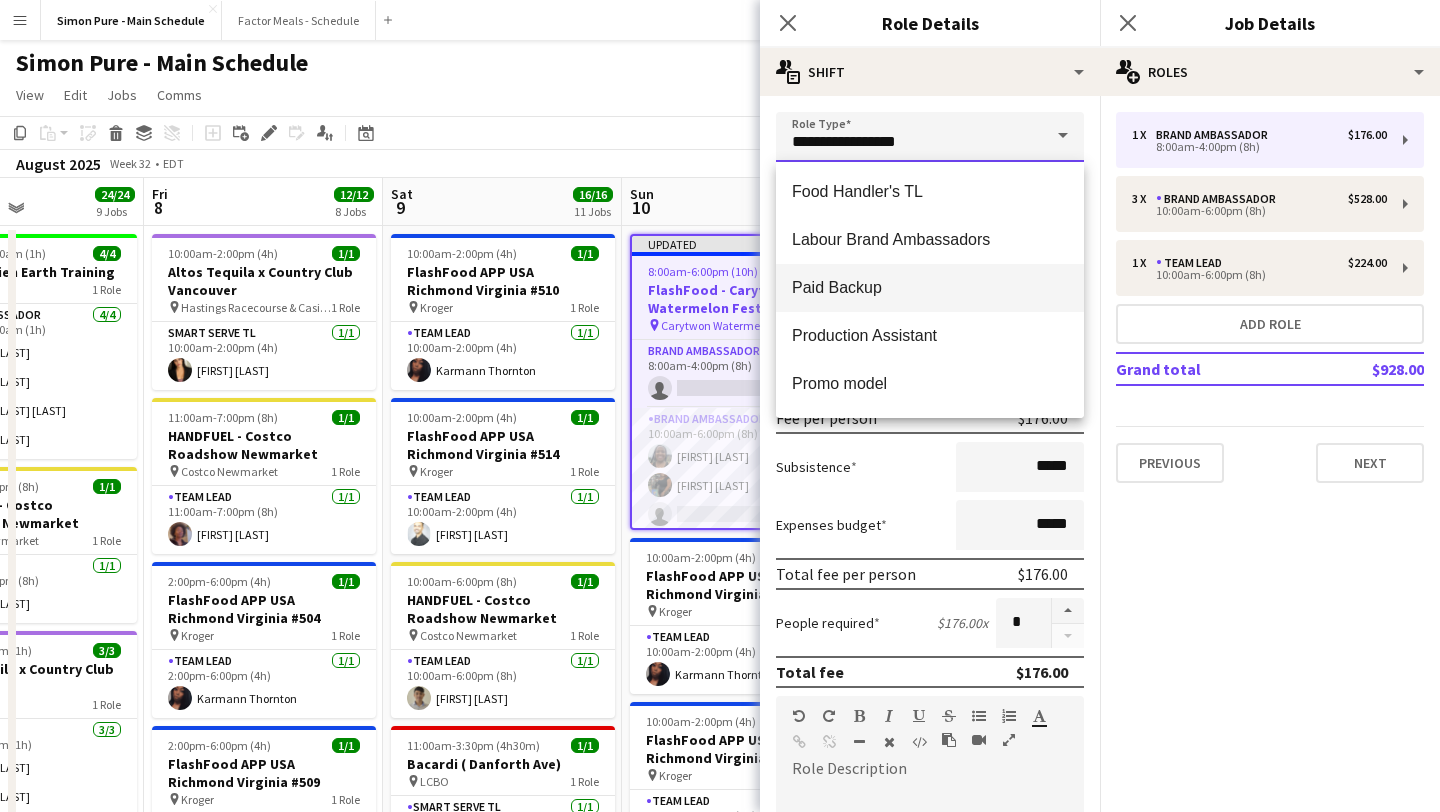 type on "**********" 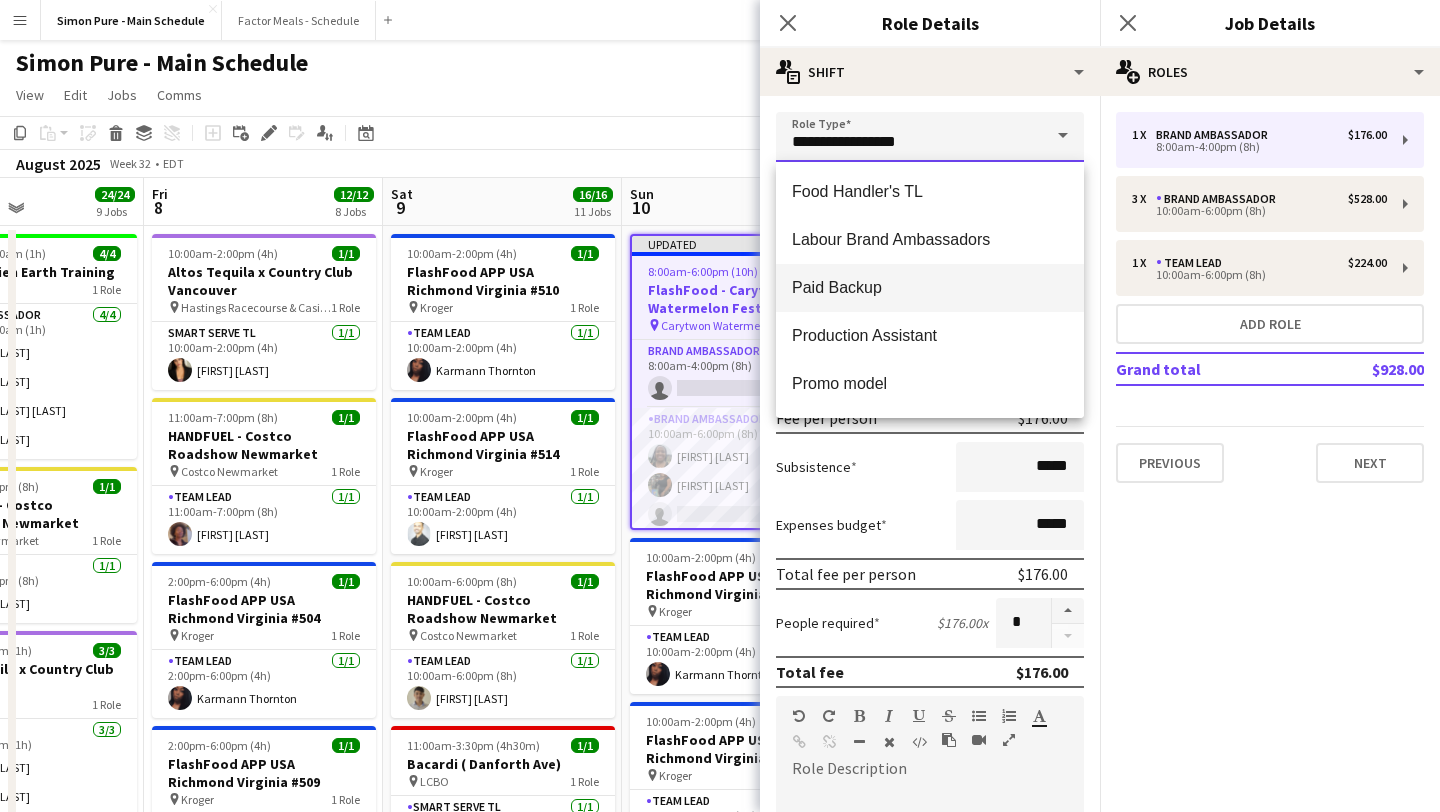 type on "******" 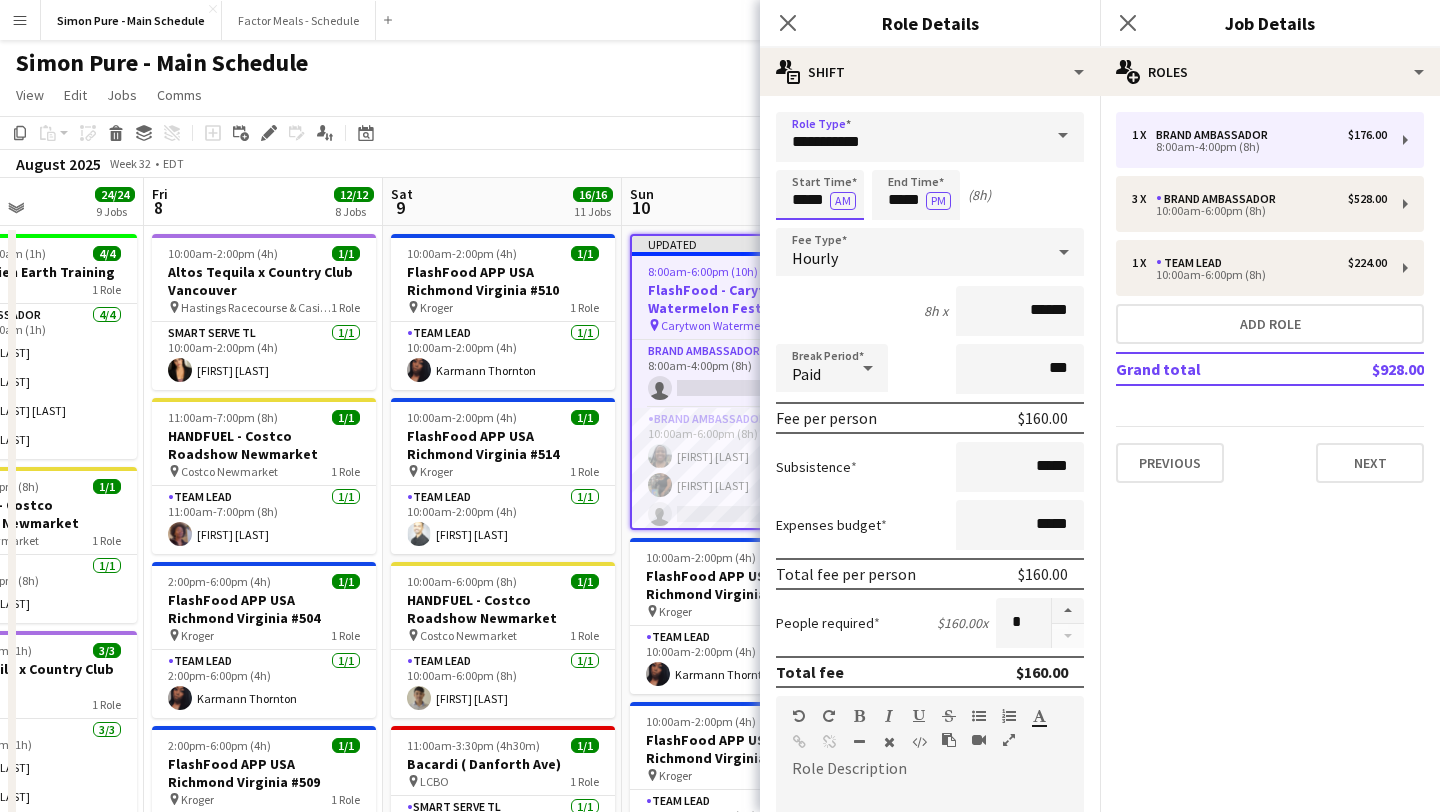 click on "*****" at bounding box center (820, 195) 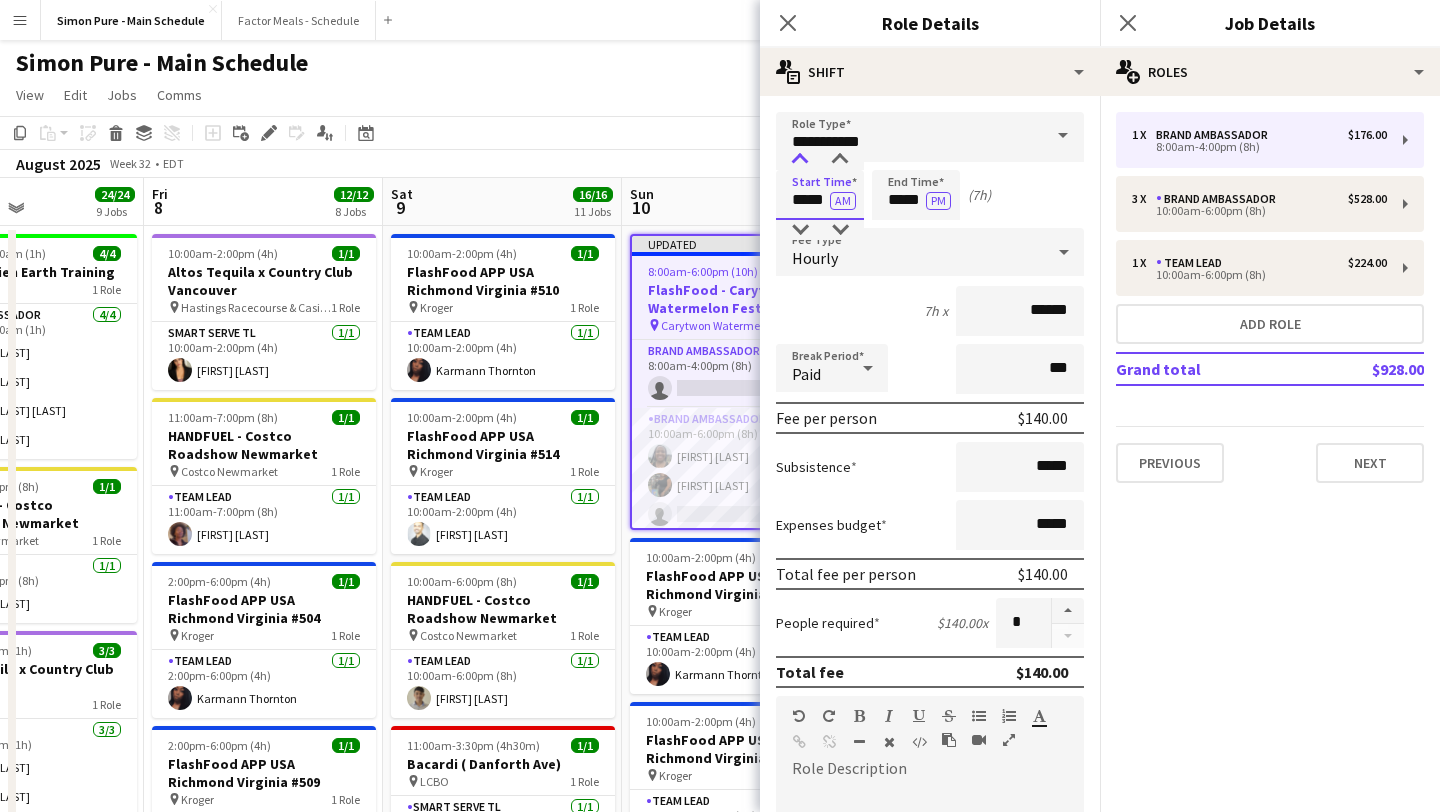 click at bounding box center (800, 160) 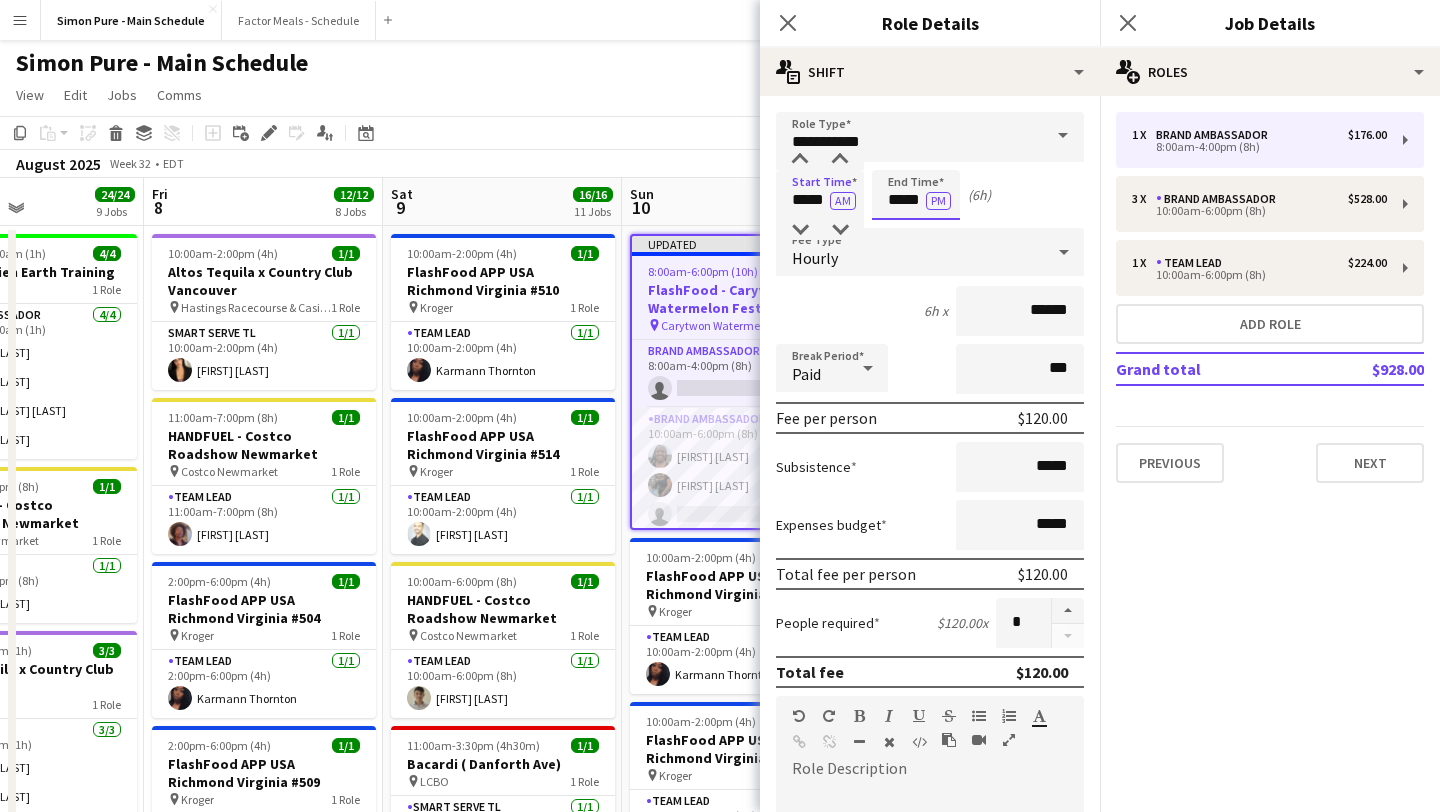 click on "*****" at bounding box center (916, 195) 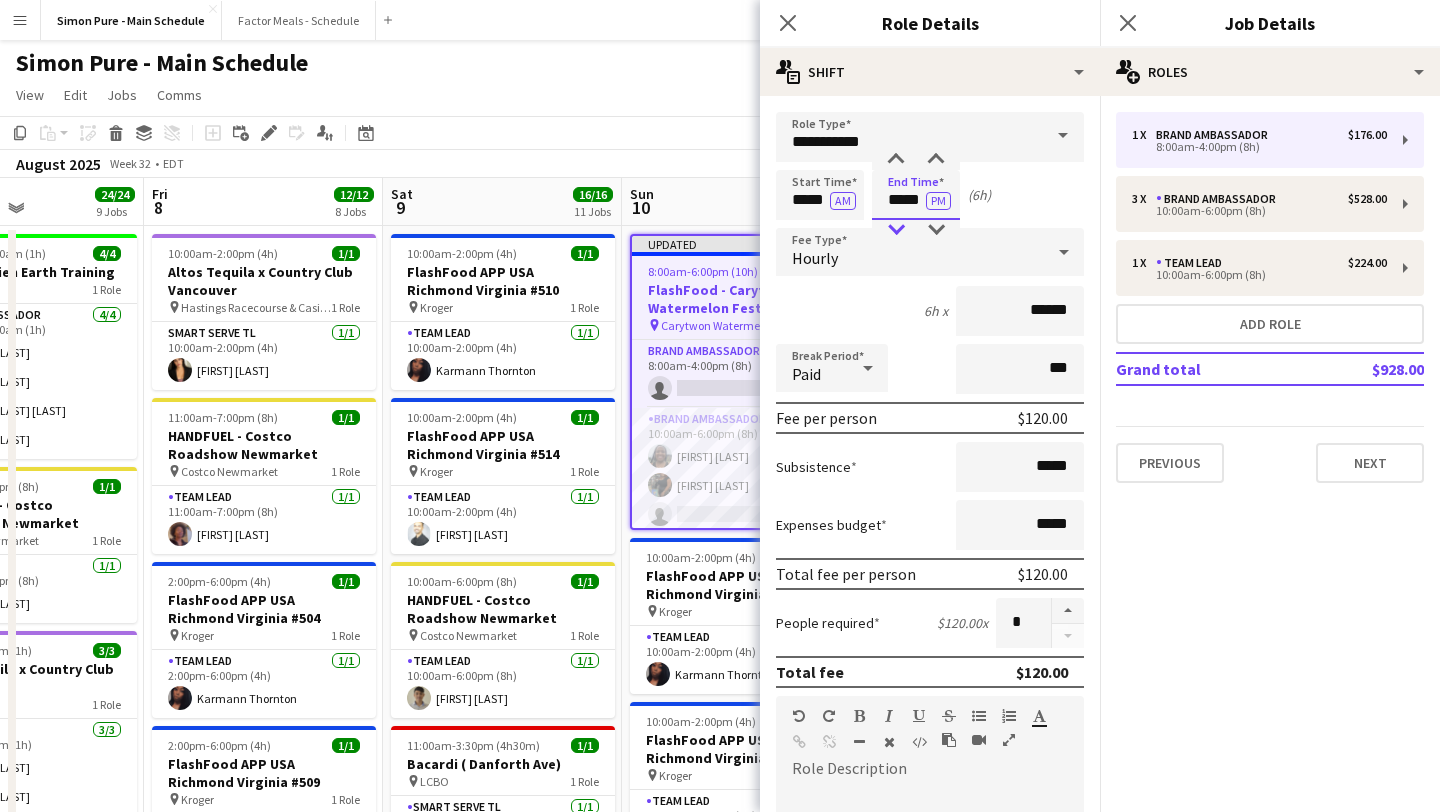 click at bounding box center [896, 230] 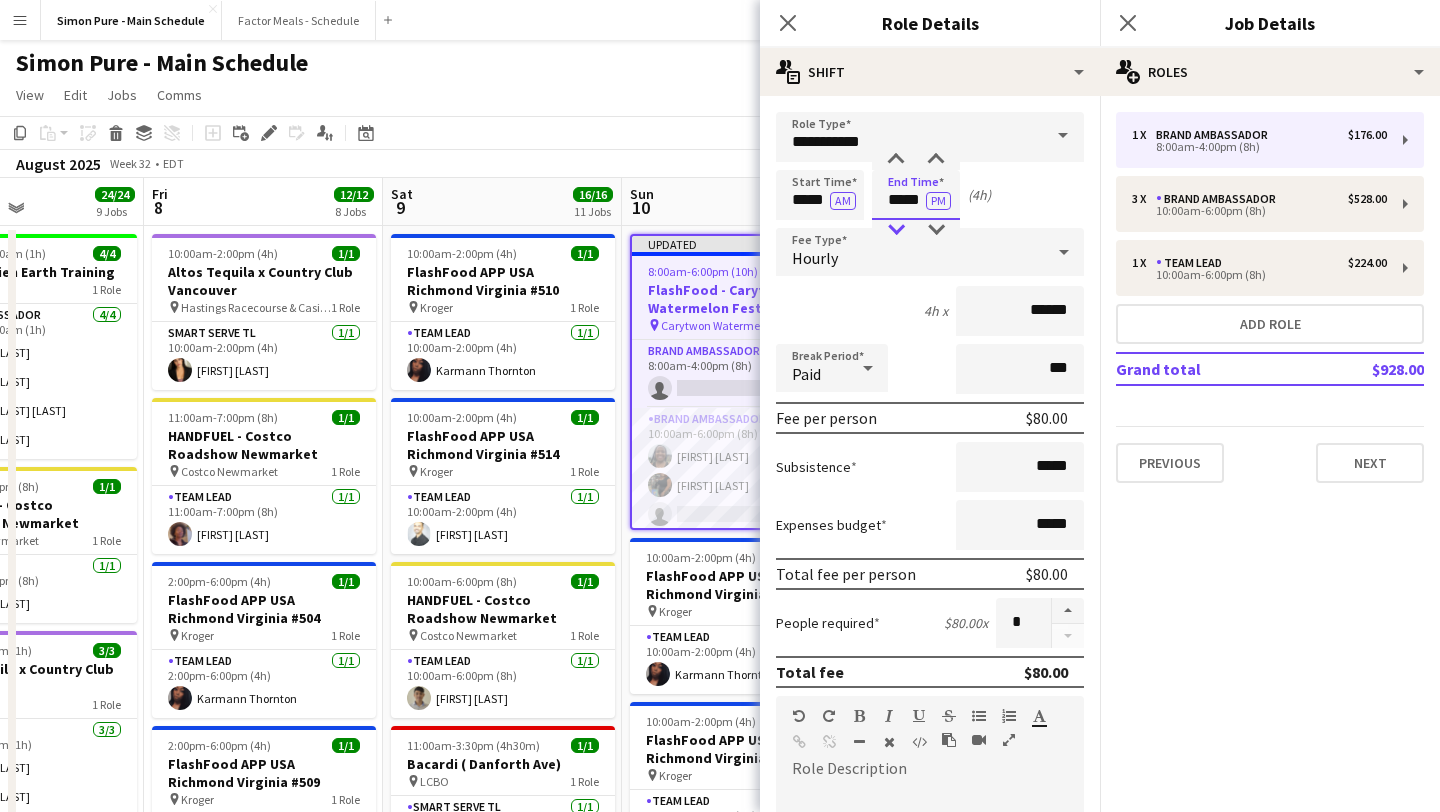 click at bounding box center (896, 230) 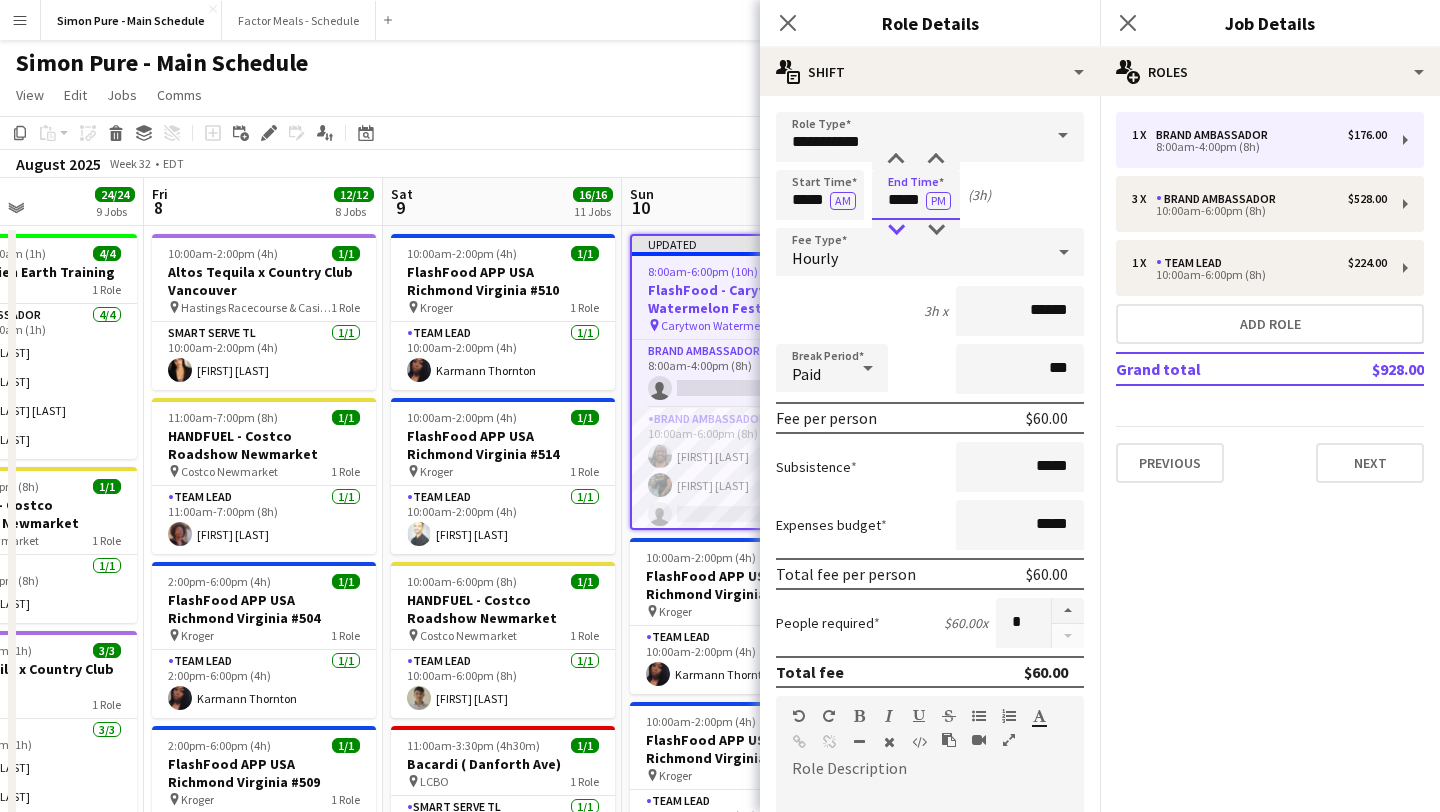 click at bounding box center (896, 230) 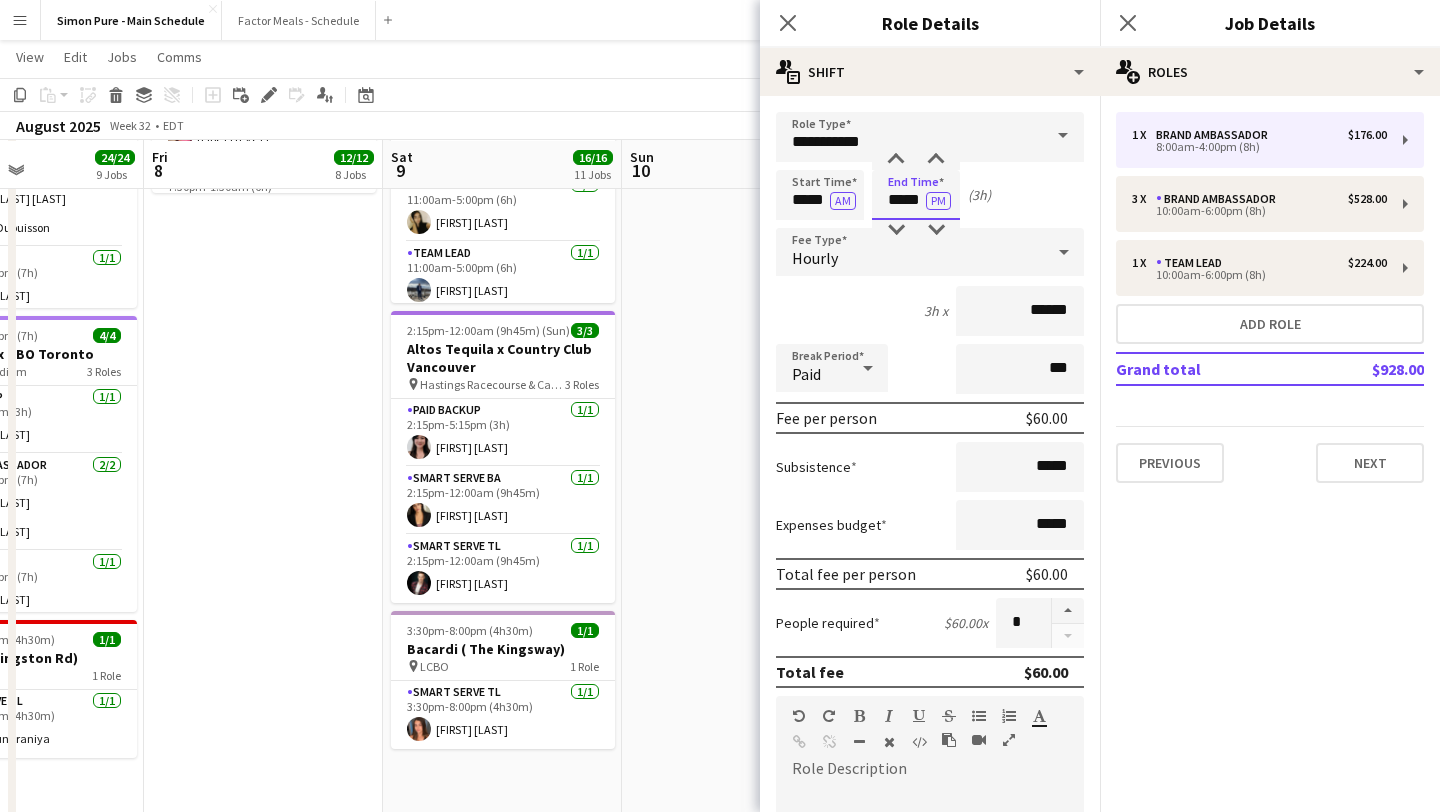 scroll, scrollTop: 1448, scrollLeft: 0, axis: vertical 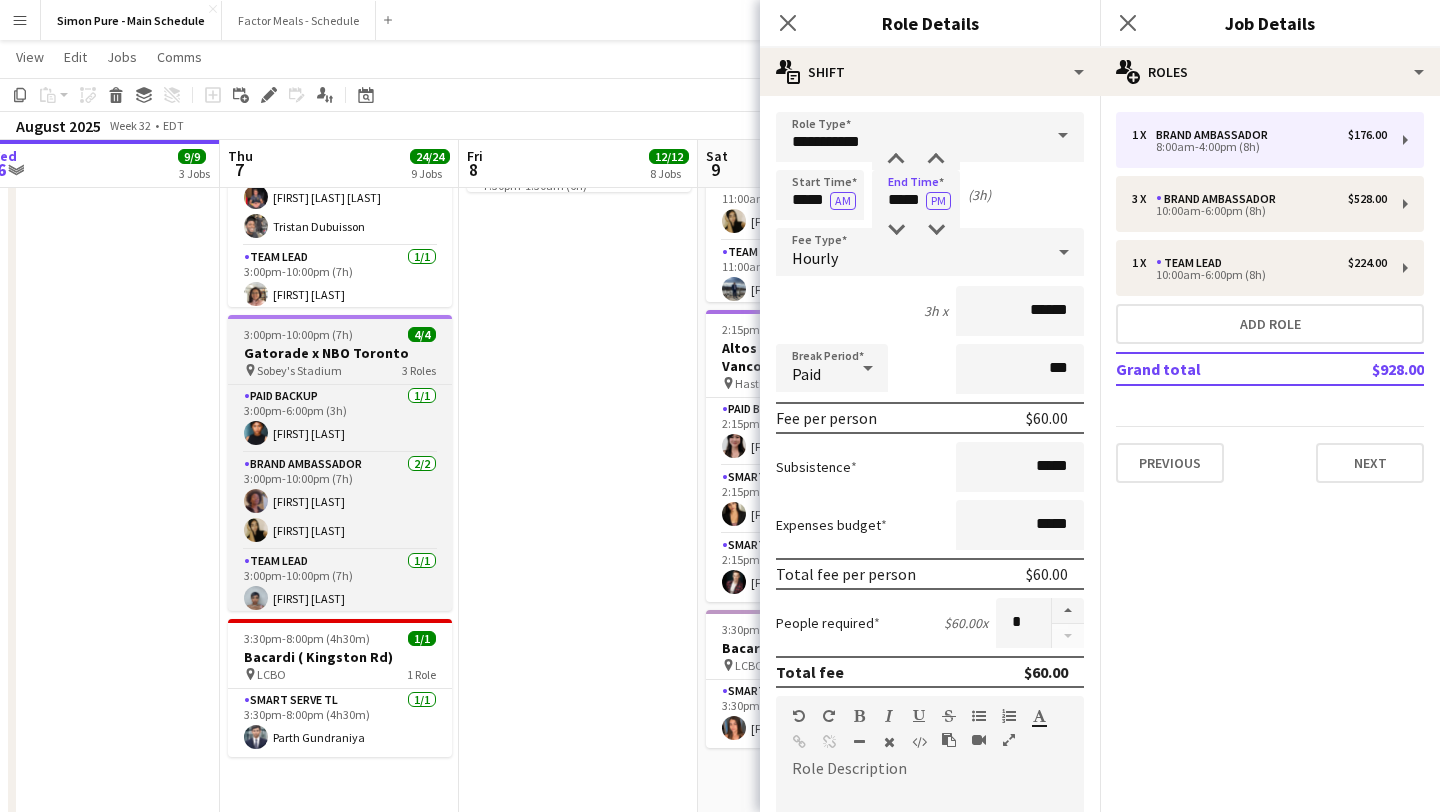 click on "Gatorade x NBO Toronto" at bounding box center [340, 353] 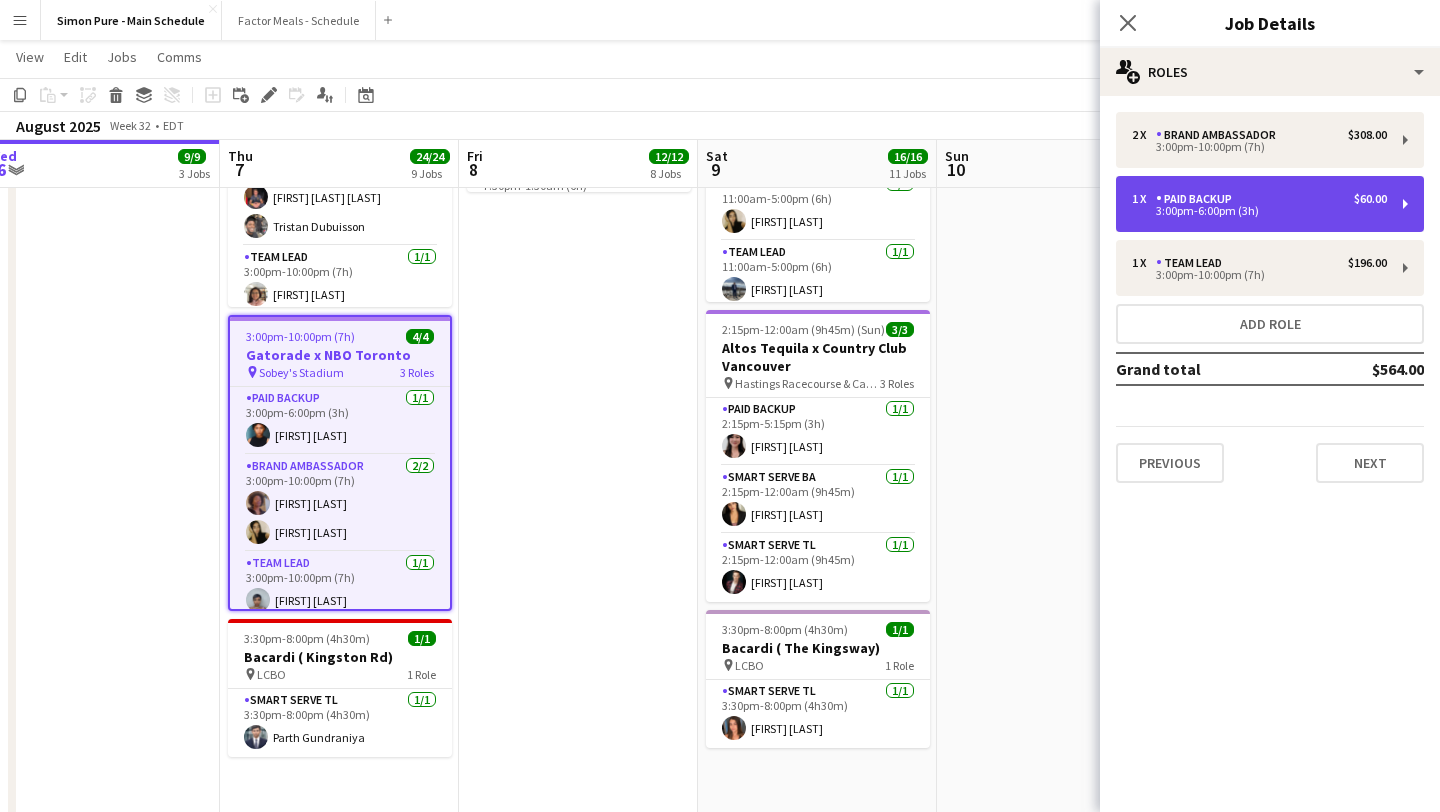 click on "3:00pm-6:00pm (3h)" at bounding box center [1259, 211] 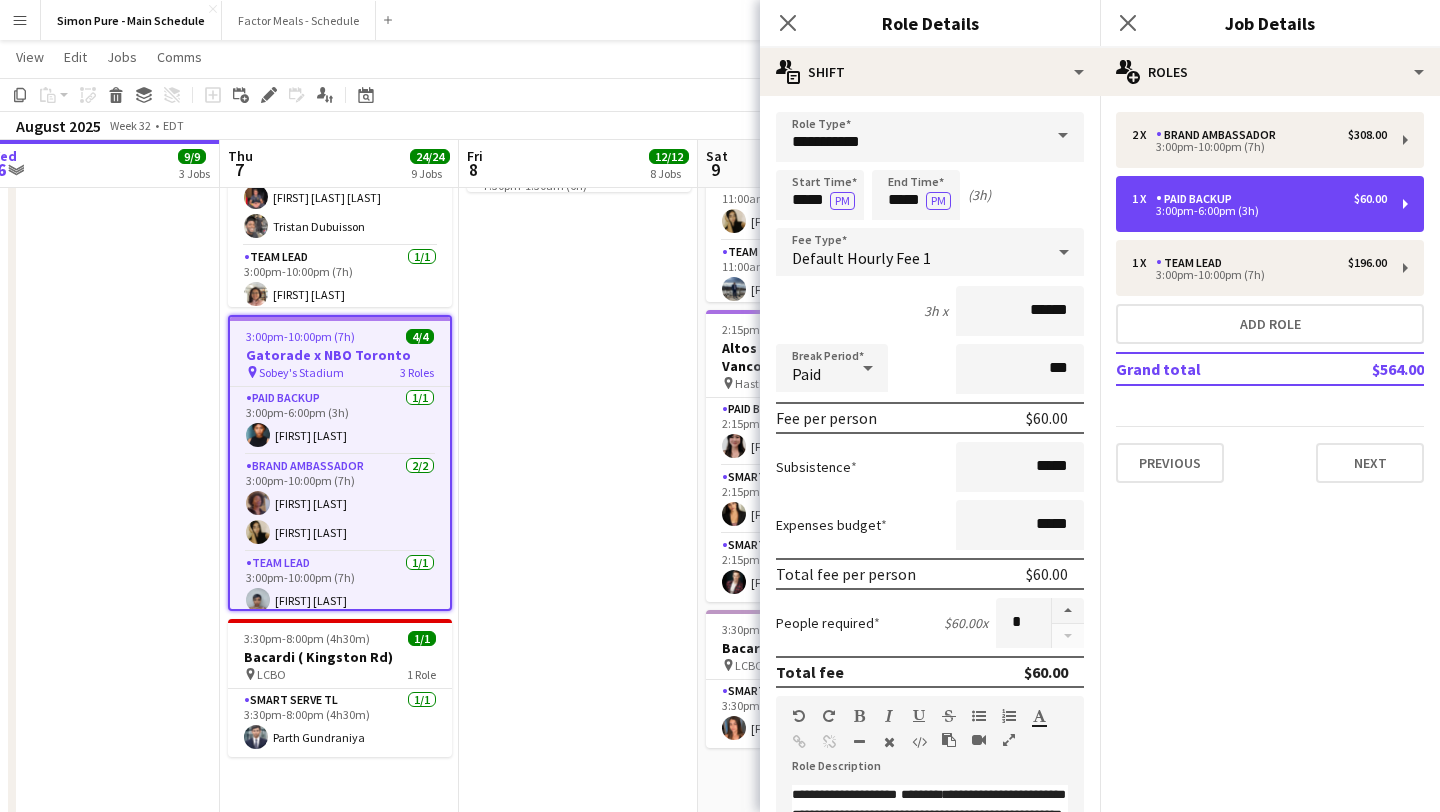 scroll, scrollTop: 542, scrollLeft: 0, axis: vertical 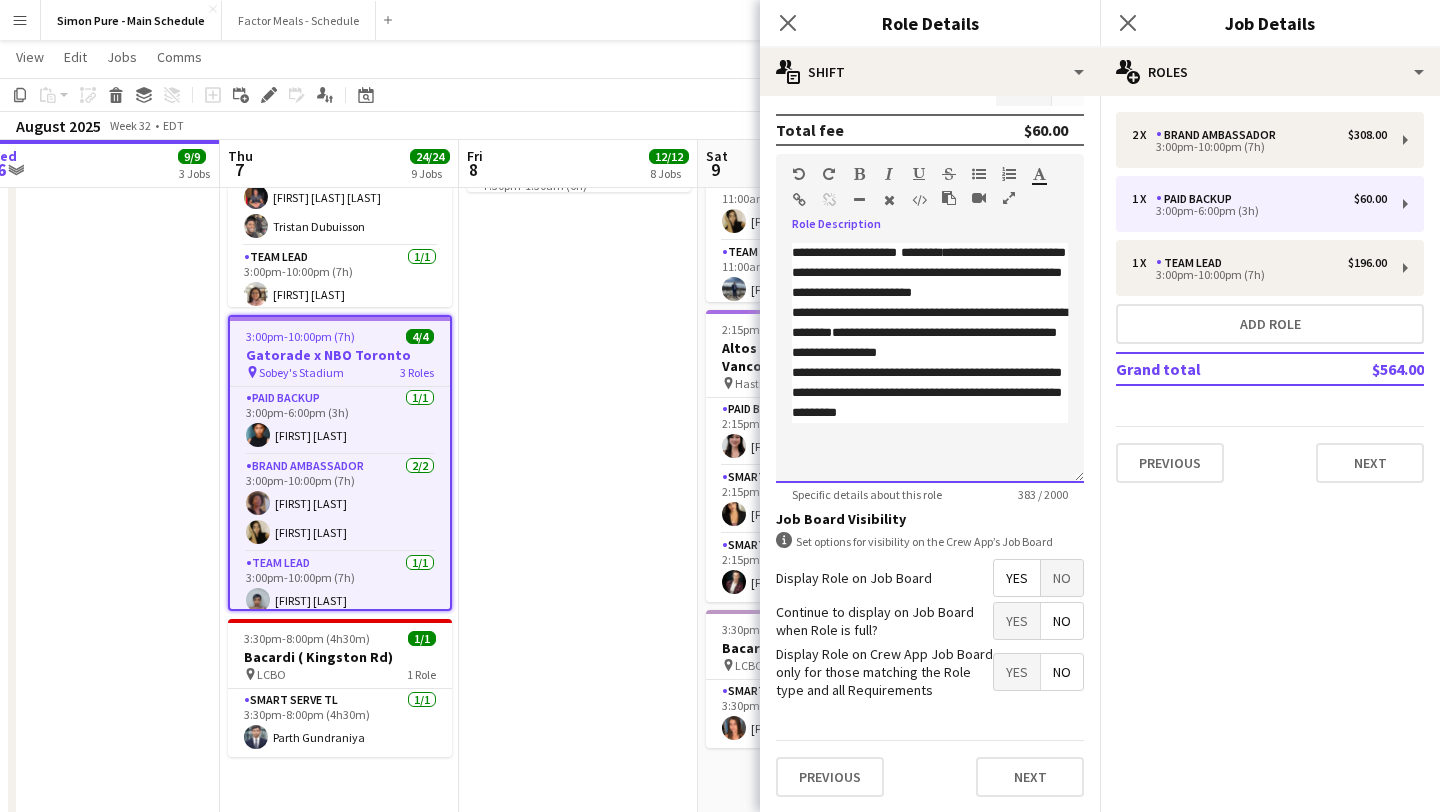 drag, startPoint x: 915, startPoint y: 416, endPoint x: 795, endPoint y: 249, distance: 205.6429 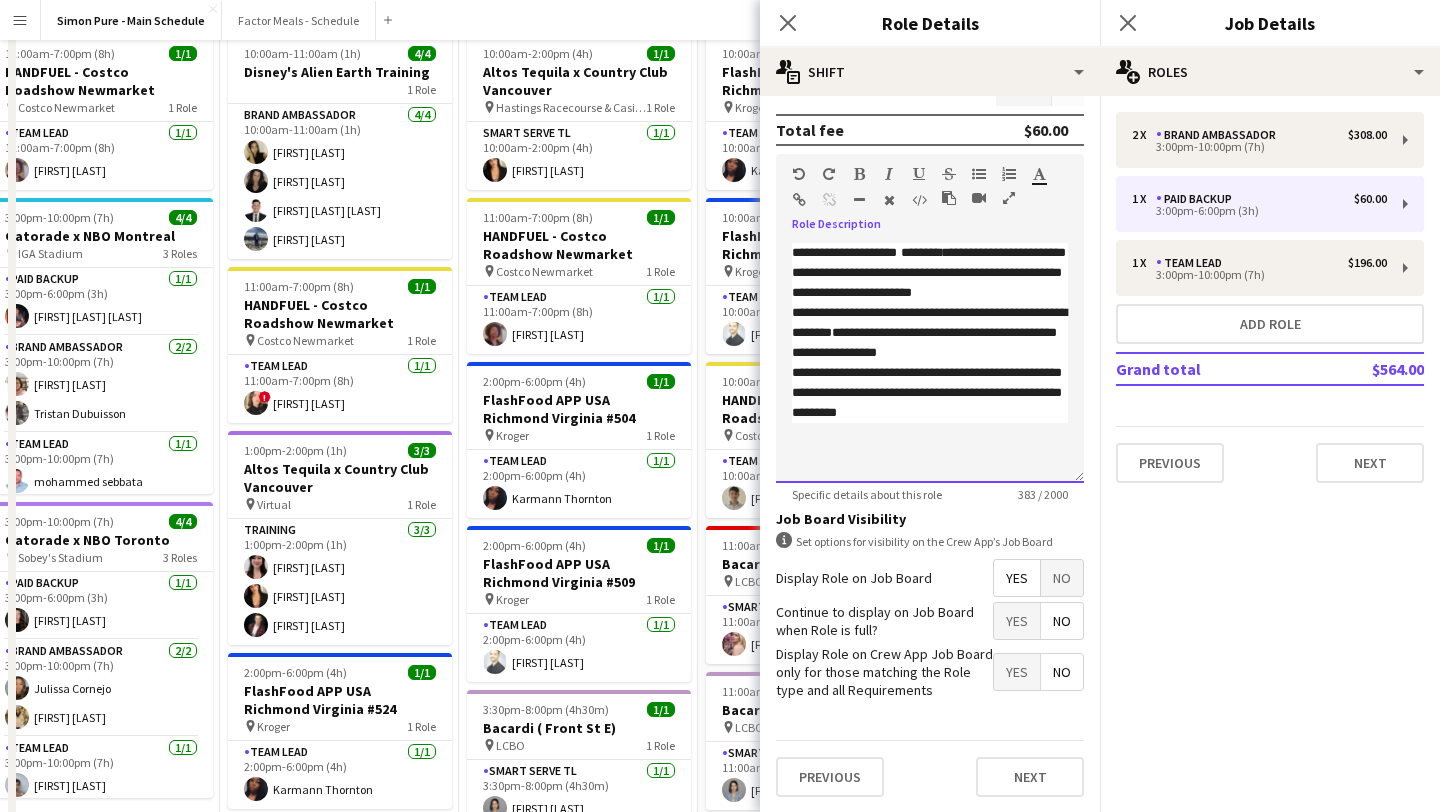 scroll, scrollTop: 0, scrollLeft: 0, axis: both 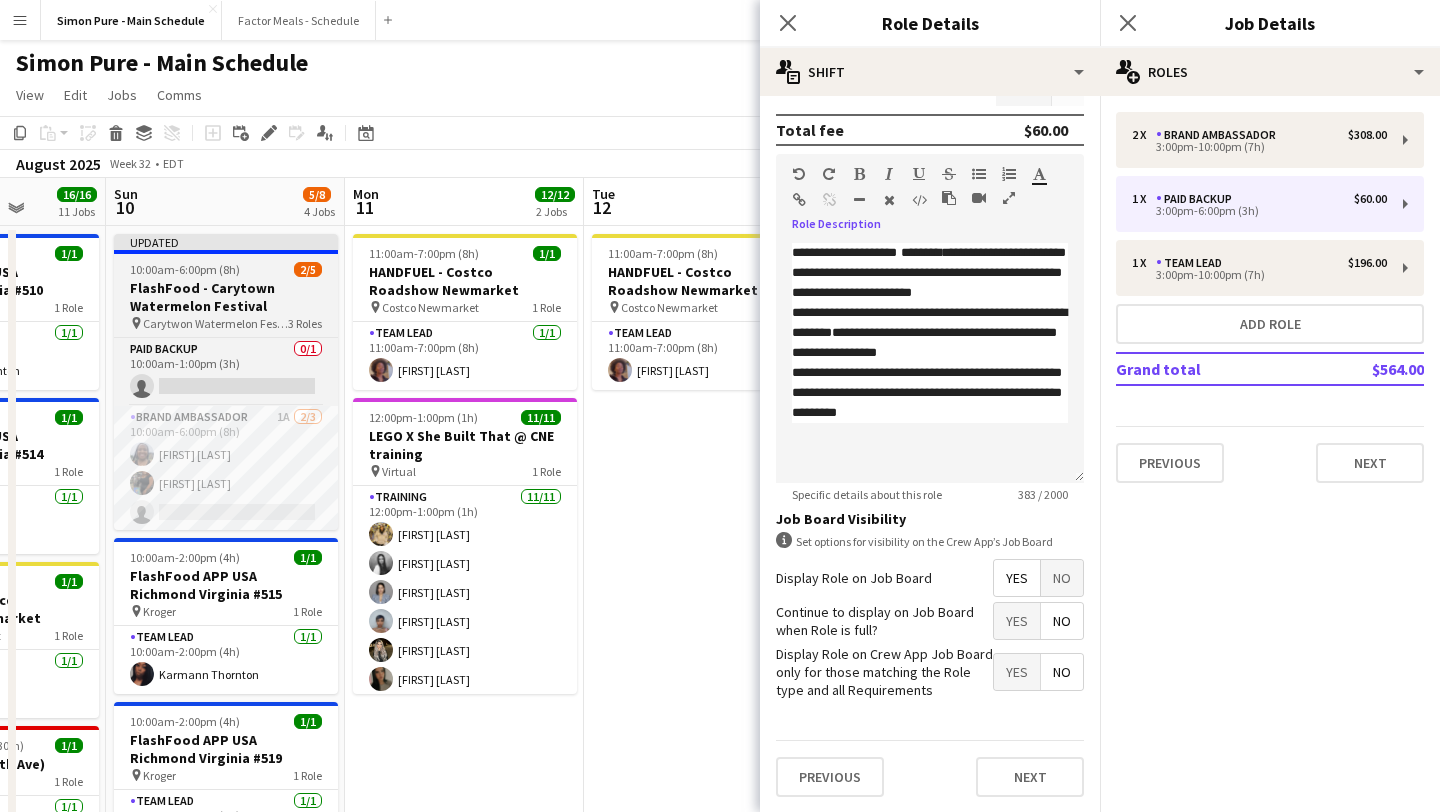 click on "Updated   [H]:[MM]-[H]:[MM] ([H]h)    [N]/[N]   [BRAND] - [CITY] [CITY]
pin
[CITY] [CITY]   [N] Roles   Paid Backup   [N]/[N]   [H]:[MM]-[H]:[MM] ([H]h)
single-neutral-actions
Brand Ambassador    [N]A   [N]/[N]   [H]:[MM]-[H]:[MM] ([H]h)
[FIRST] [LAST] [FIRST] [LAST]
single-neutral-actions
Team Lead   [N]A   [N]/[N]   [H]:[MM]-[H]:[MM] ([H]h)
single-neutral-actions" at bounding box center (226, 382) 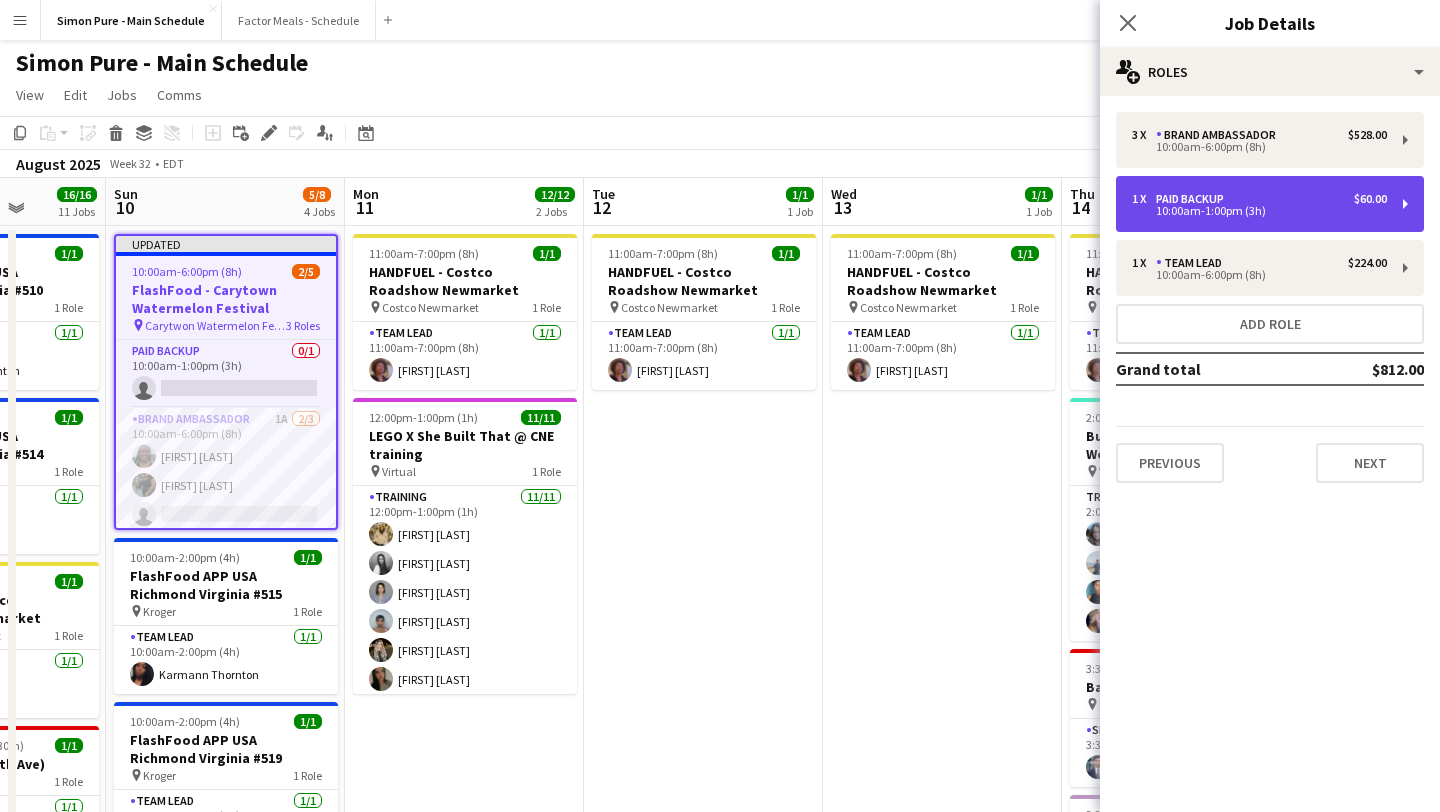 click on "1 x   Paid Backup   $60.00" at bounding box center (1259, 199) 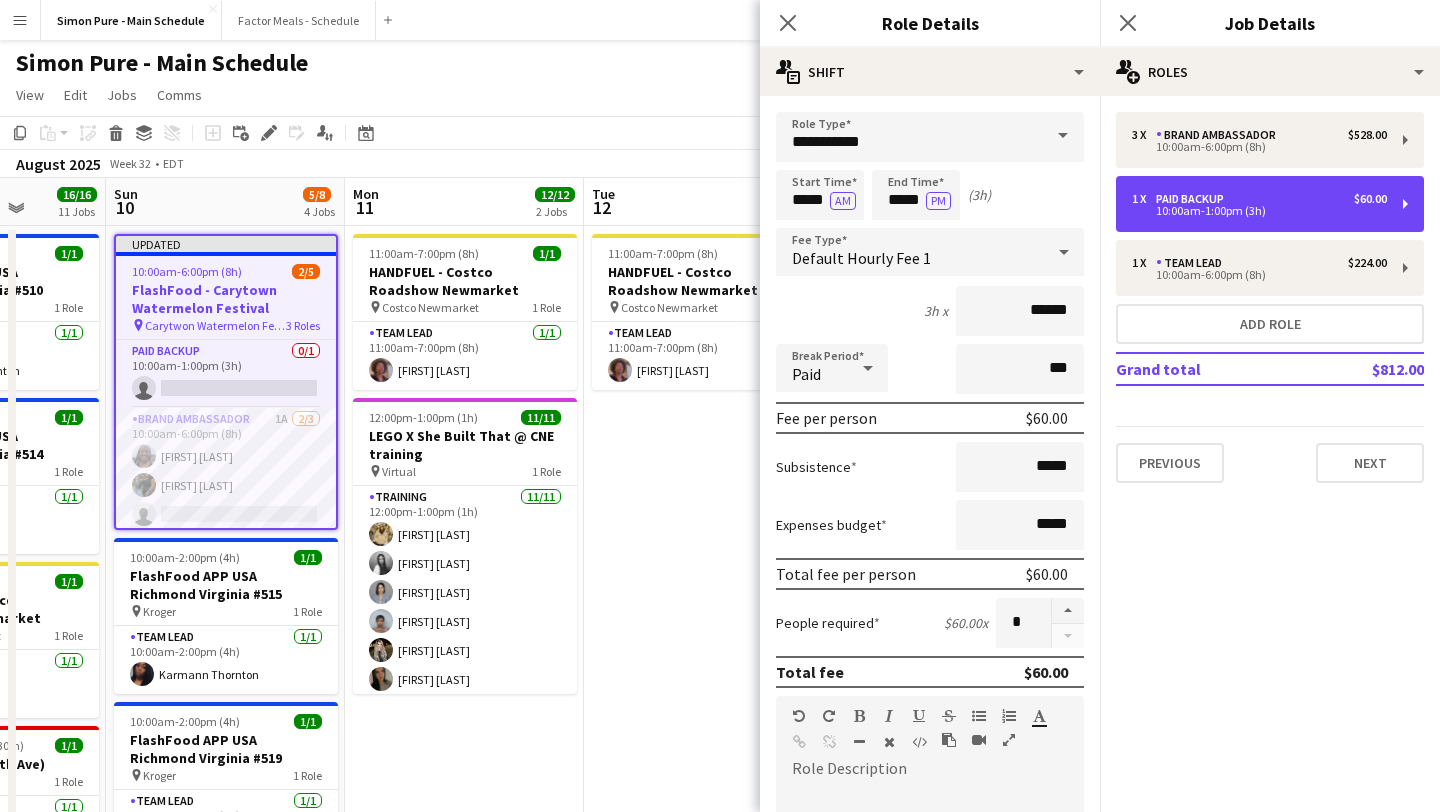 scroll, scrollTop: 440, scrollLeft: 0, axis: vertical 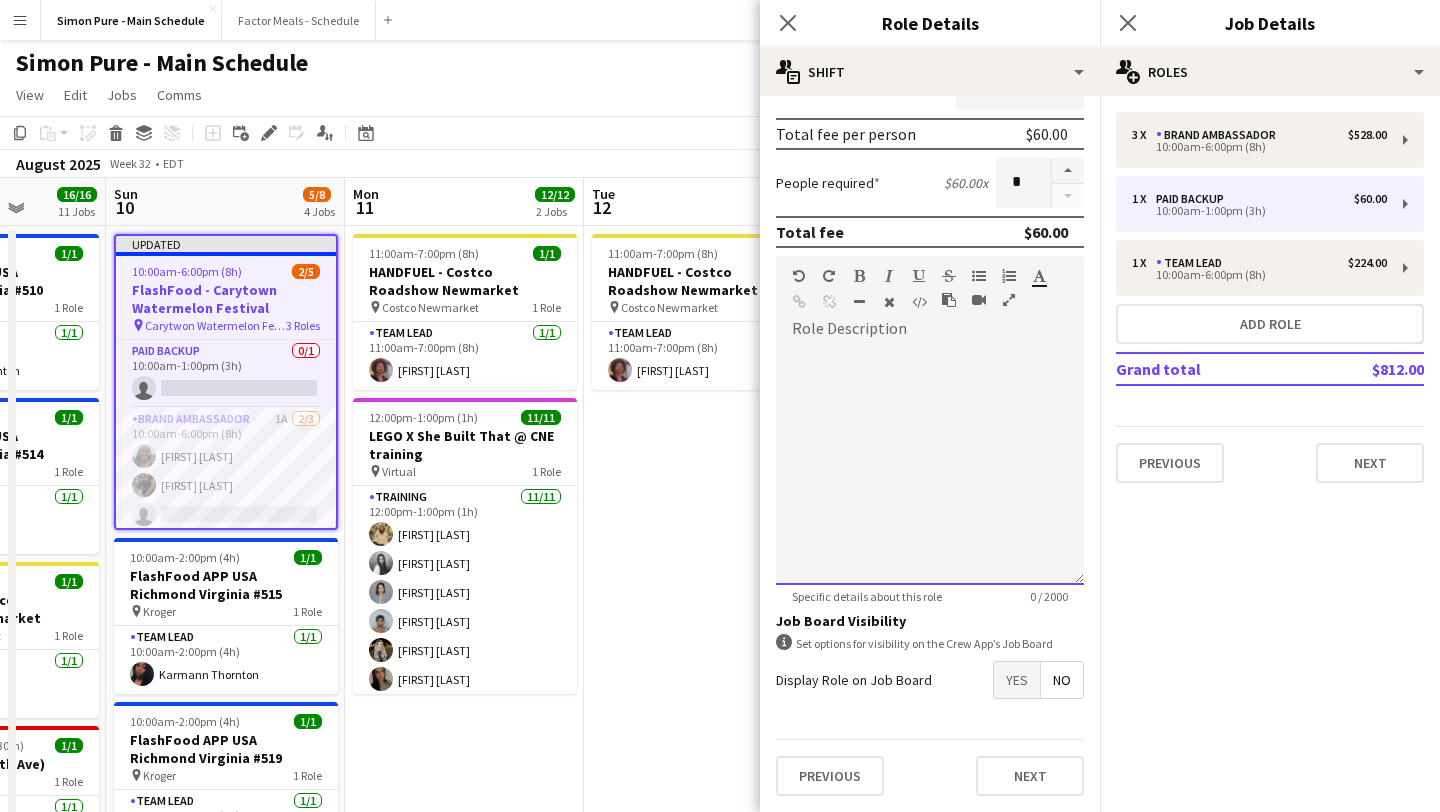 click at bounding box center (930, 465) 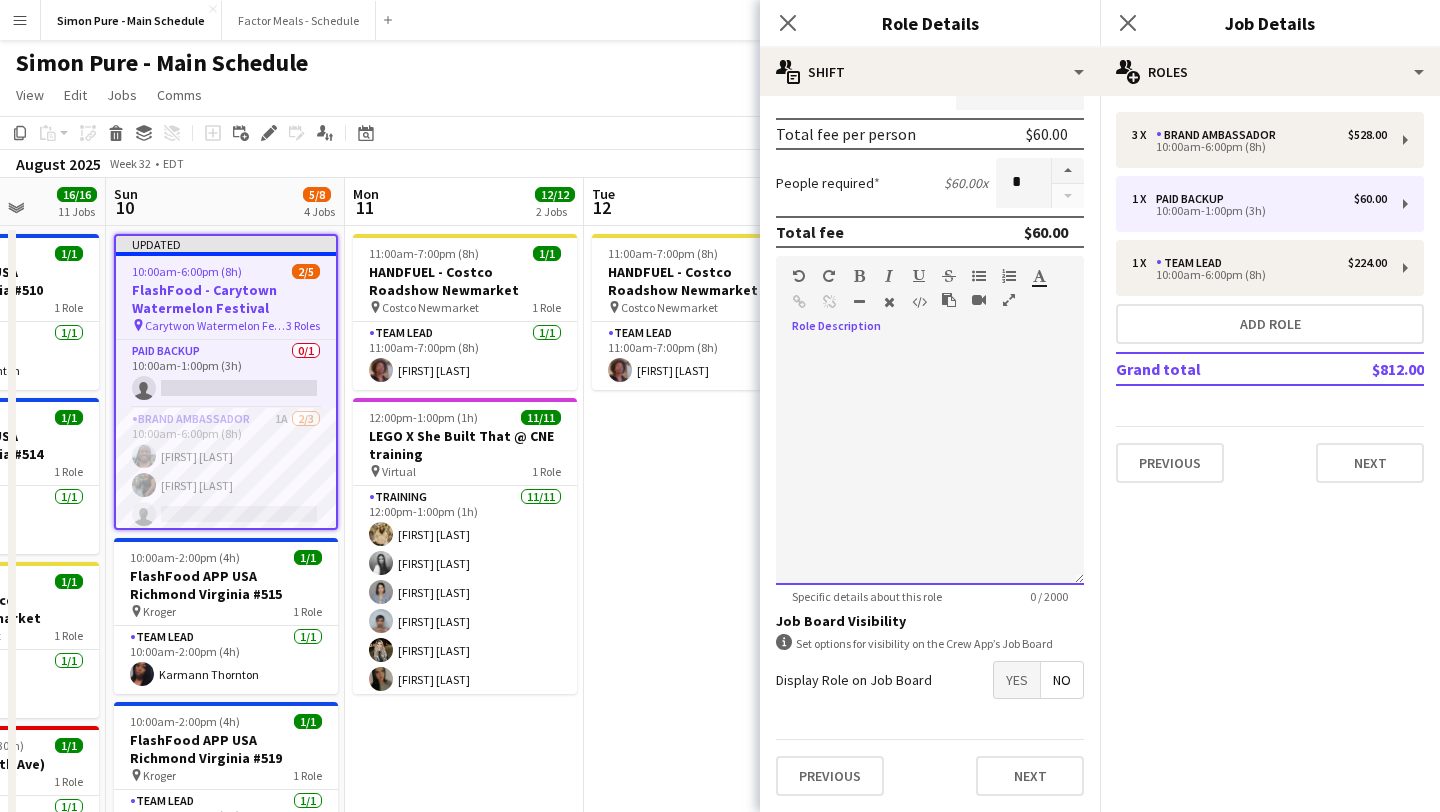 paste 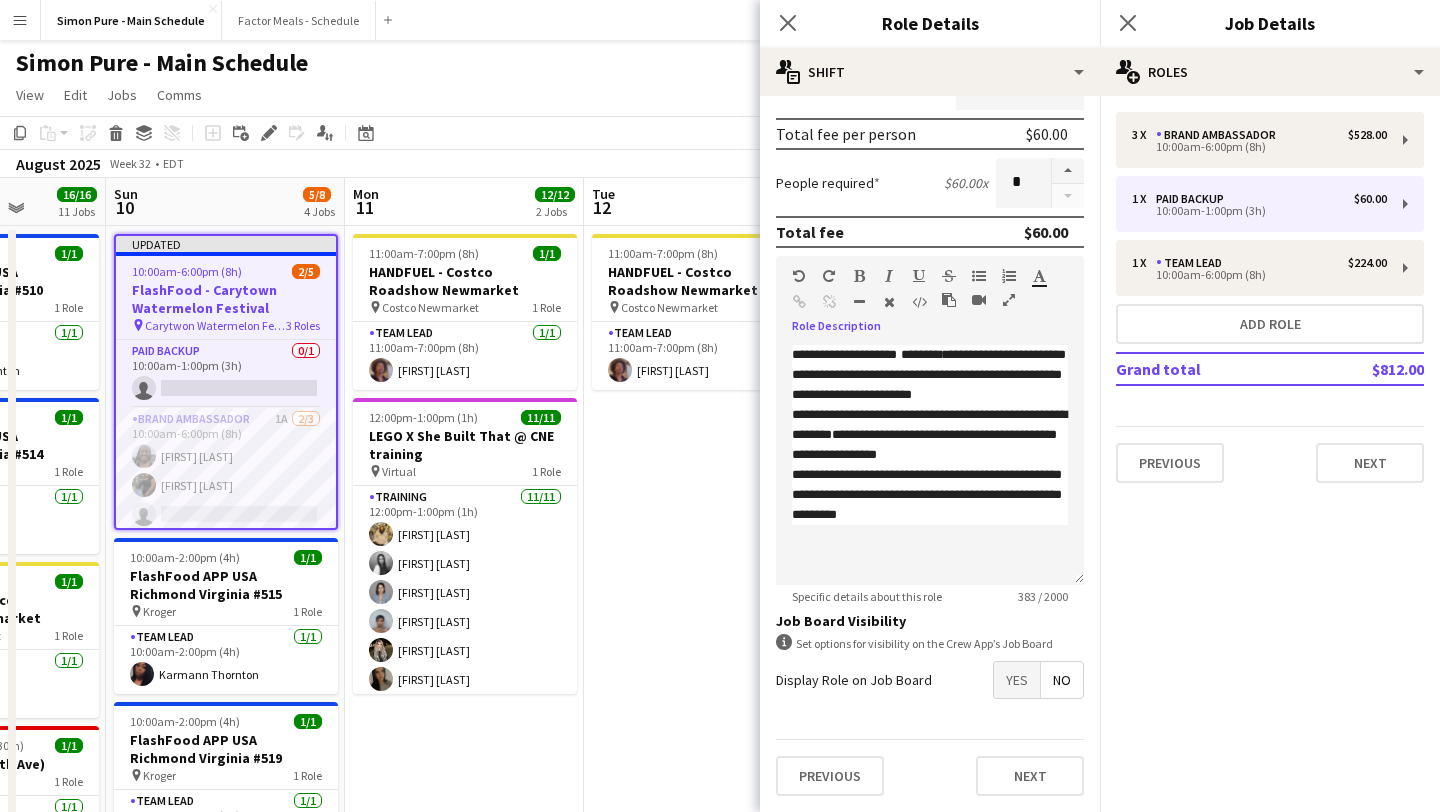 click on "Yes" at bounding box center (1017, 680) 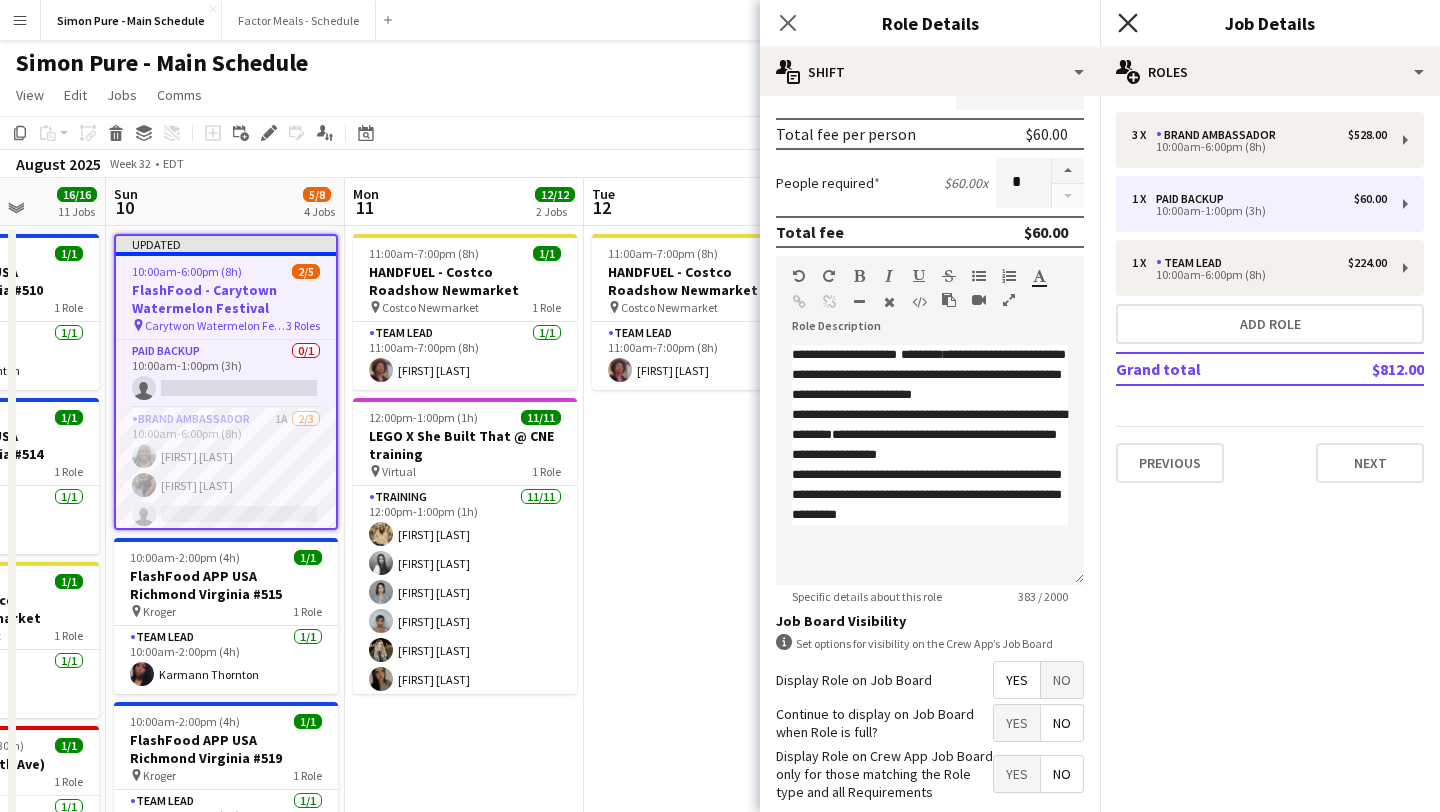 click 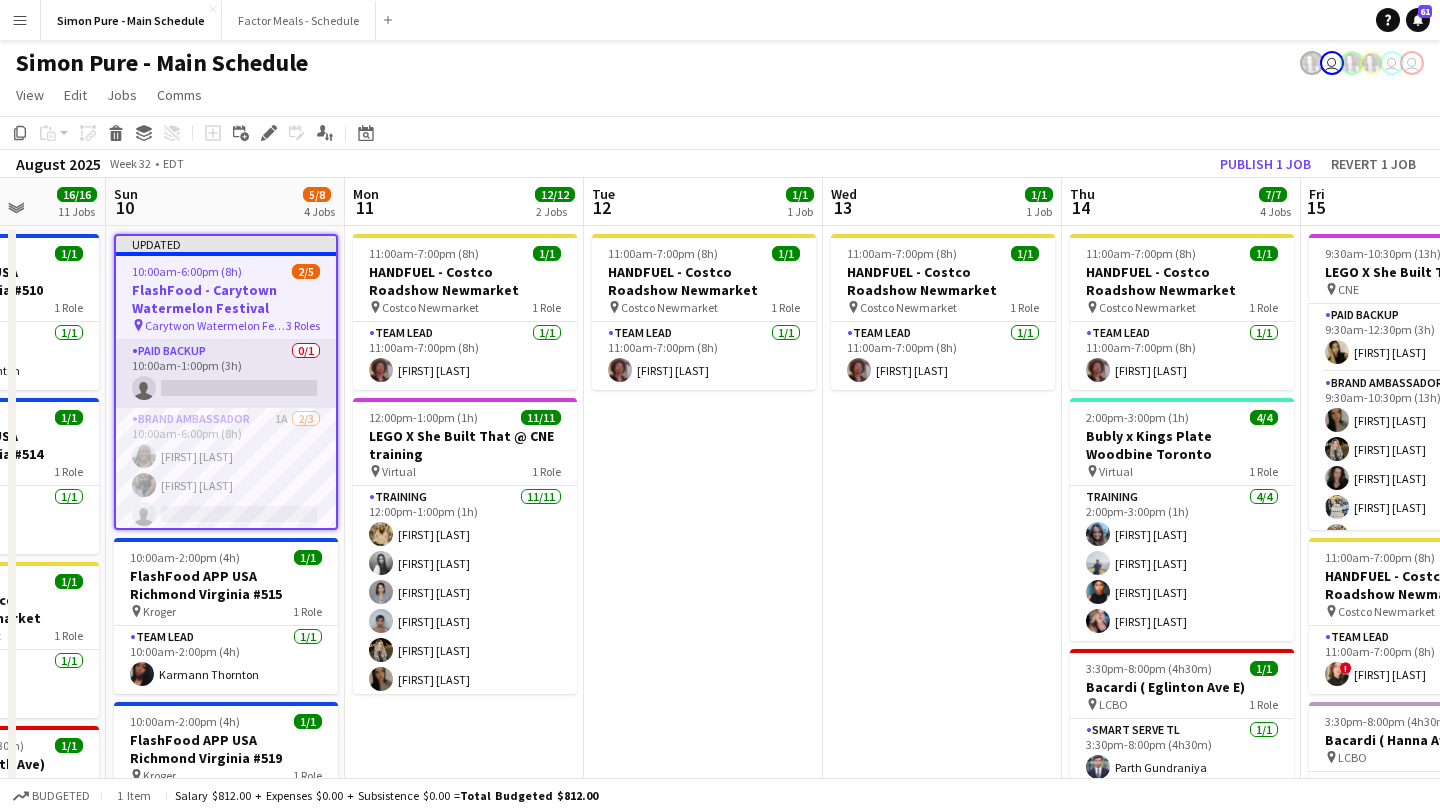 click on "Paid Backup   0/1   10:00am-1:00pm (3h)
single-neutral-actions" at bounding box center [226, 374] 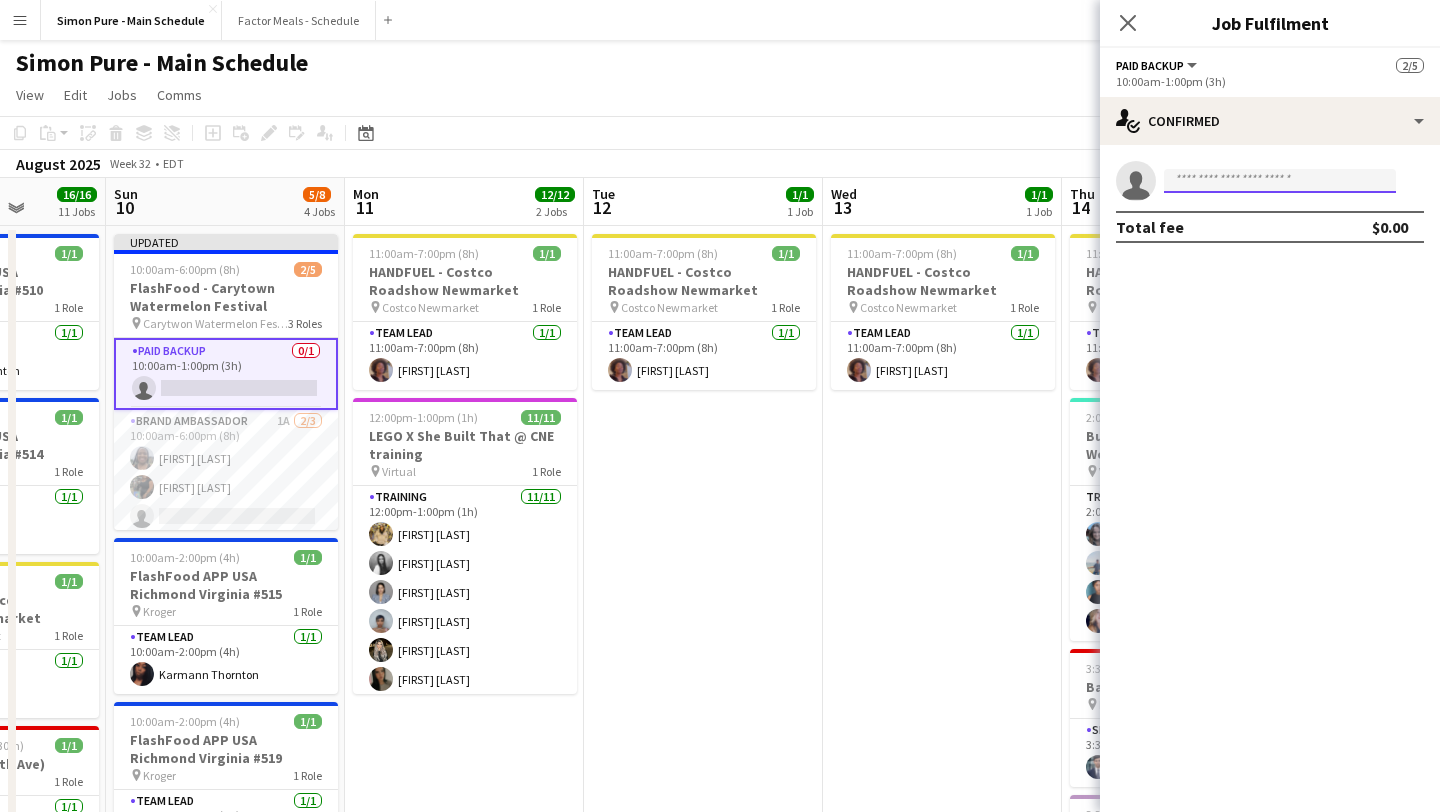 click at bounding box center (1280, 181) 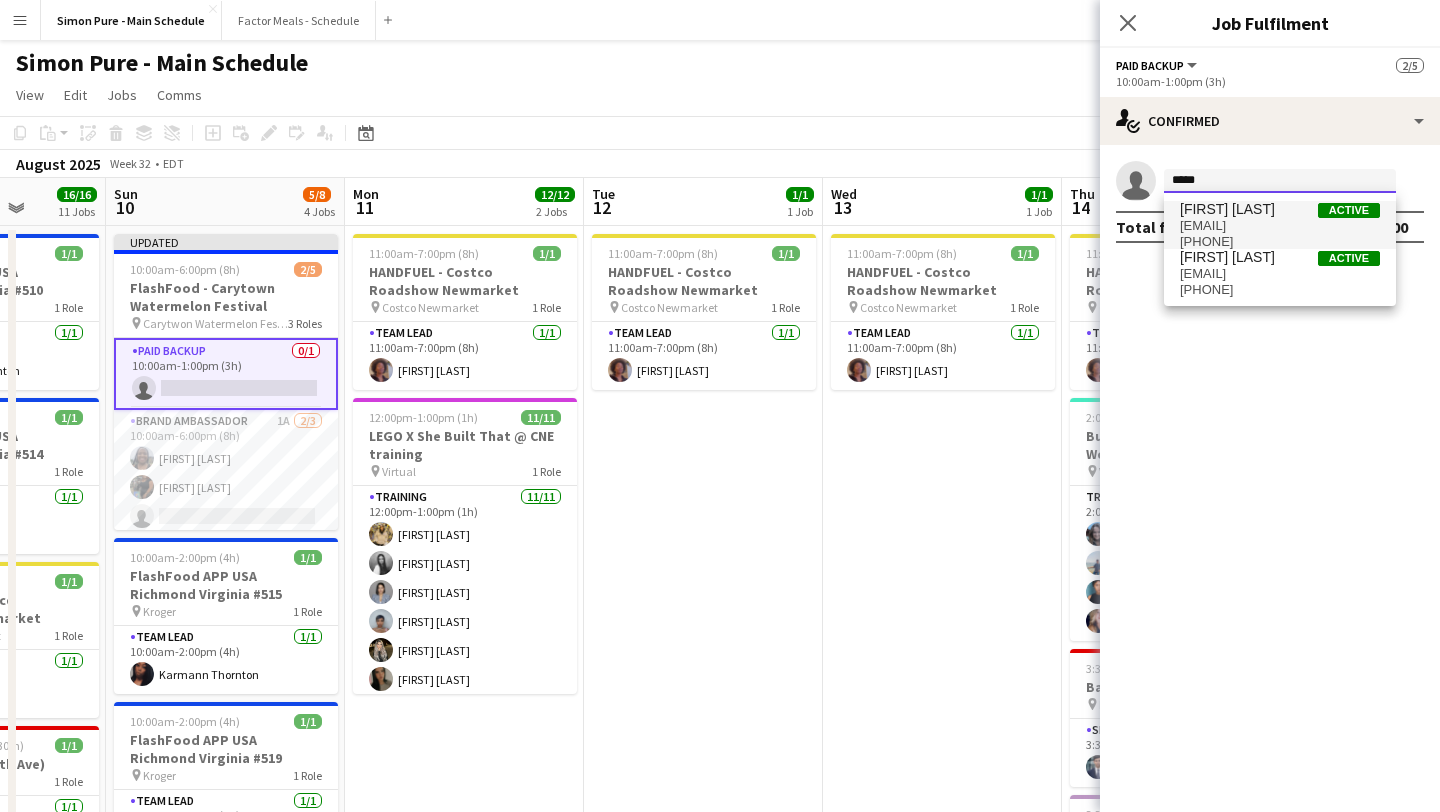 type on "*****" 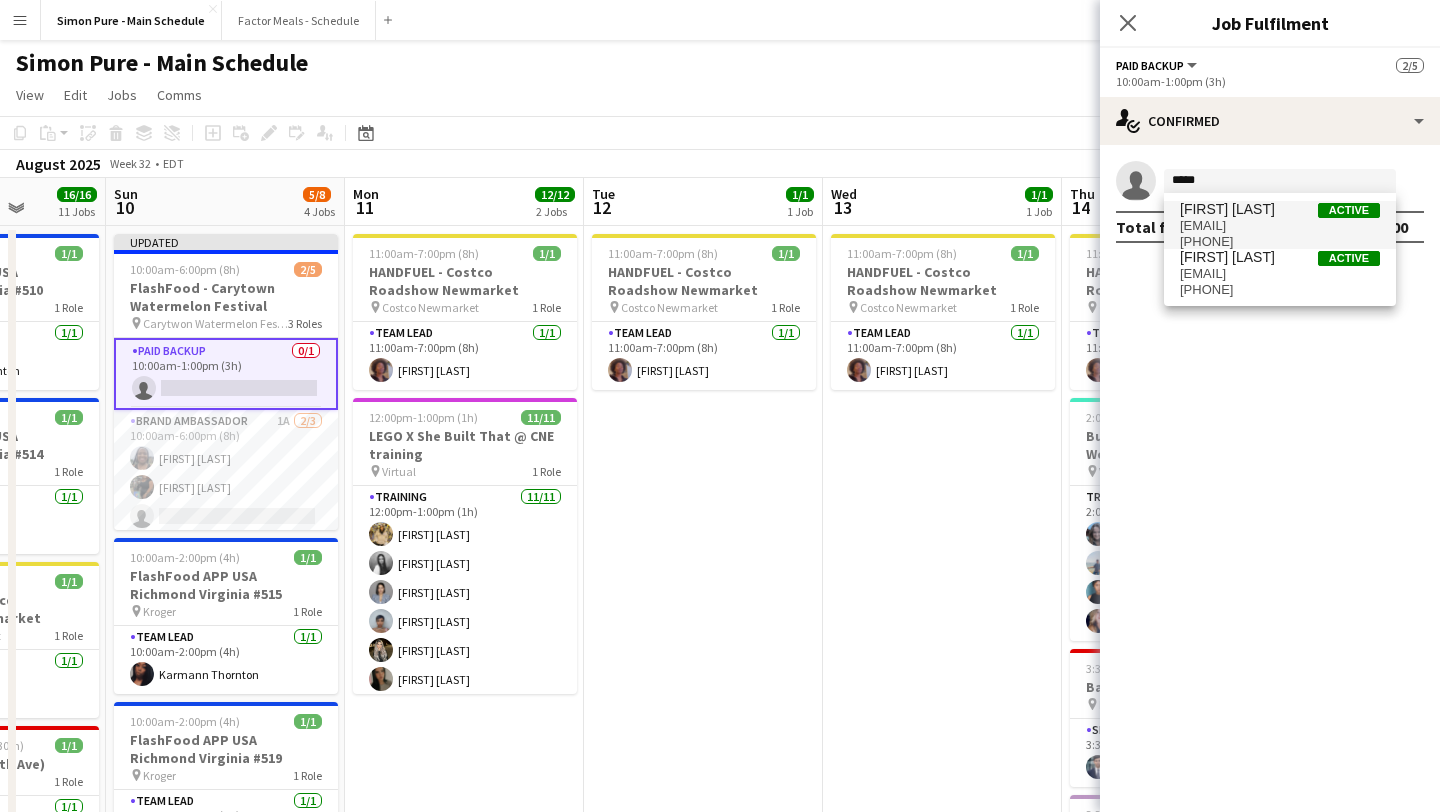 click on "[FIRST] [LAST]" at bounding box center (1227, 209) 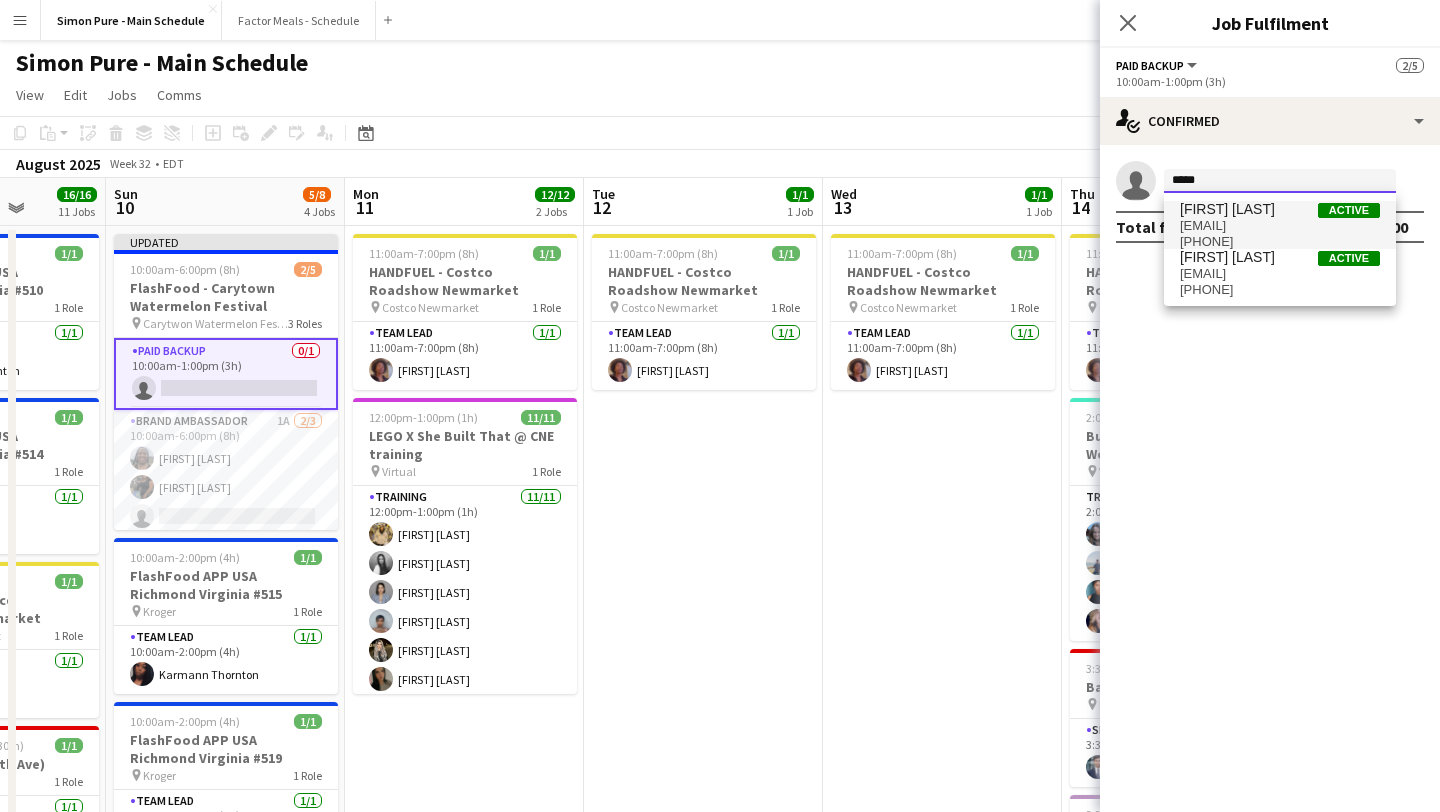 type 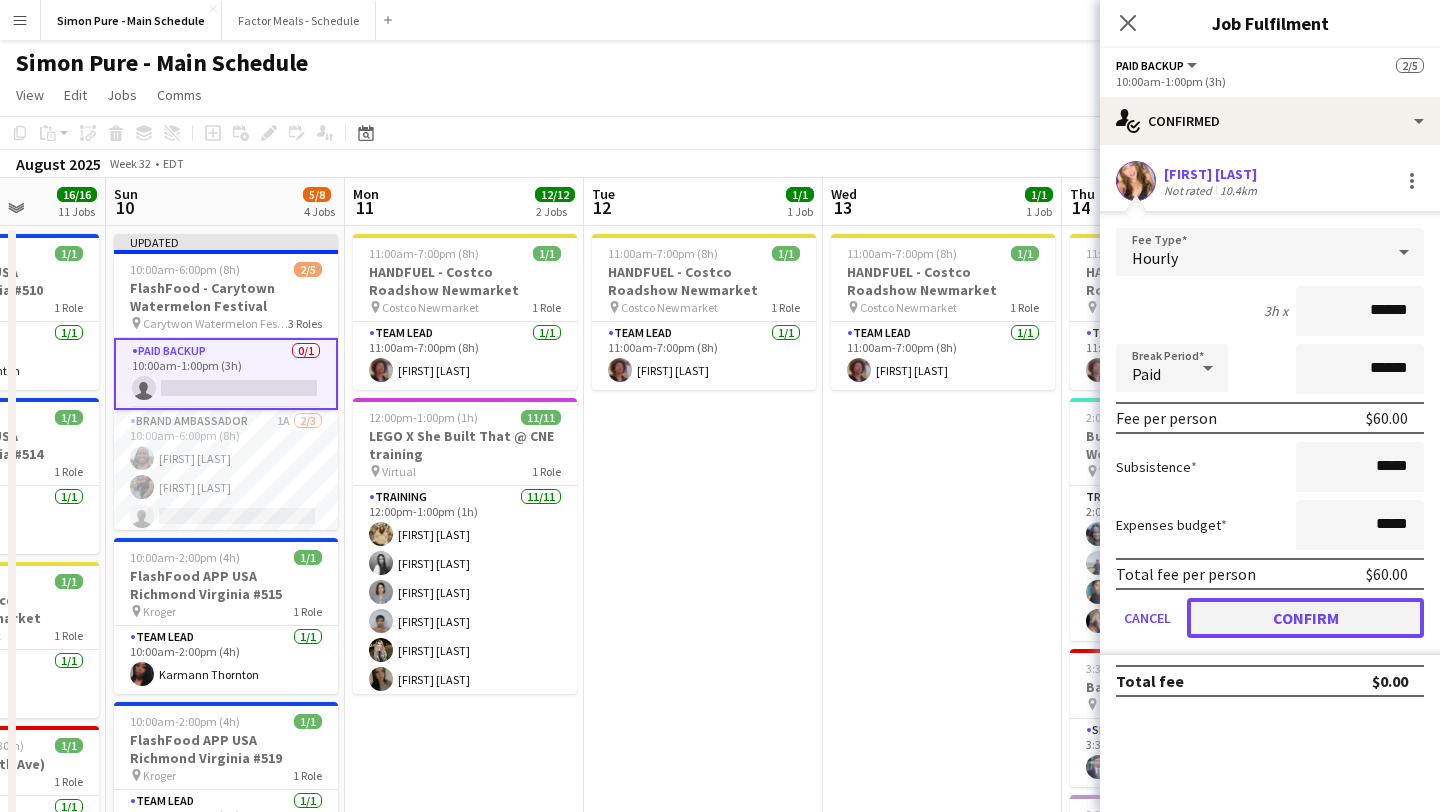 click on "Confirm" at bounding box center [1305, 618] 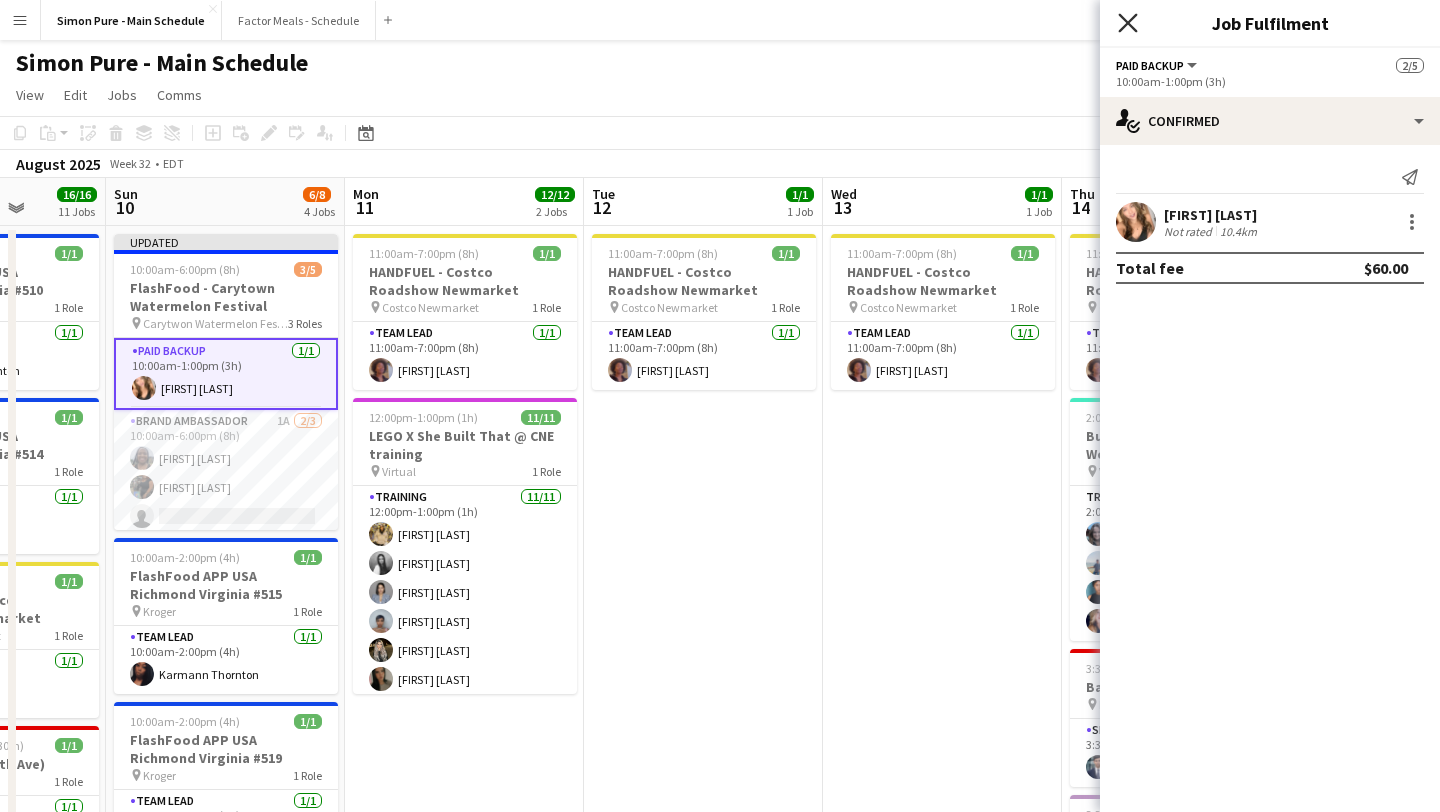 click on "Close pop-in" 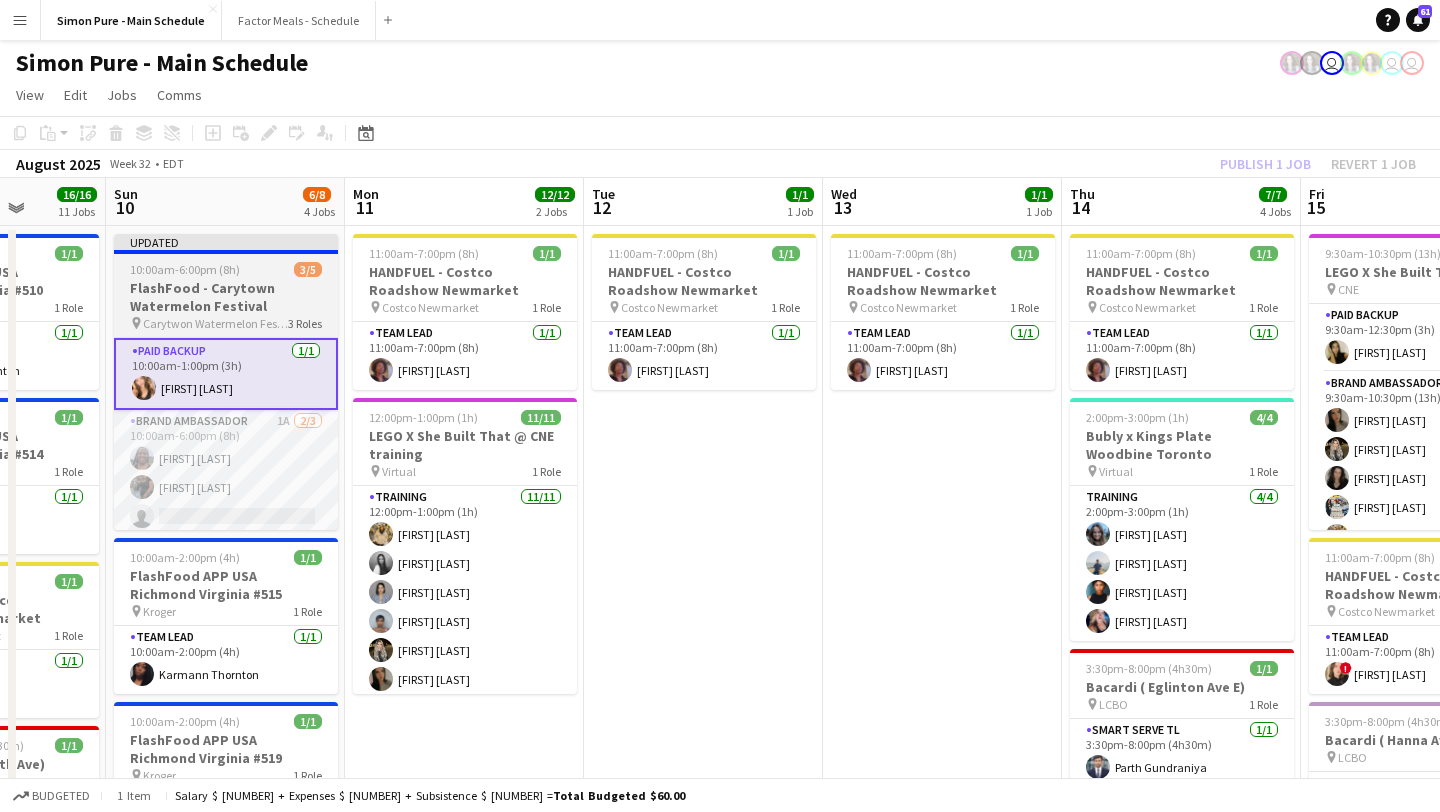 click on "10:00am-6:00pm (8h)" at bounding box center [185, 269] 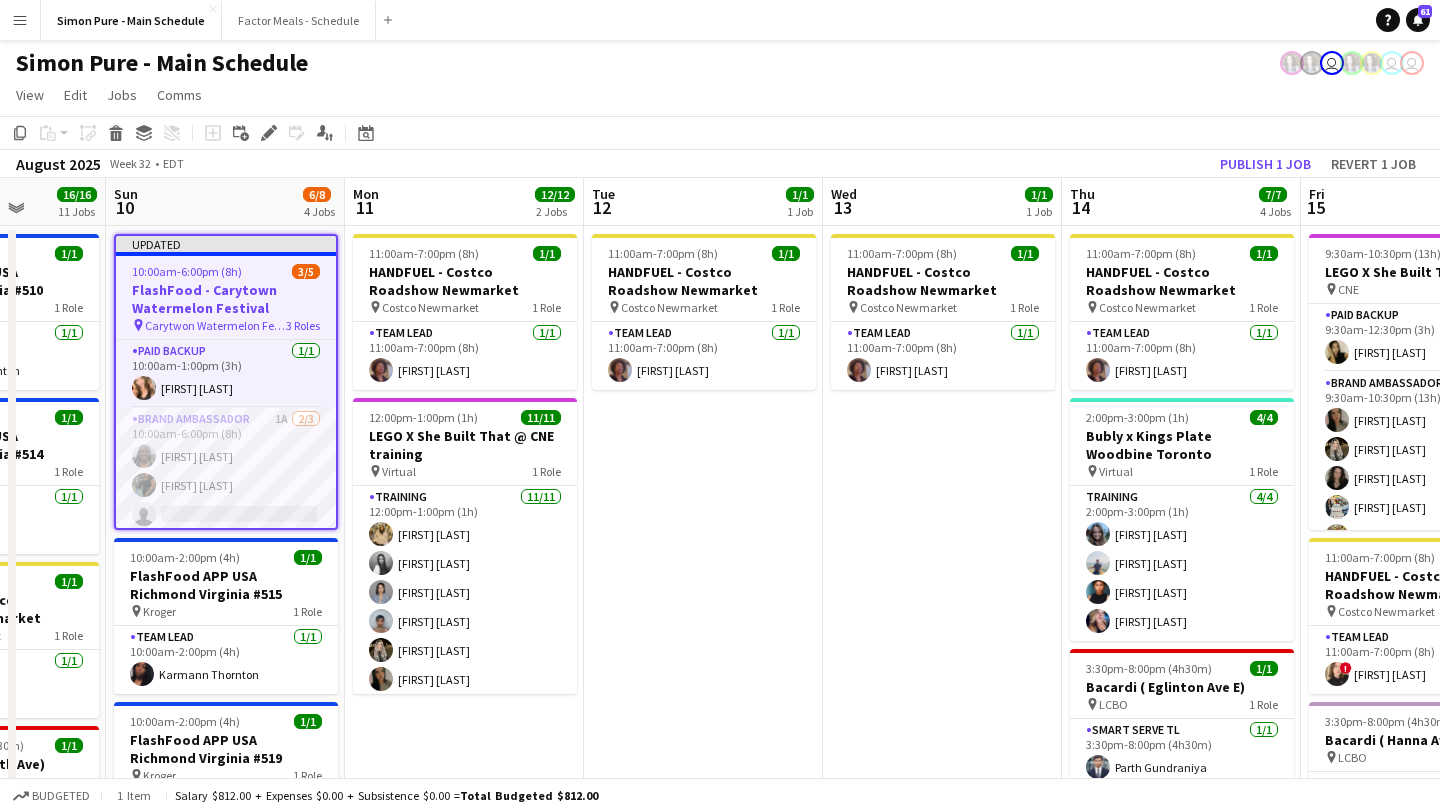 click on "August 2025   Week 32
•   EDT   Publish 1 job   Revert 1 job" 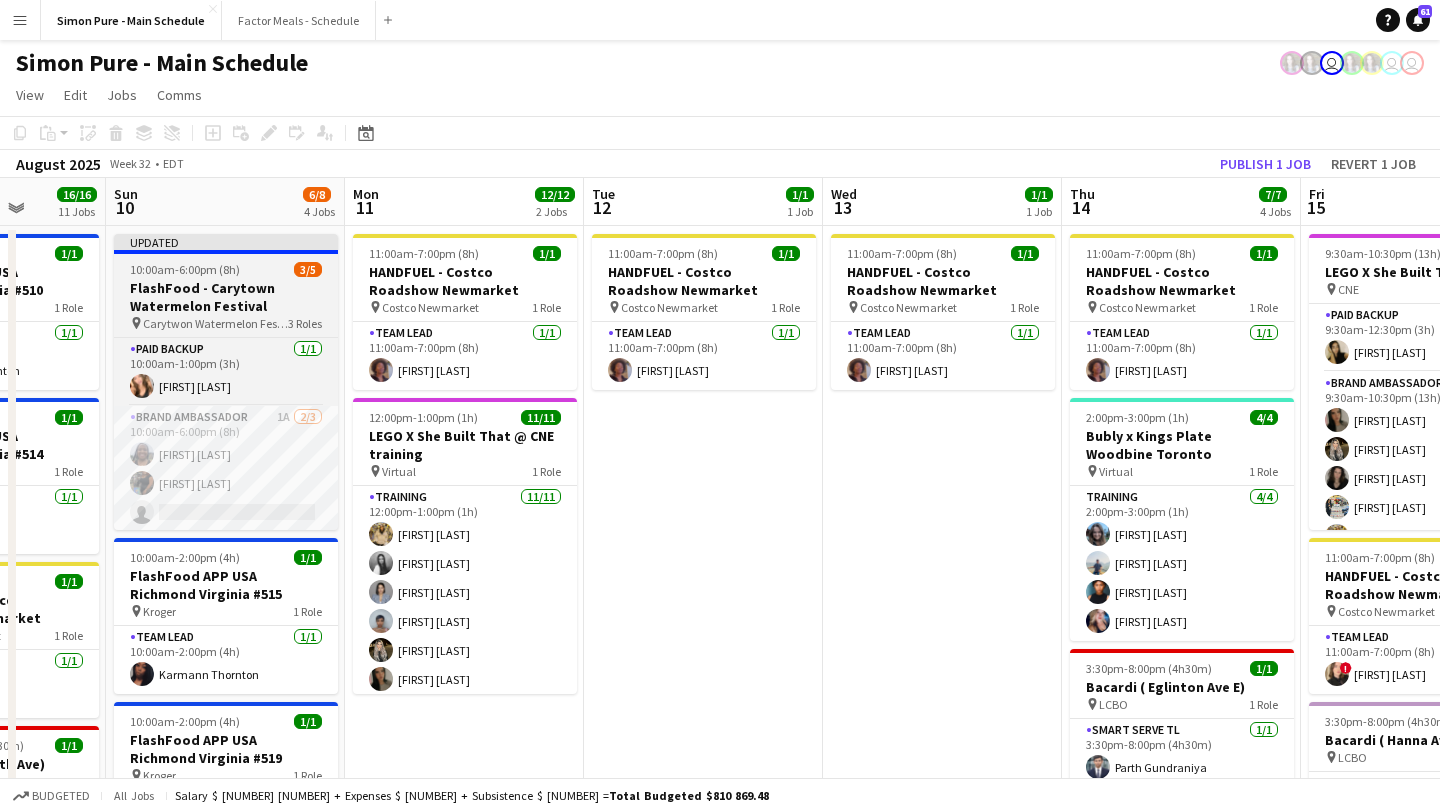 click on "FlashFood - Carytown Watermelon Festival" at bounding box center (226, 297) 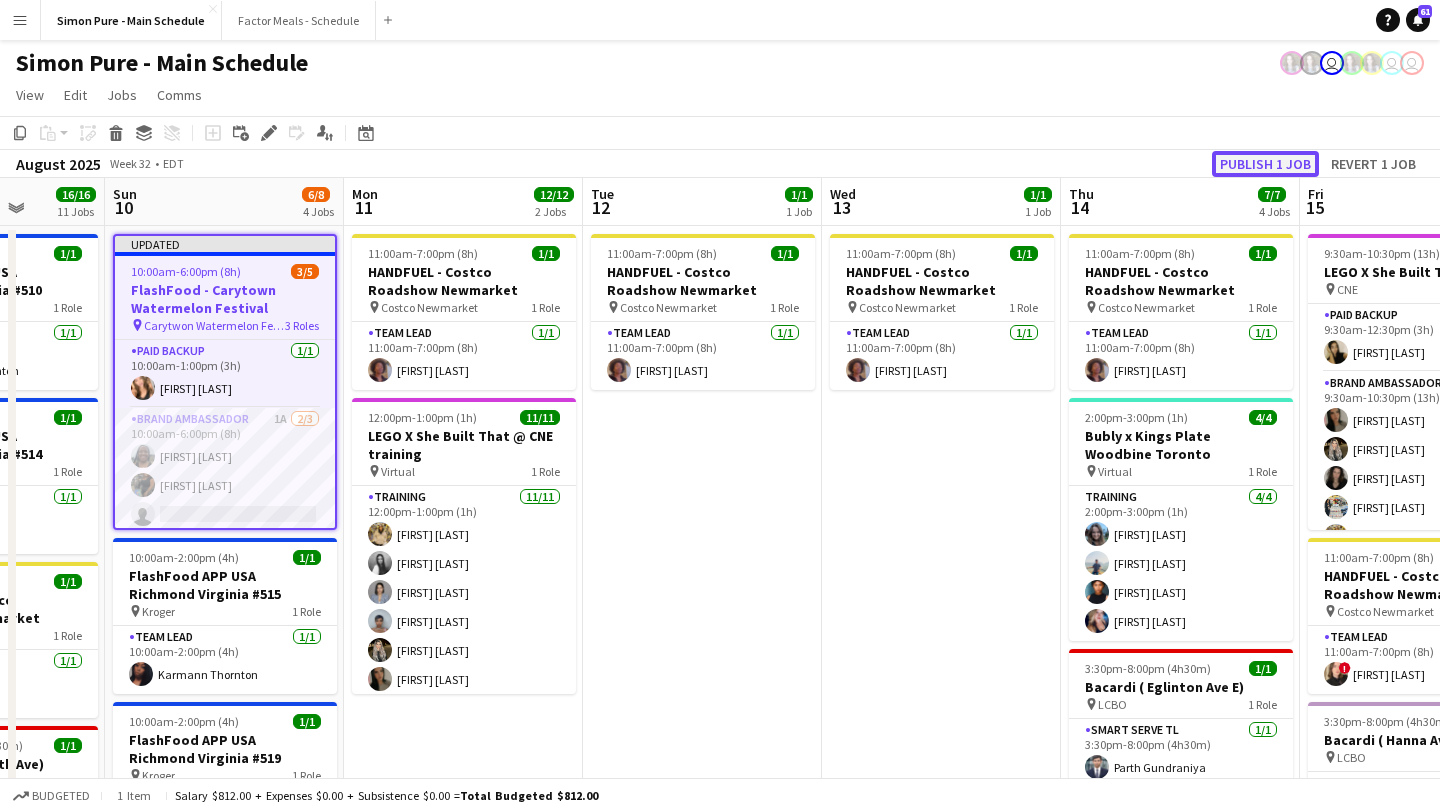 click on "Publish 1 job" 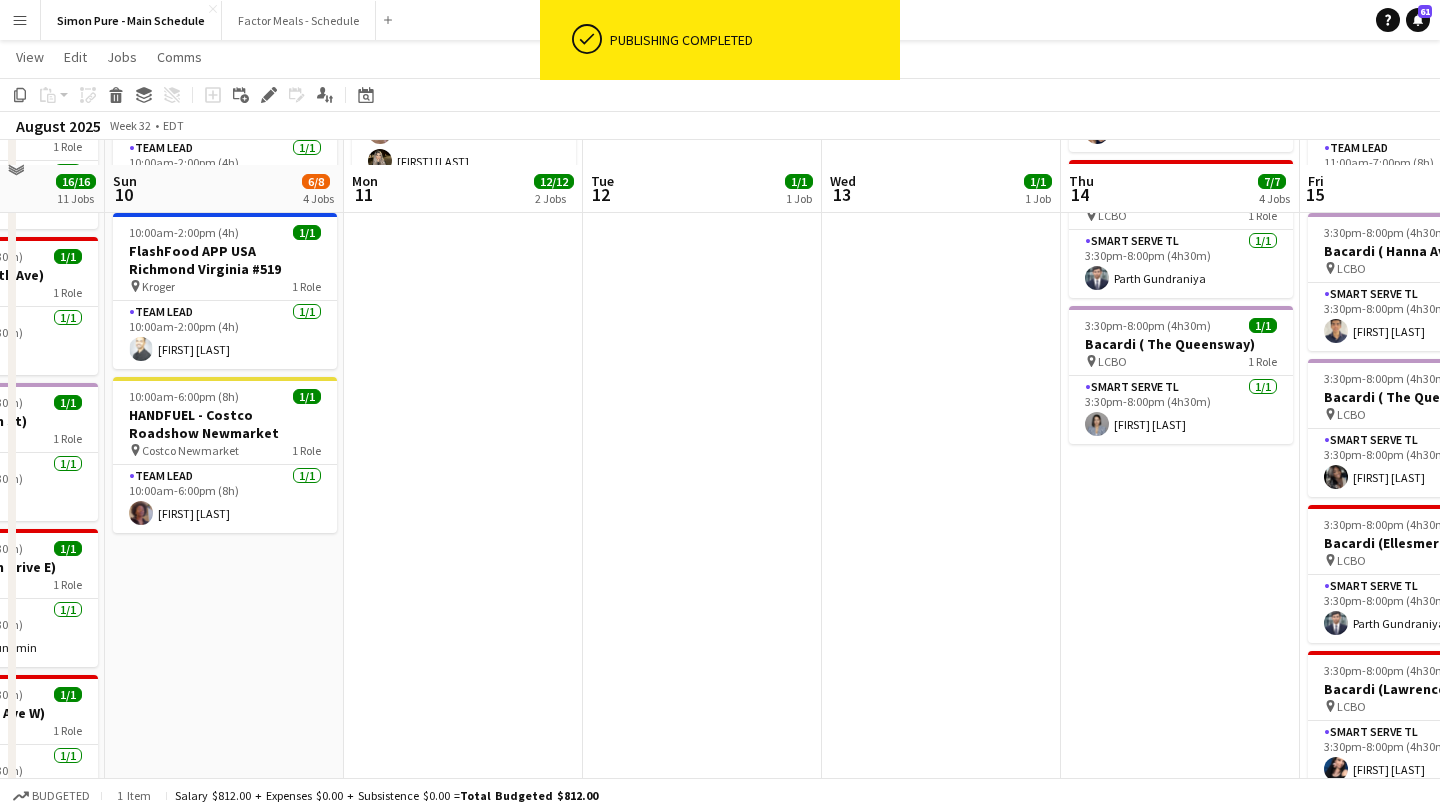 scroll, scrollTop: 484, scrollLeft: 0, axis: vertical 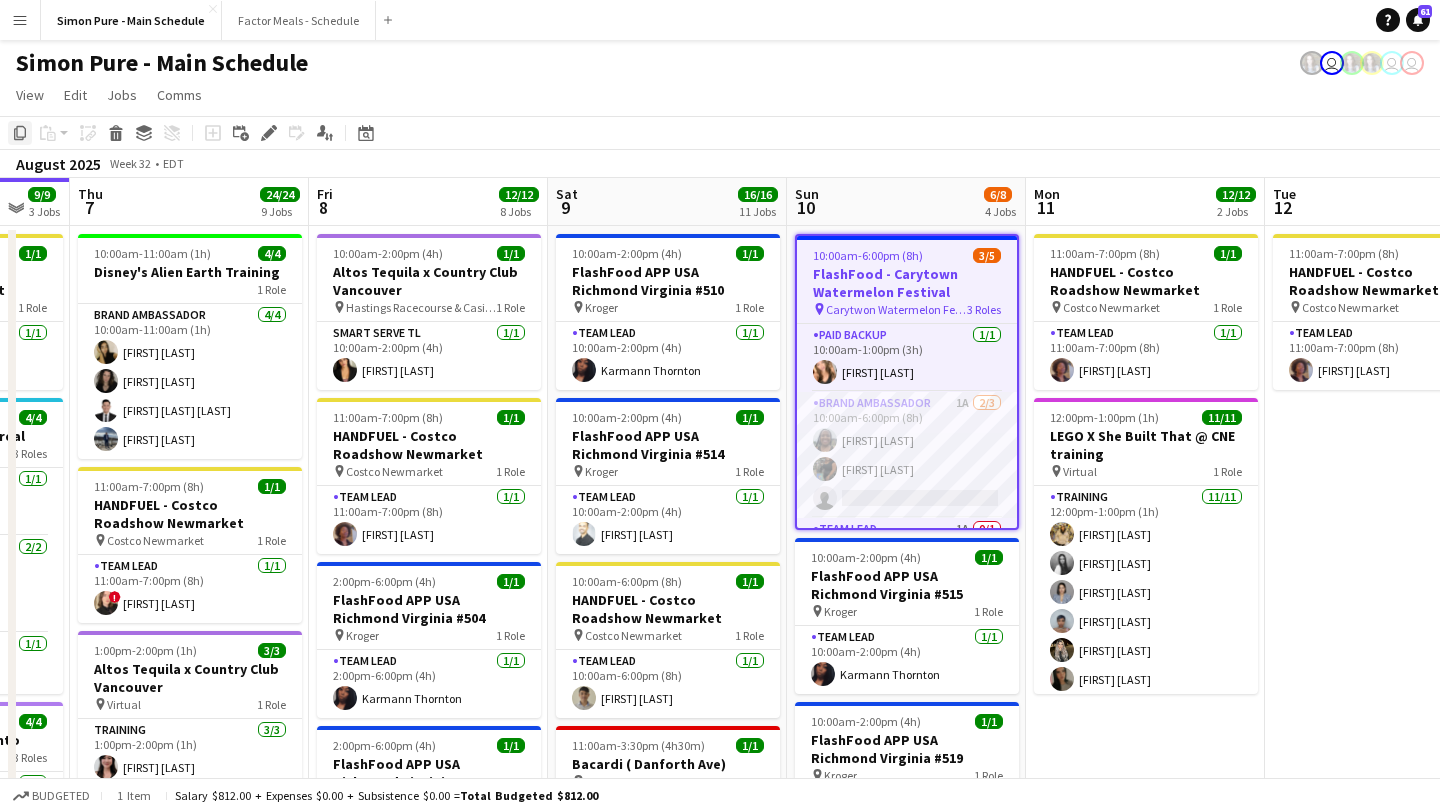 click 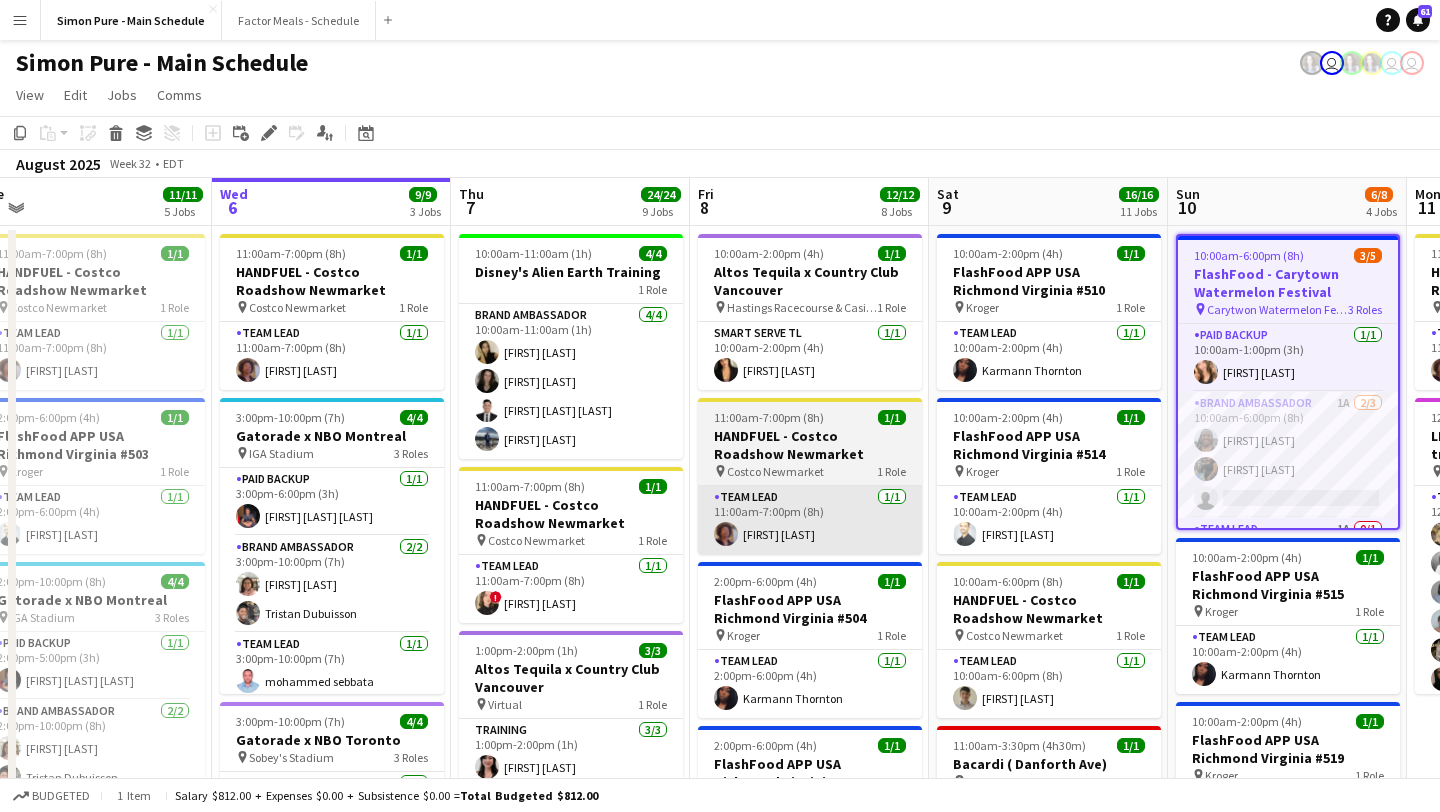 scroll, scrollTop: 0, scrollLeft: 476, axis: horizontal 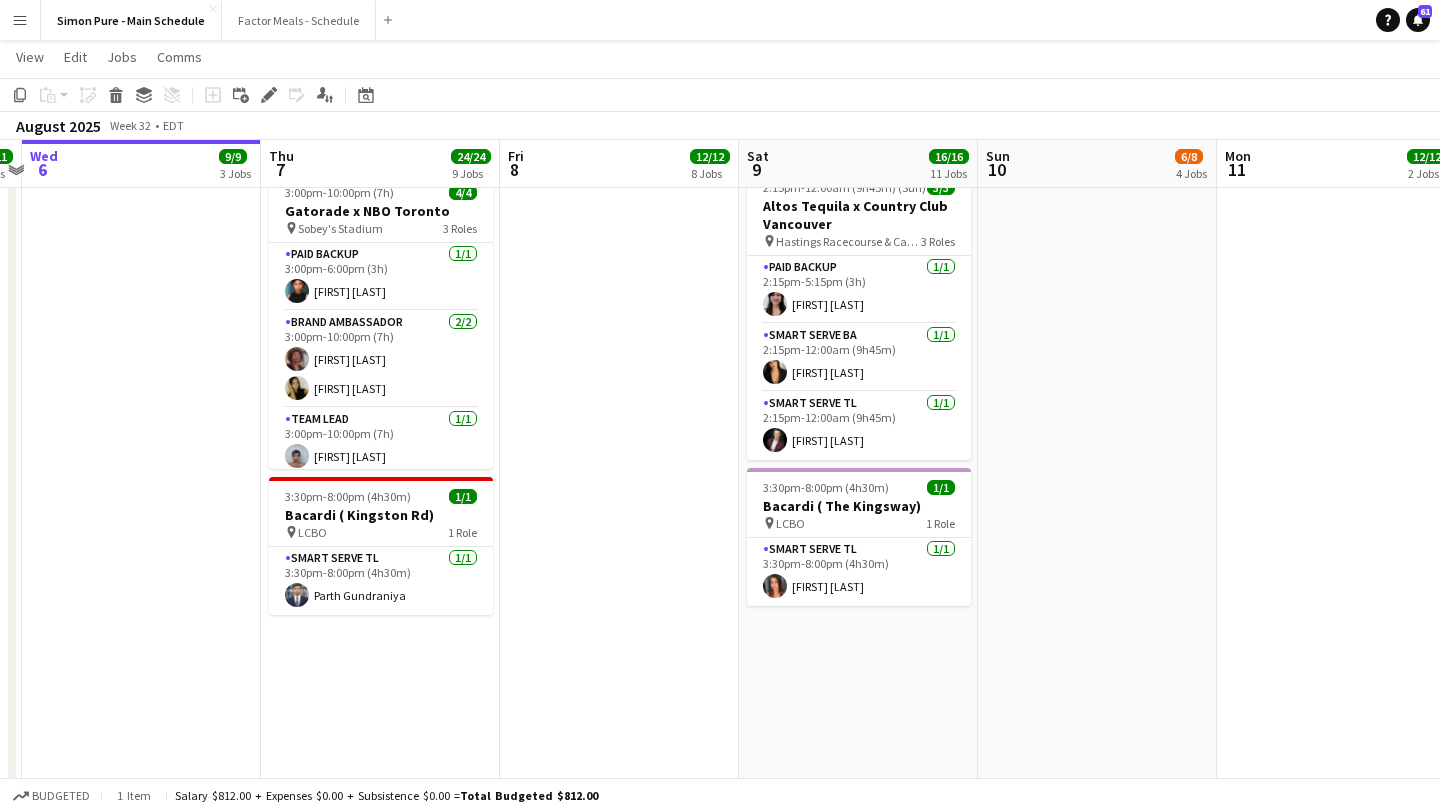 click on "[H]:[MM]-[H]:[MM] ([H]h)    [N]/[N]   [BRAND] [BRAND] [CITY] [CITY] [N] # [N]
pin
[BRAND] [CITY]   [N] Role   Team Lead   [N]/[N]   [H]:[MM]-[H]:[MM] ([H]h)
[FIRST] [LAST]     [H]:[MM]-[H]:[MM] ([H]h[M])    [N]/[N]   [BRAND] ( [STREET] )
pin
[BRAND]    [N] Role   Smart Serve TL   [N]/[N]   [H]:[MM]-[H]:[MM] ([H]h[M])
[FIRST] [LAST] [LAST]     [H]:[MM]-[H]:[MM] ([H]h[M])    [N]/[N]   [BRAND] ( [STREET] )" at bounding box center (619, 192) 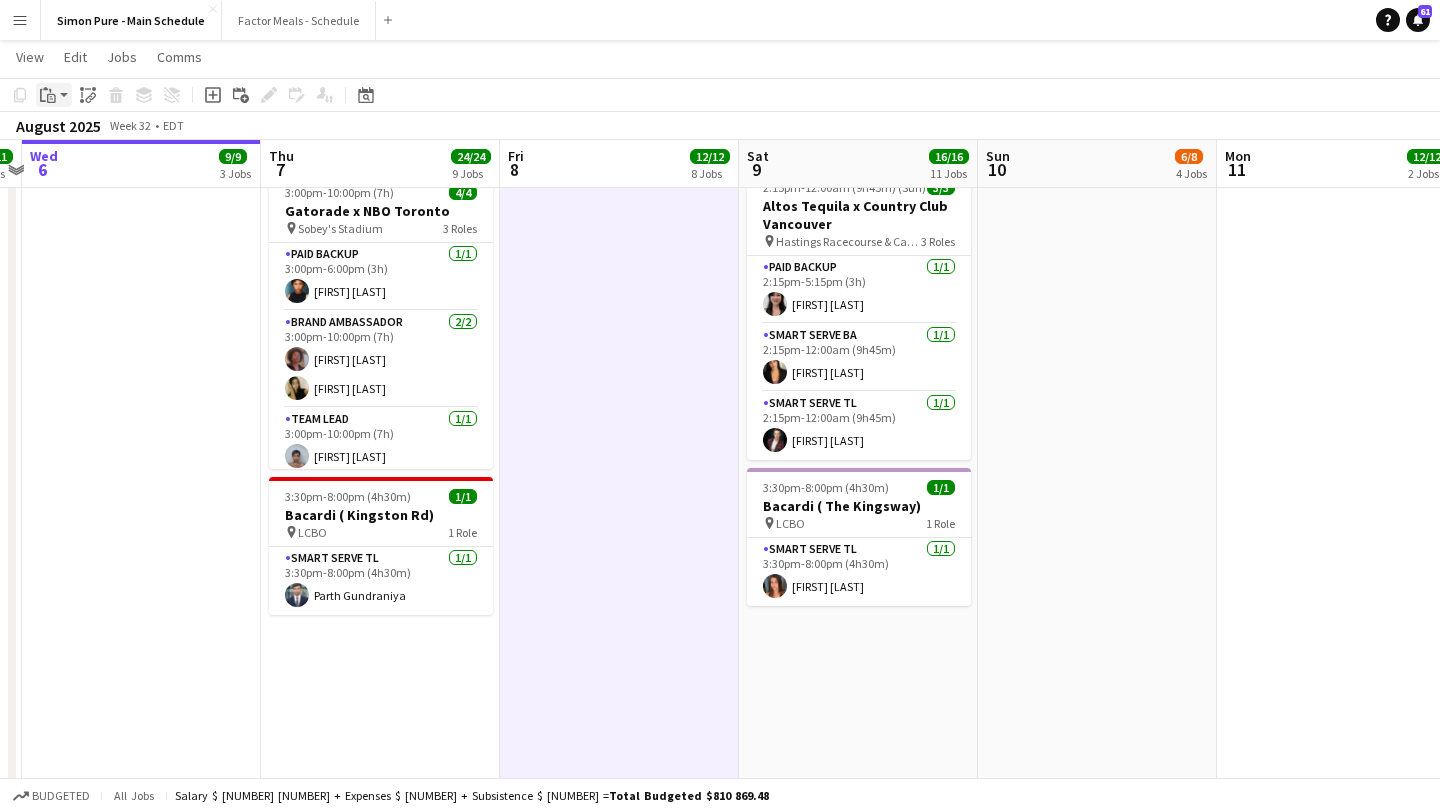 click on "Paste" at bounding box center (54, 95) 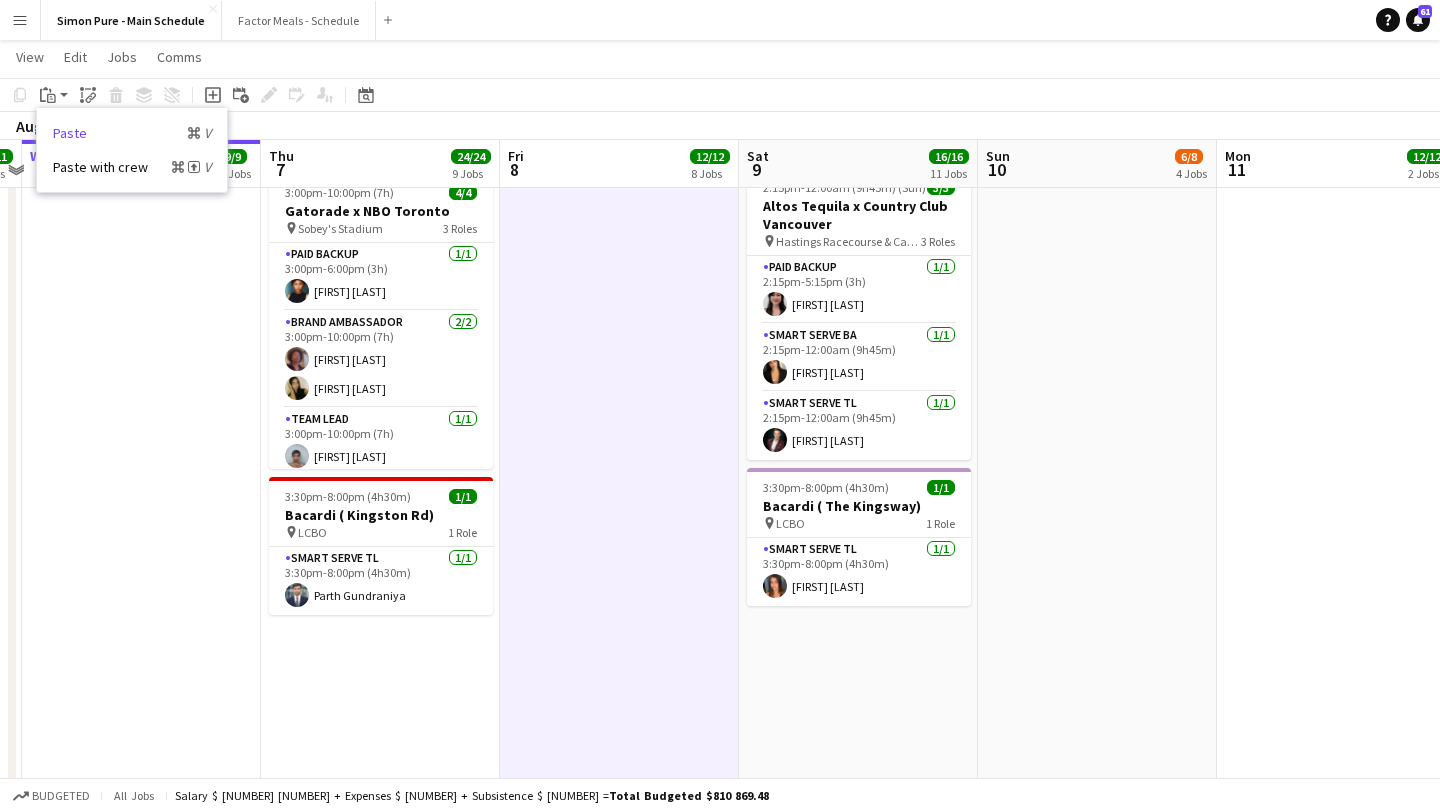 click on "Paste
Command
V" at bounding box center [132, 133] 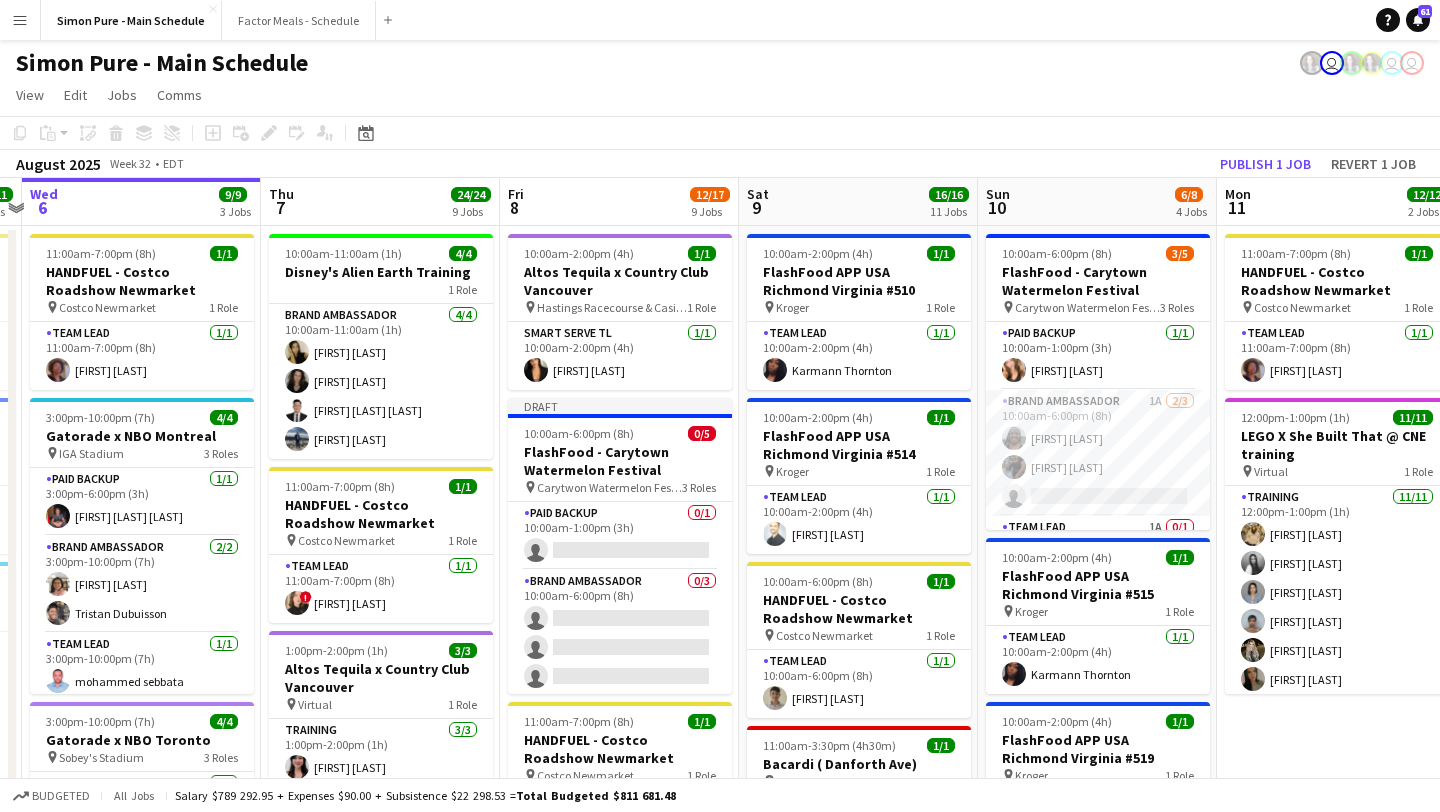 scroll, scrollTop: 11, scrollLeft: 0, axis: vertical 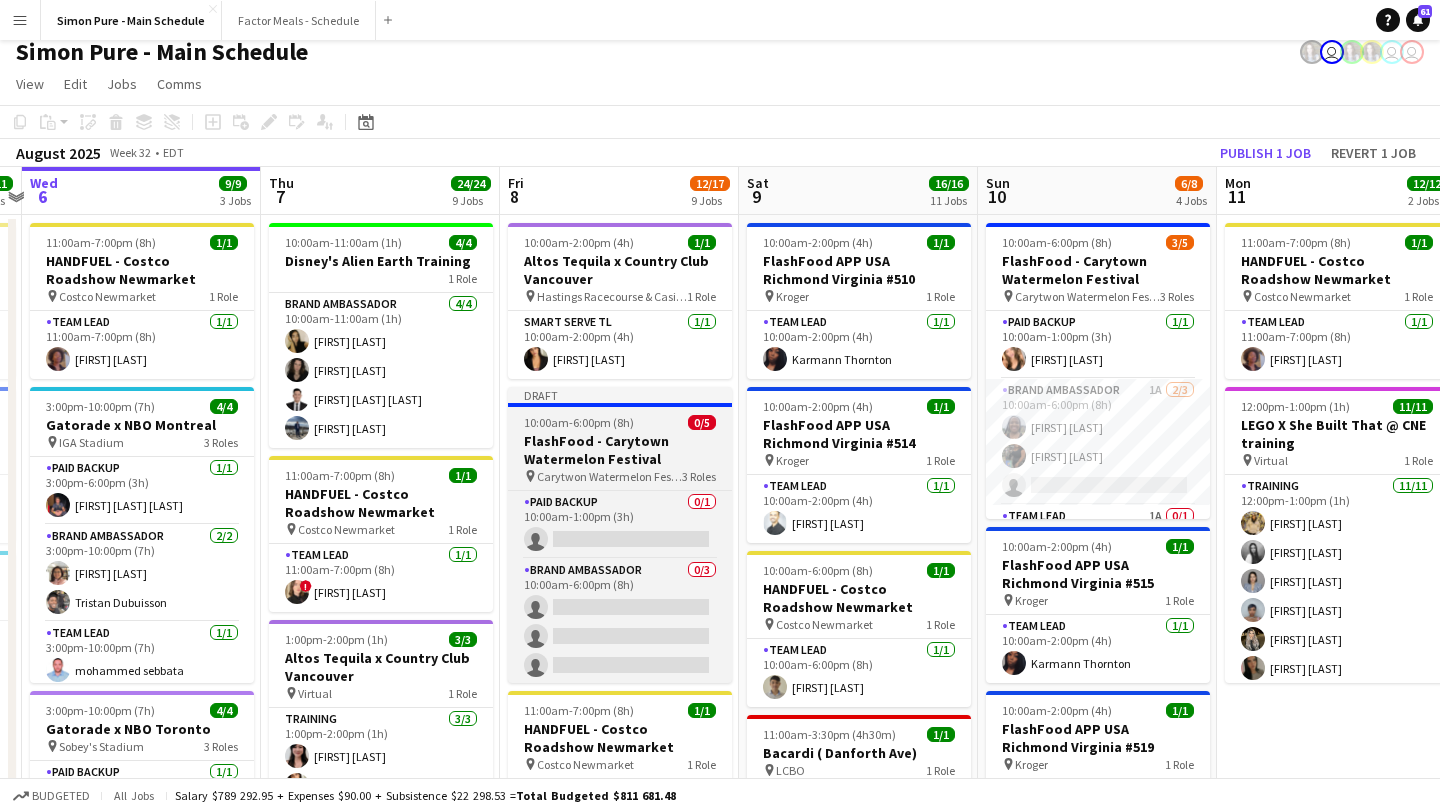click on "FlashFood - Carytown Watermelon Festival" at bounding box center (620, 450) 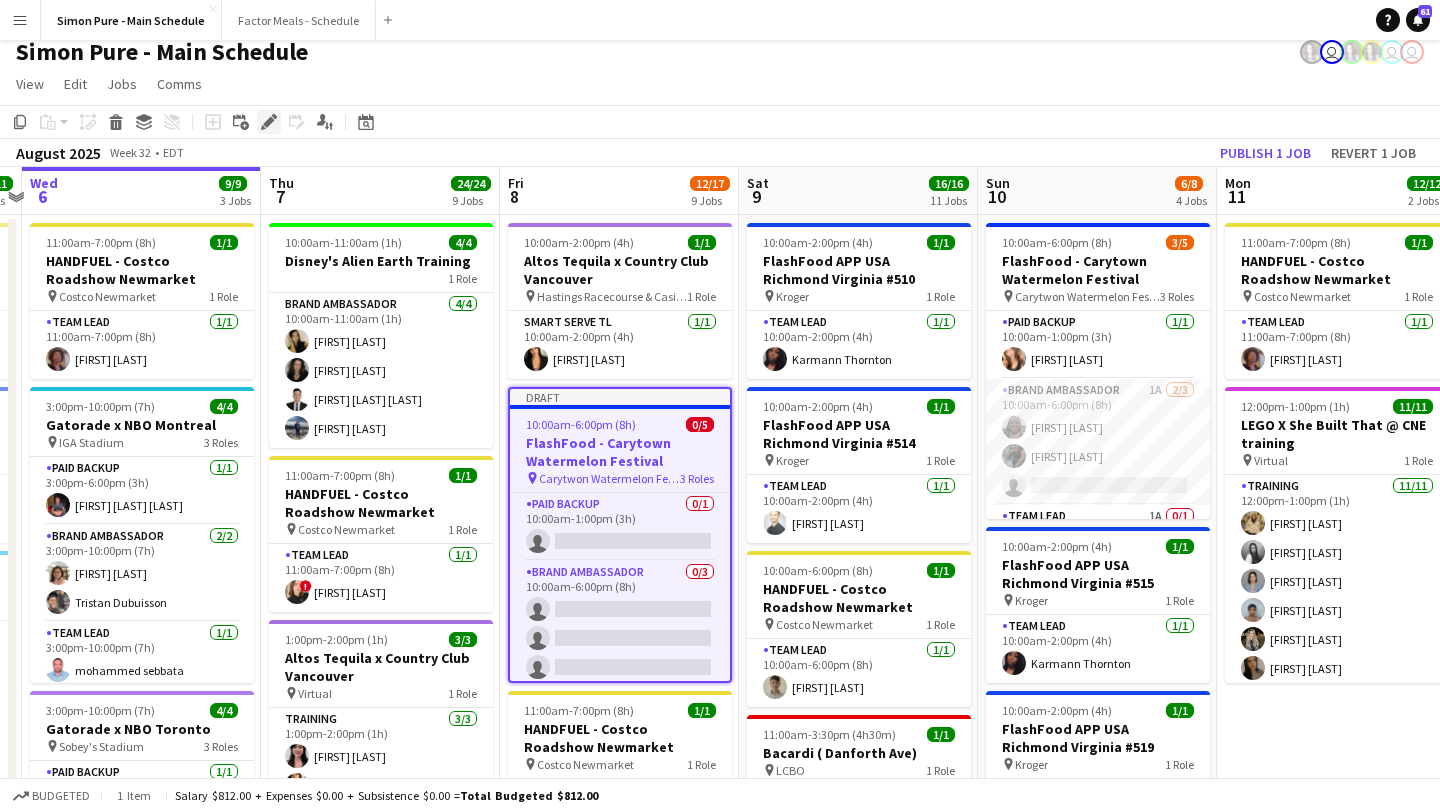 click 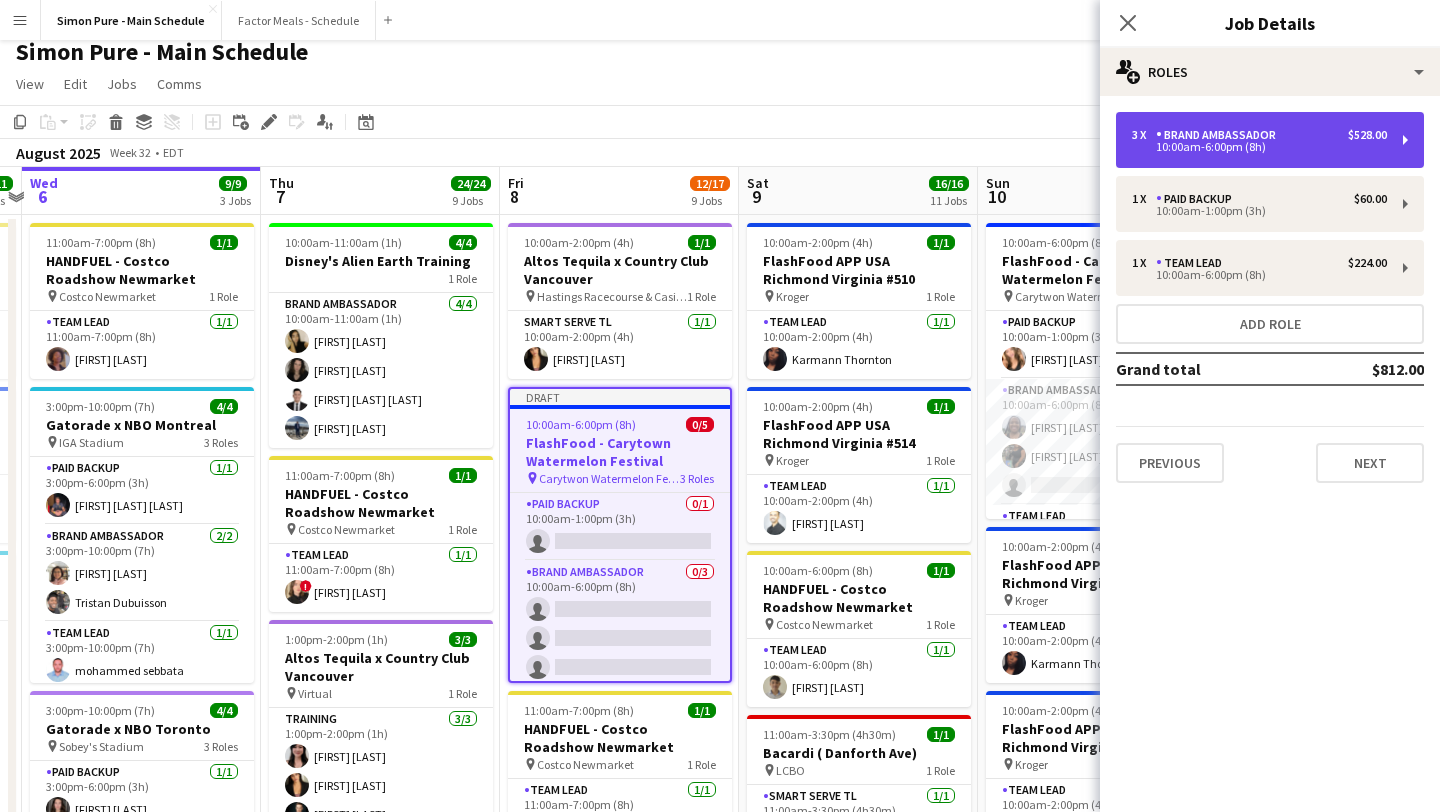 click on "Brand Ambassador" at bounding box center (1220, 135) 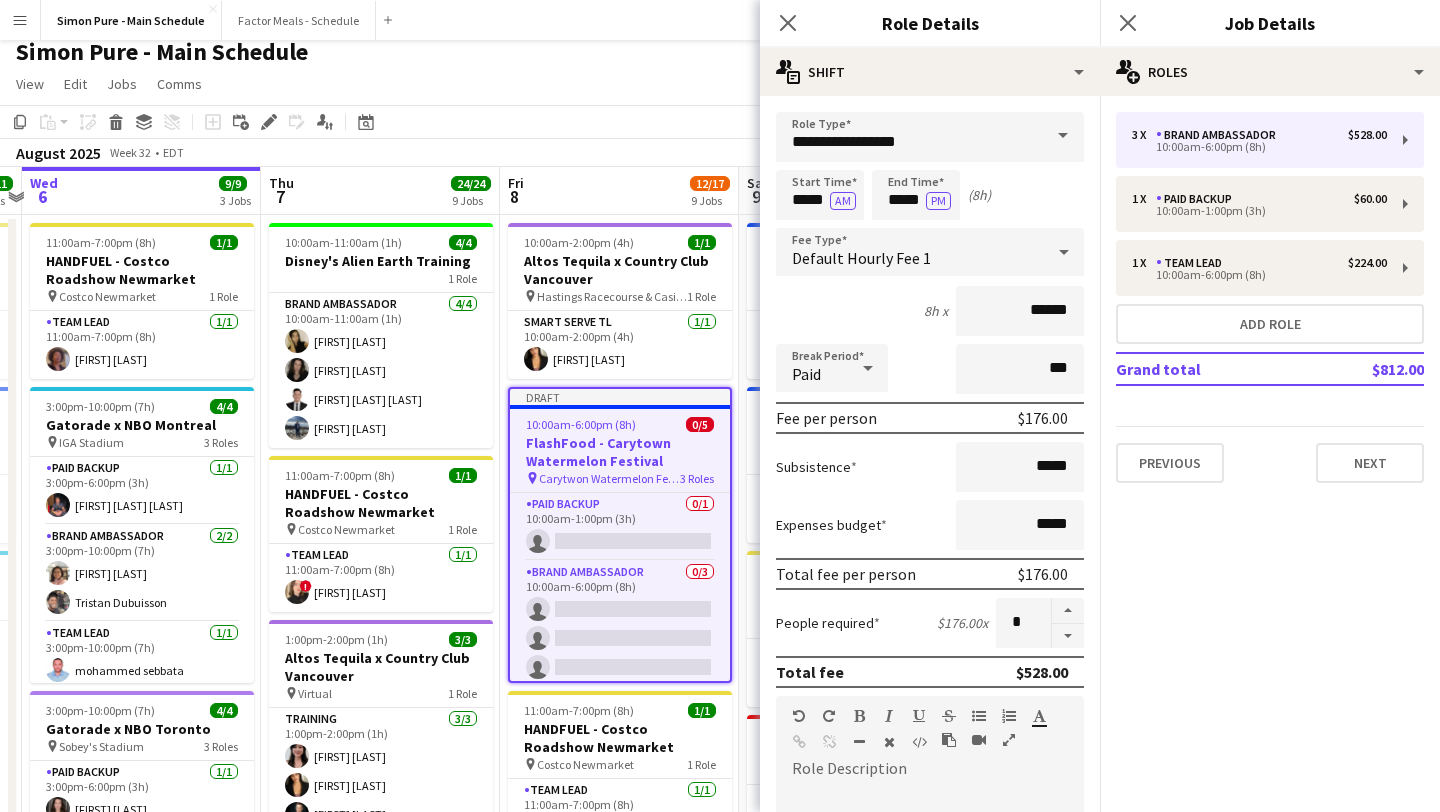 click at bounding box center [1063, 136] 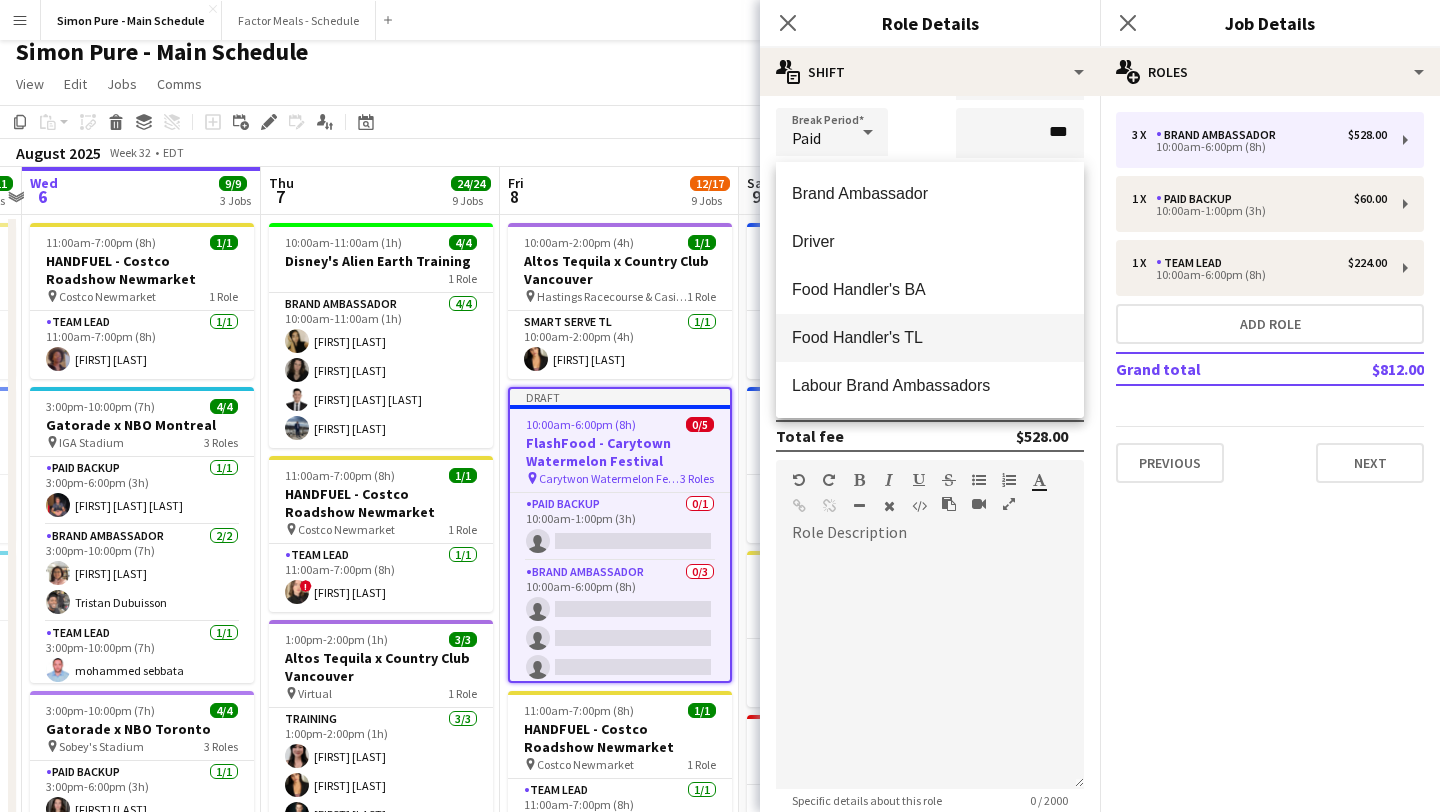 scroll, scrollTop: 239, scrollLeft: 0, axis: vertical 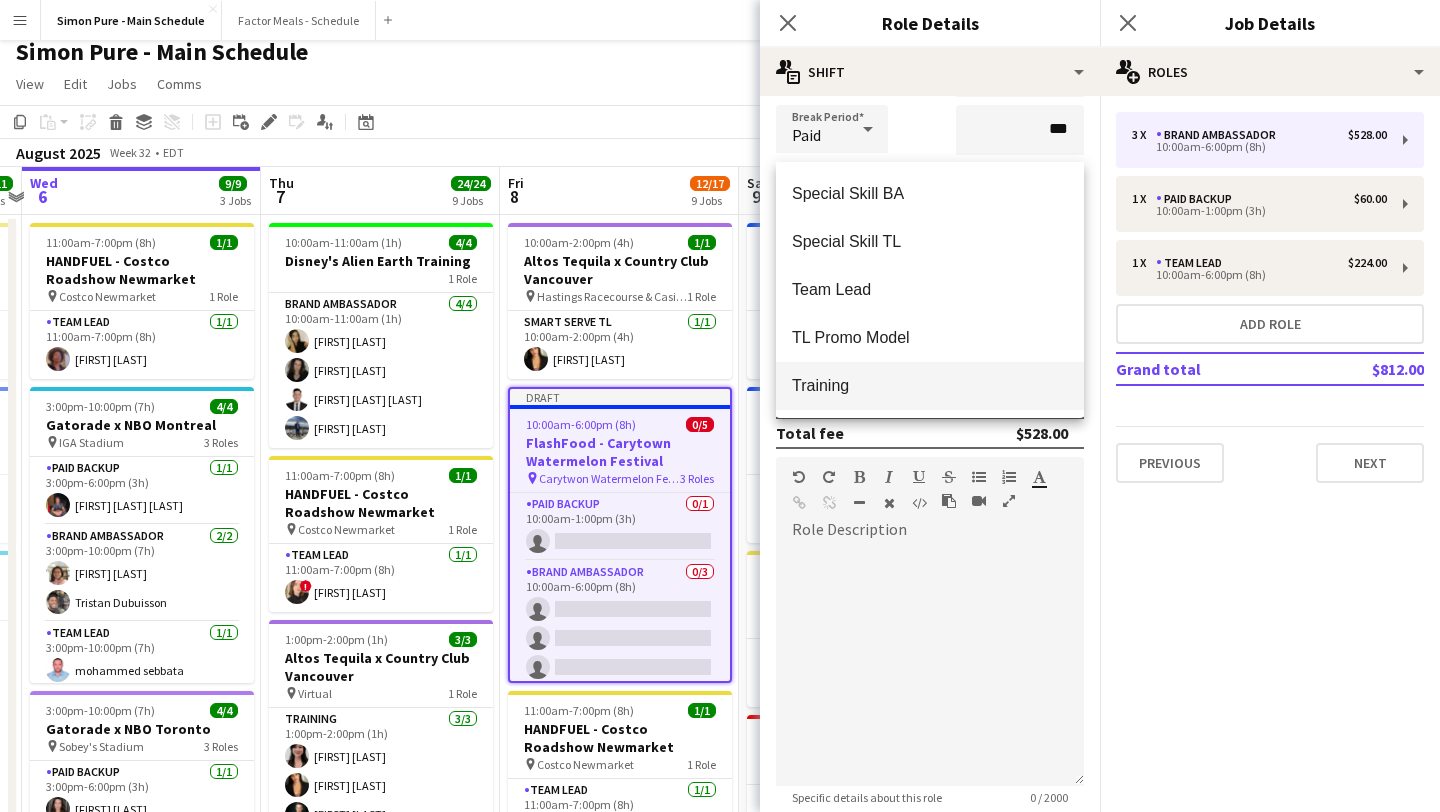 click on "Training" at bounding box center [930, 385] 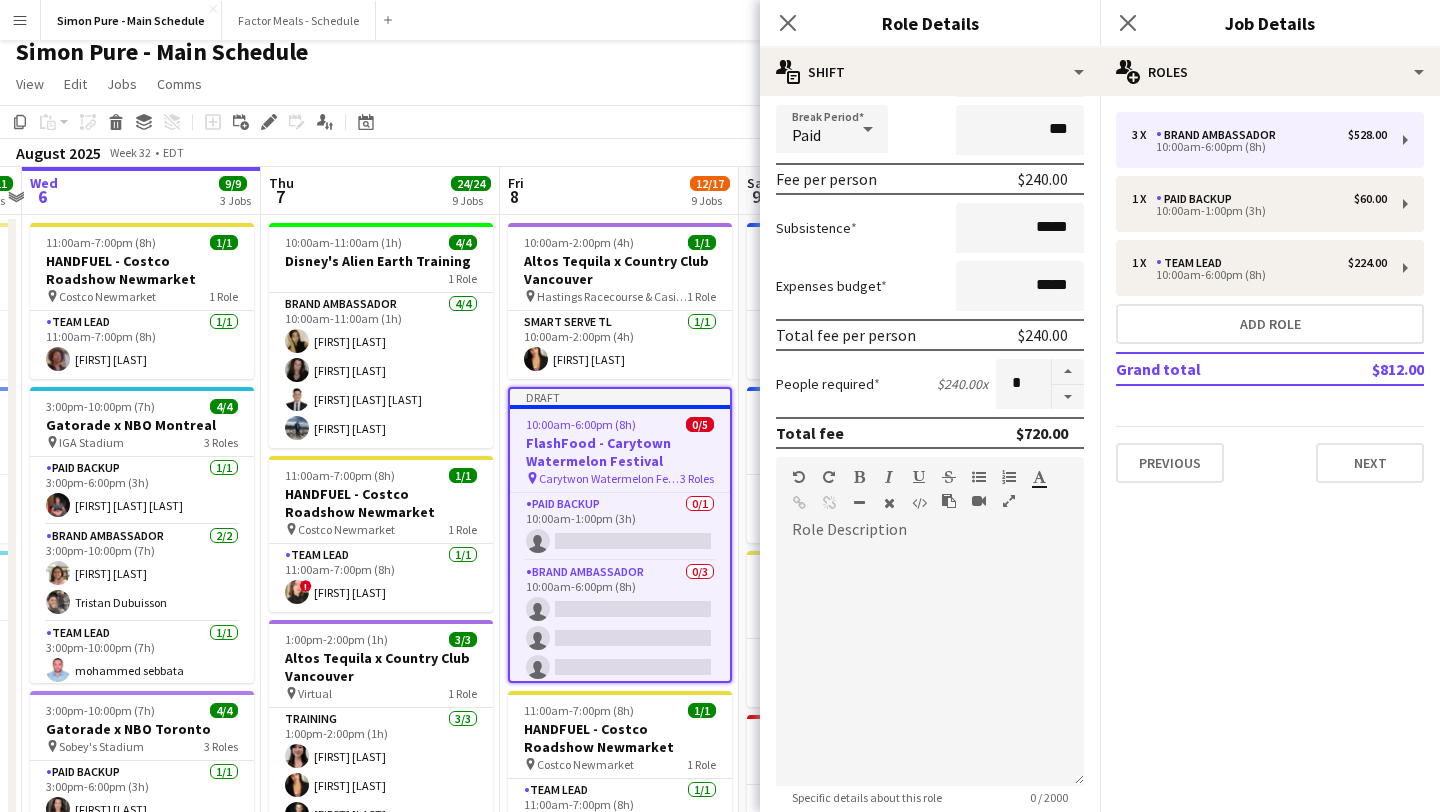scroll, scrollTop: 0, scrollLeft: 0, axis: both 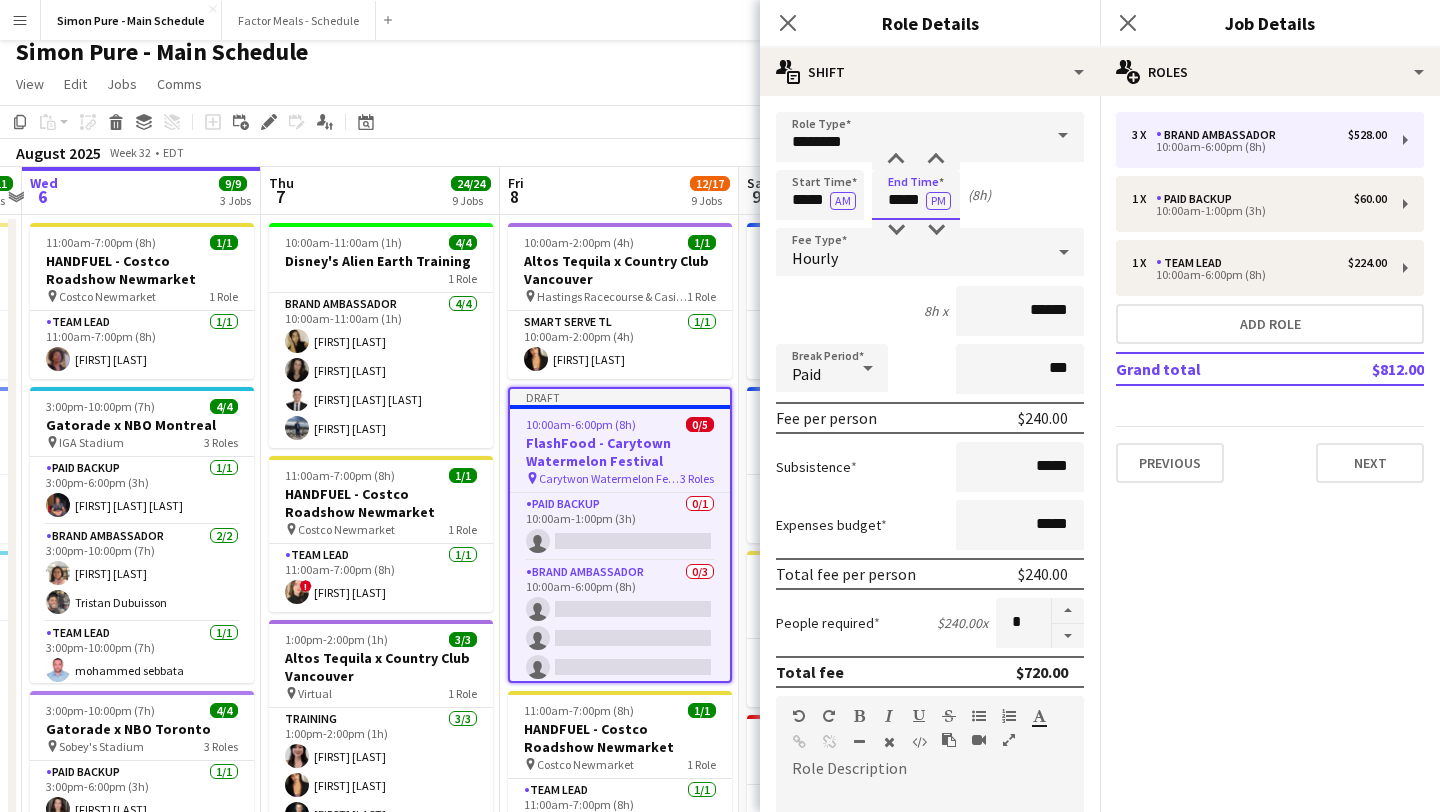 click on "*****" at bounding box center [916, 195] 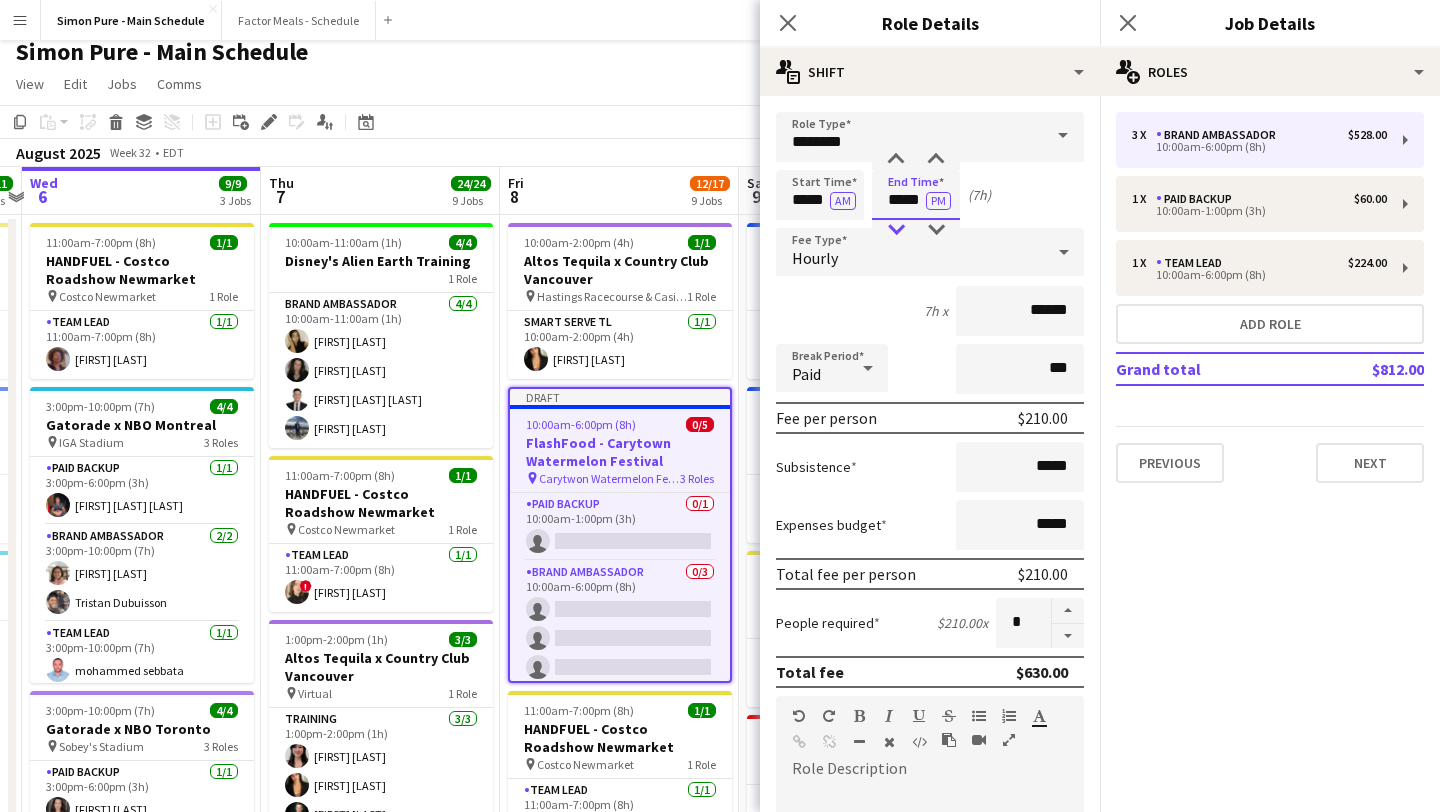 click at bounding box center [896, 230] 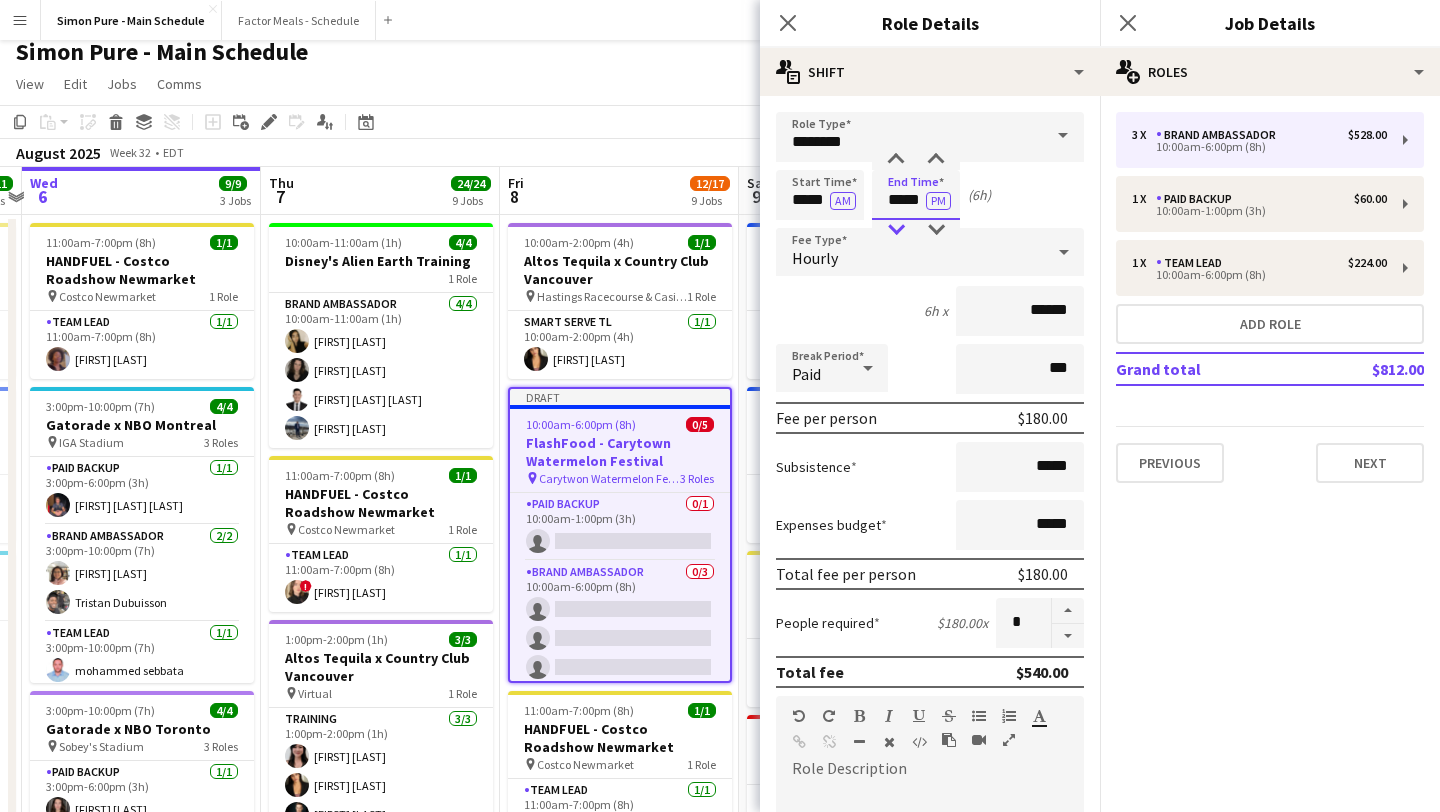 click at bounding box center (896, 230) 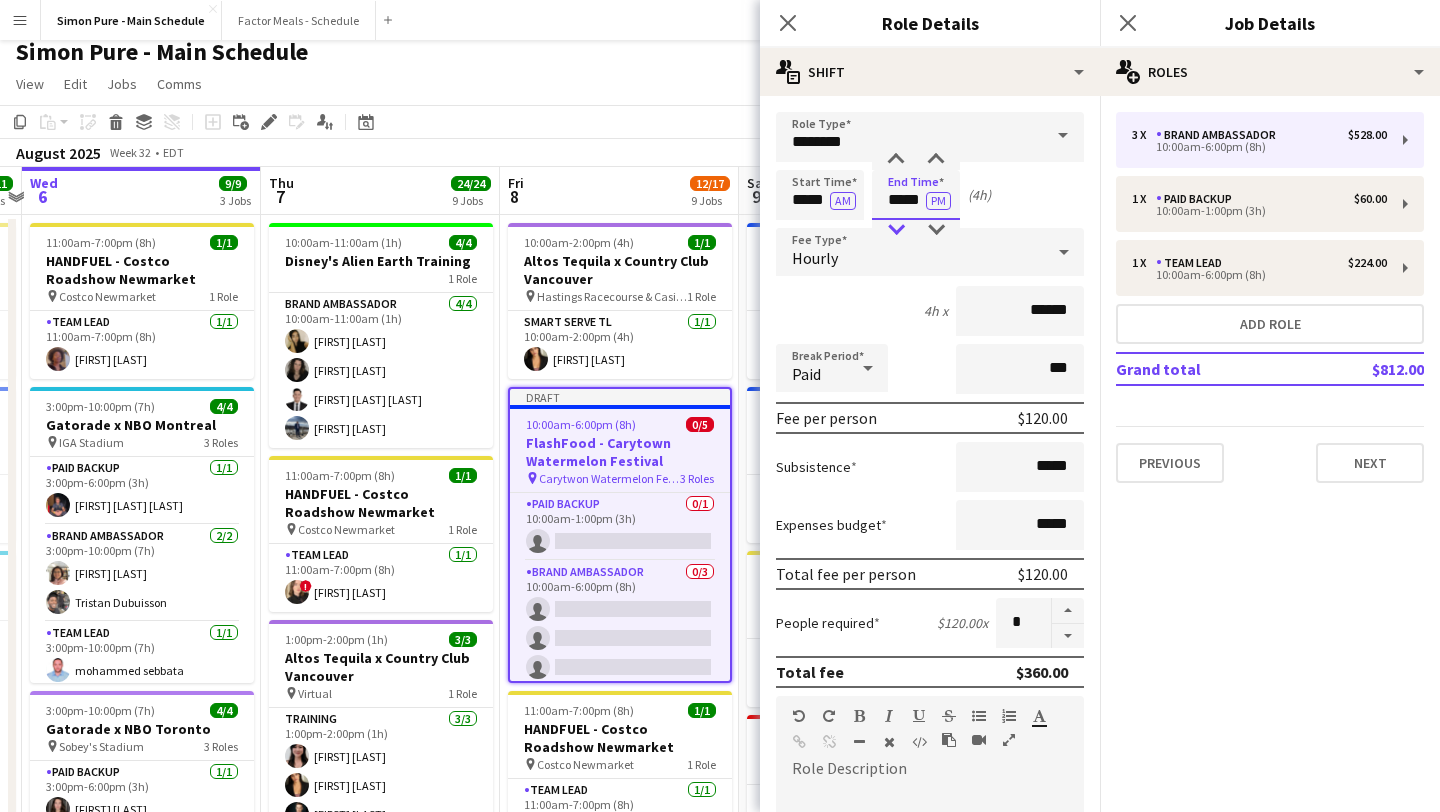 click at bounding box center (896, 230) 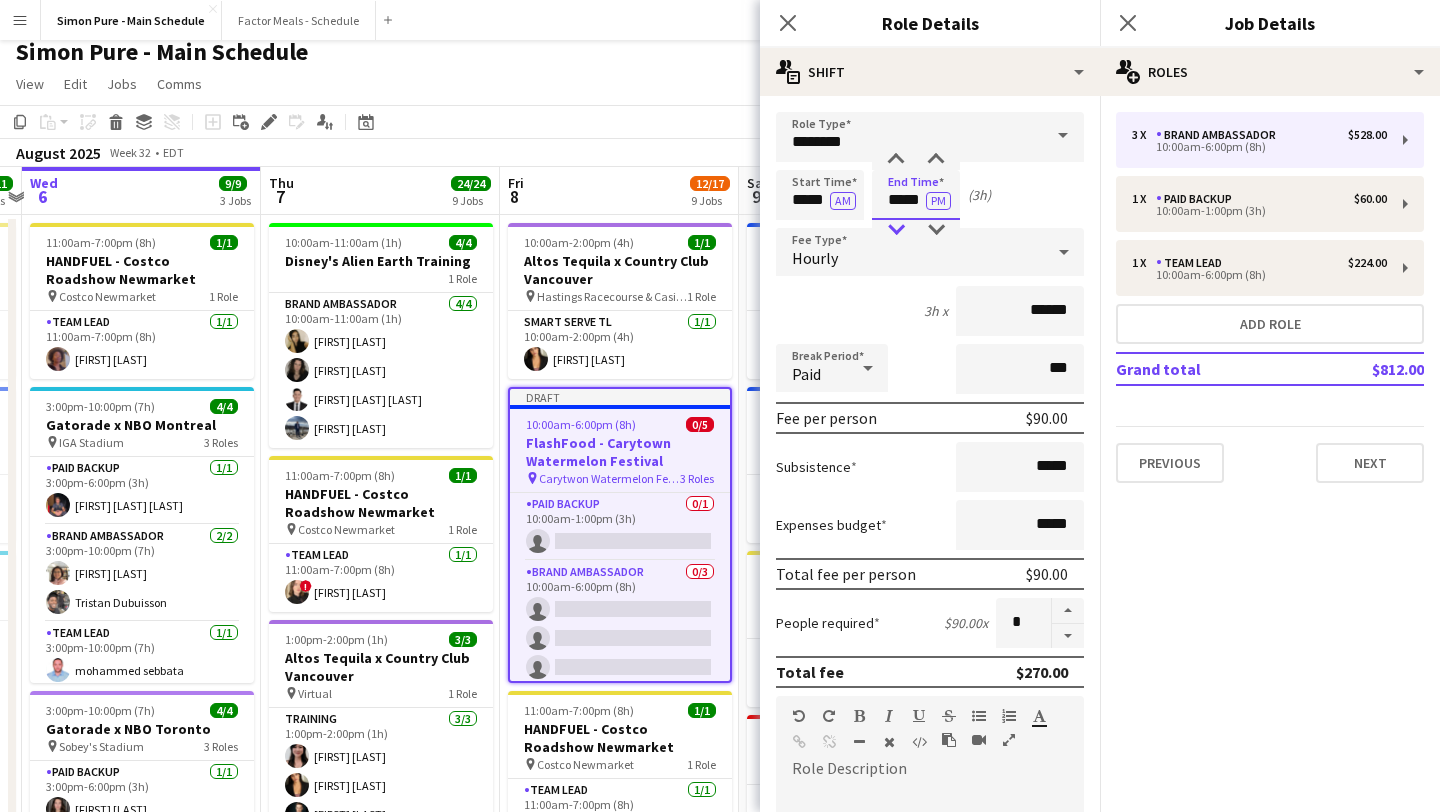 type on "*****" 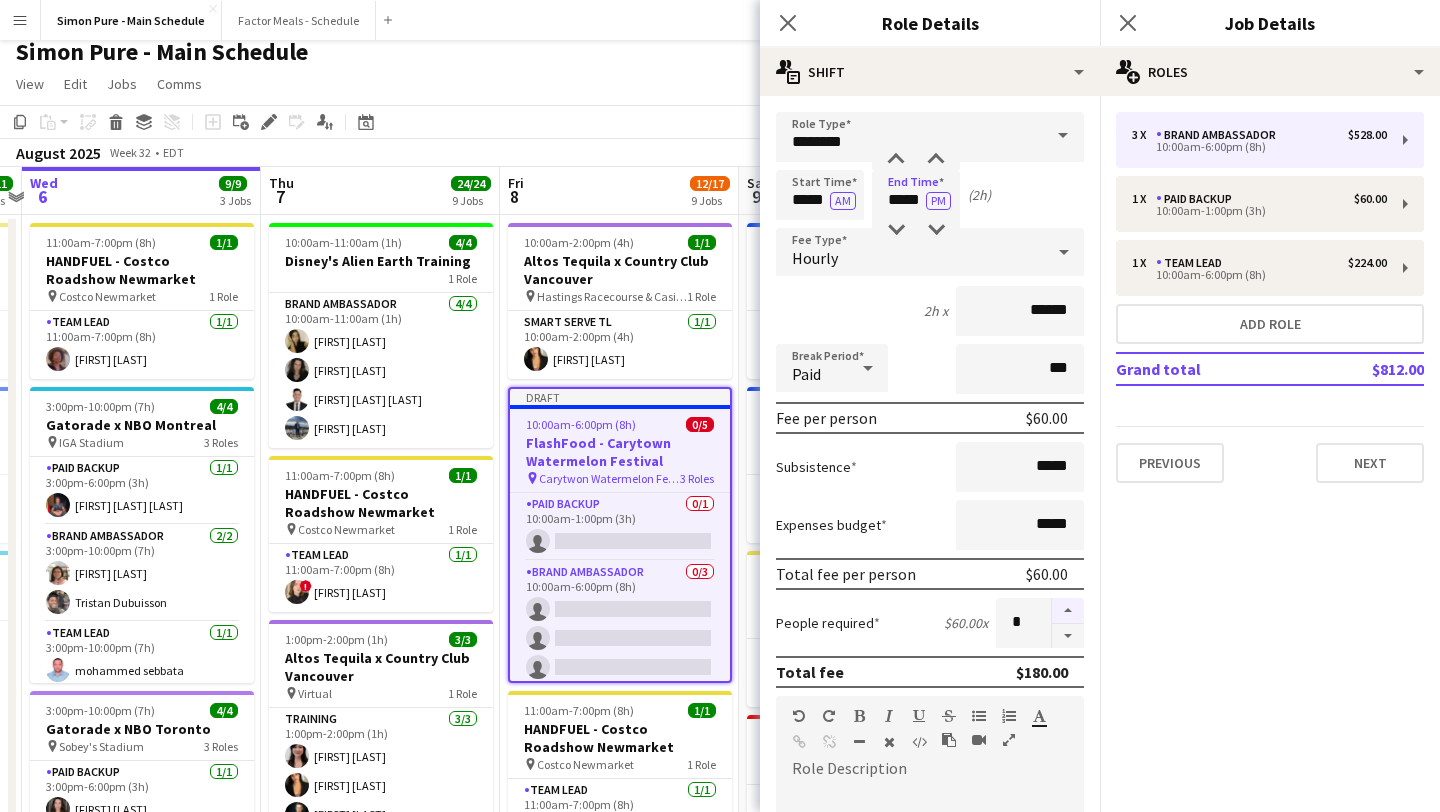 click at bounding box center [1068, 611] 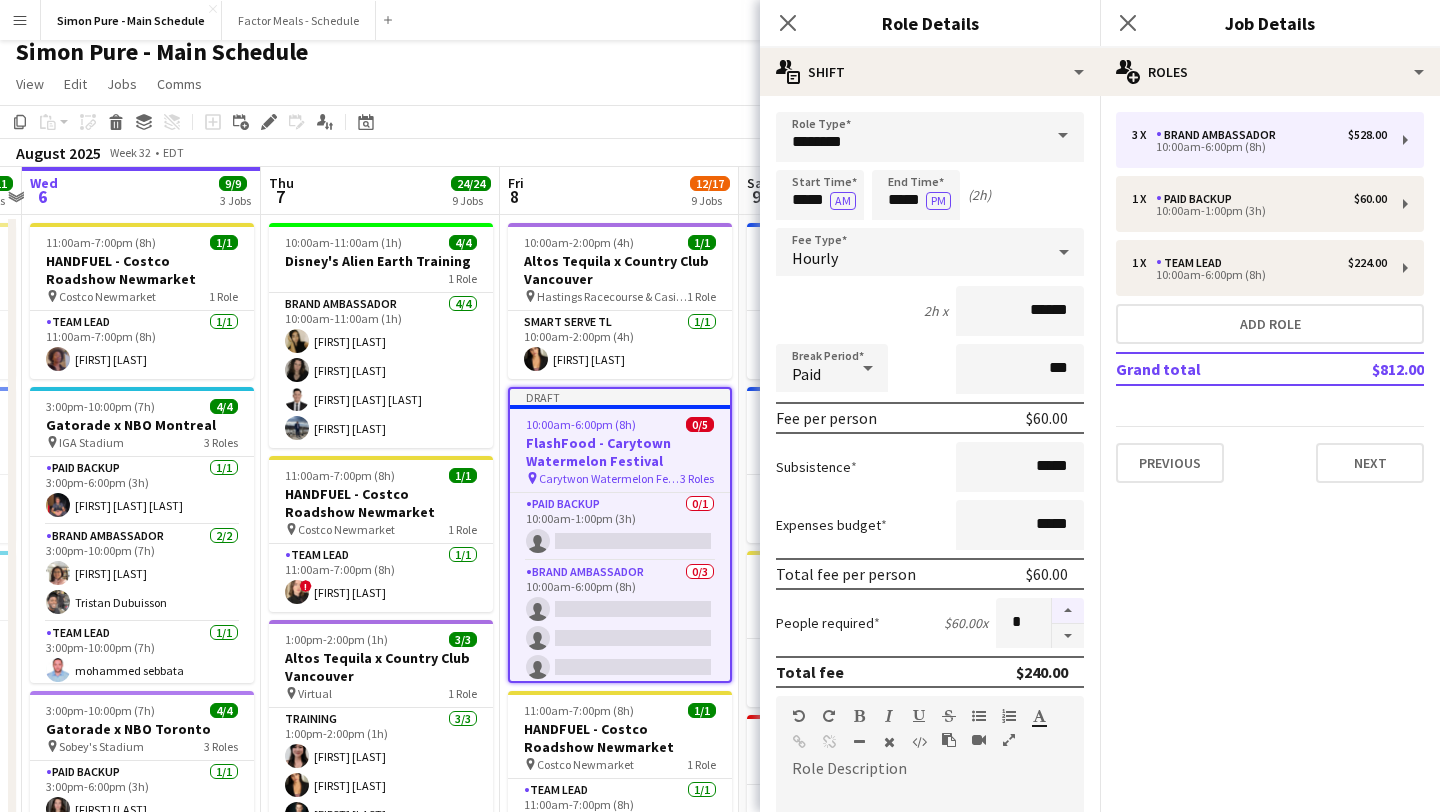 click at bounding box center [1068, 611] 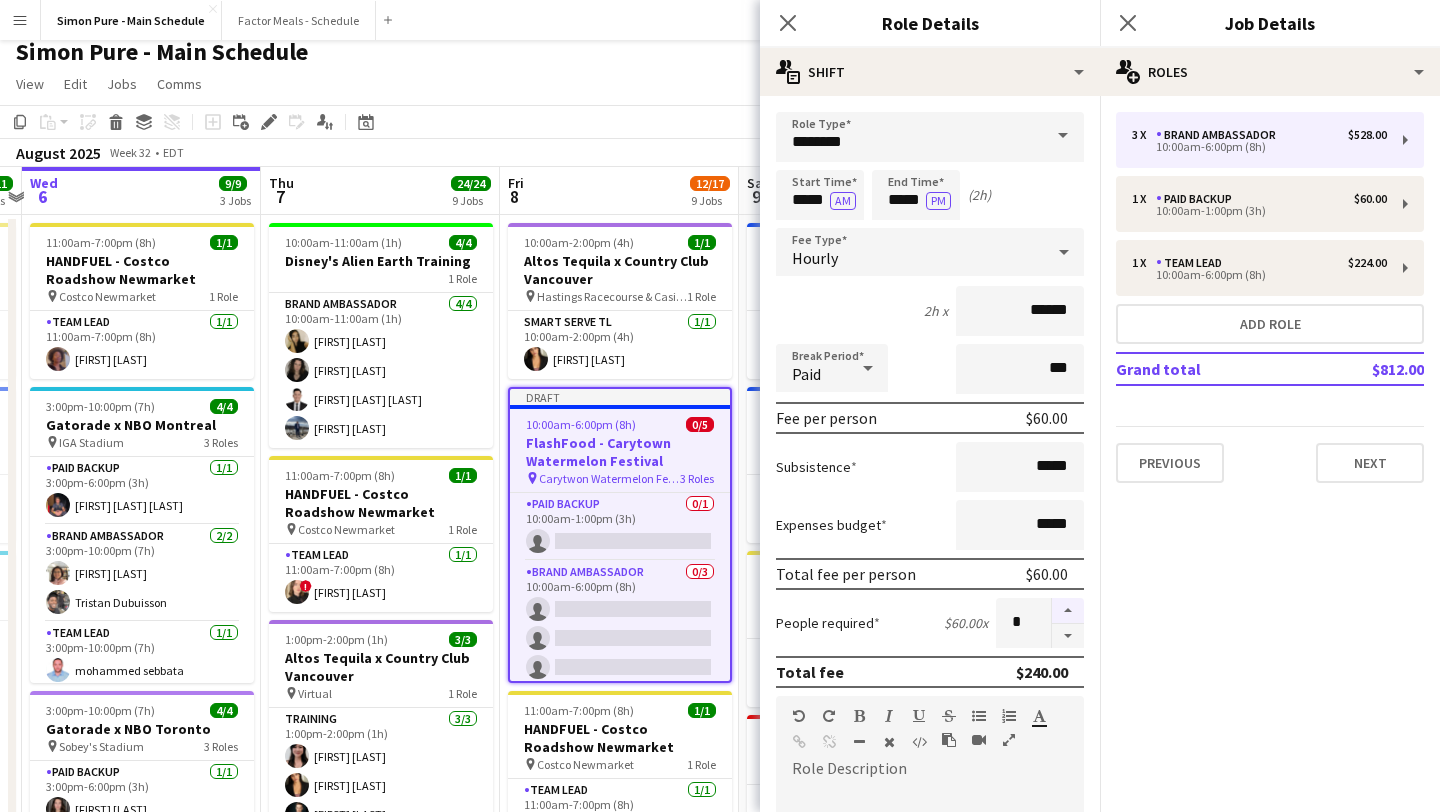 type on "*" 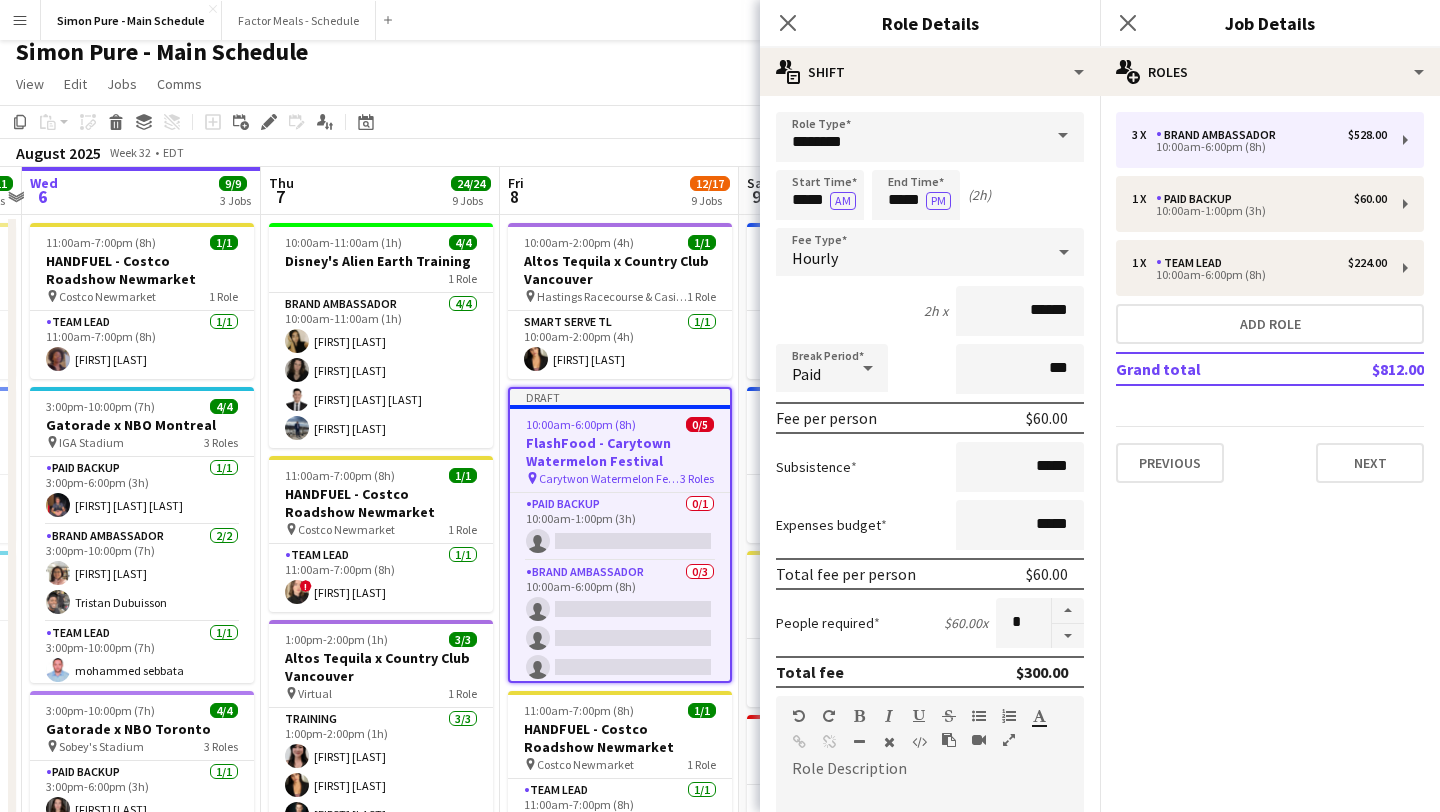scroll, scrollTop: 542, scrollLeft: 0, axis: vertical 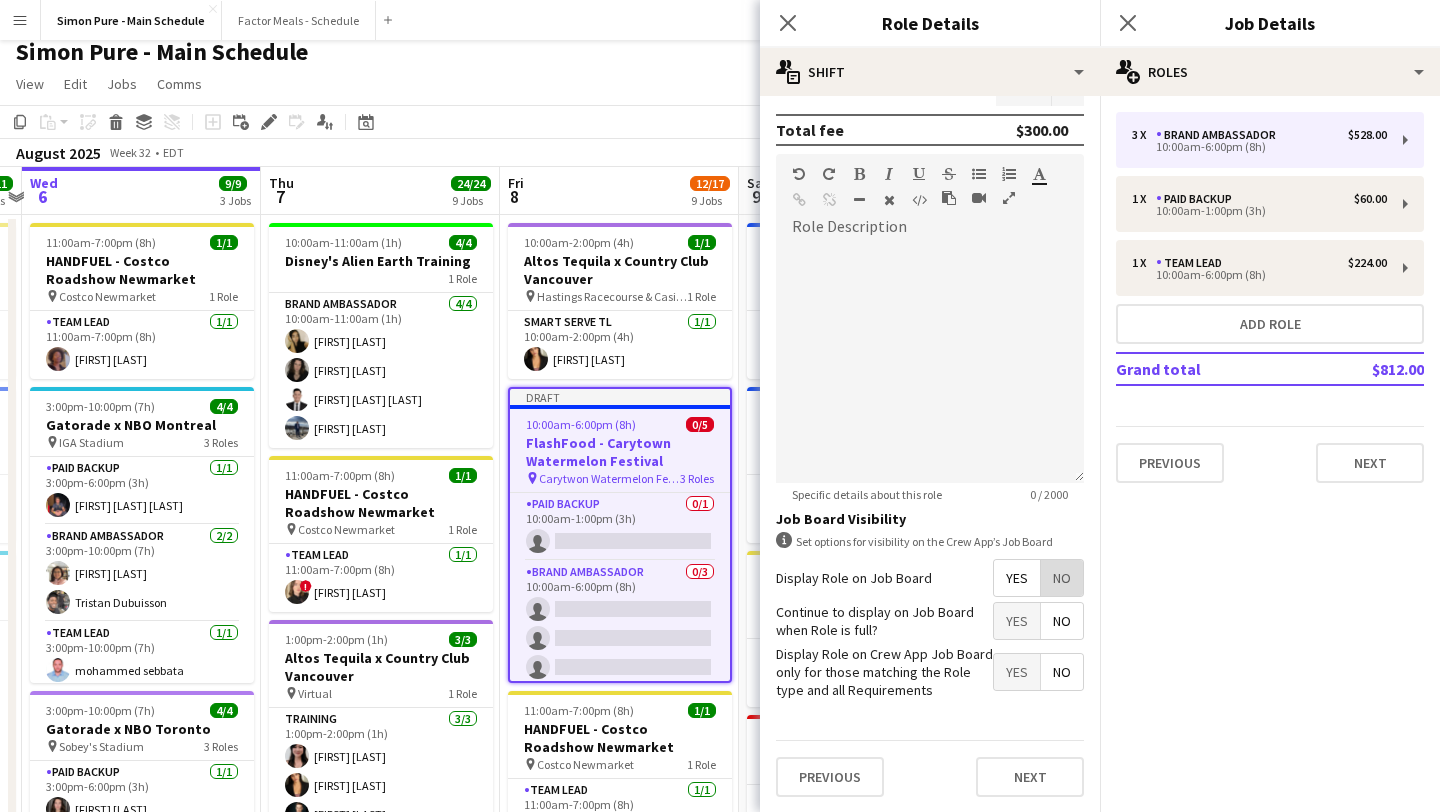click on "No" at bounding box center [1062, 578] 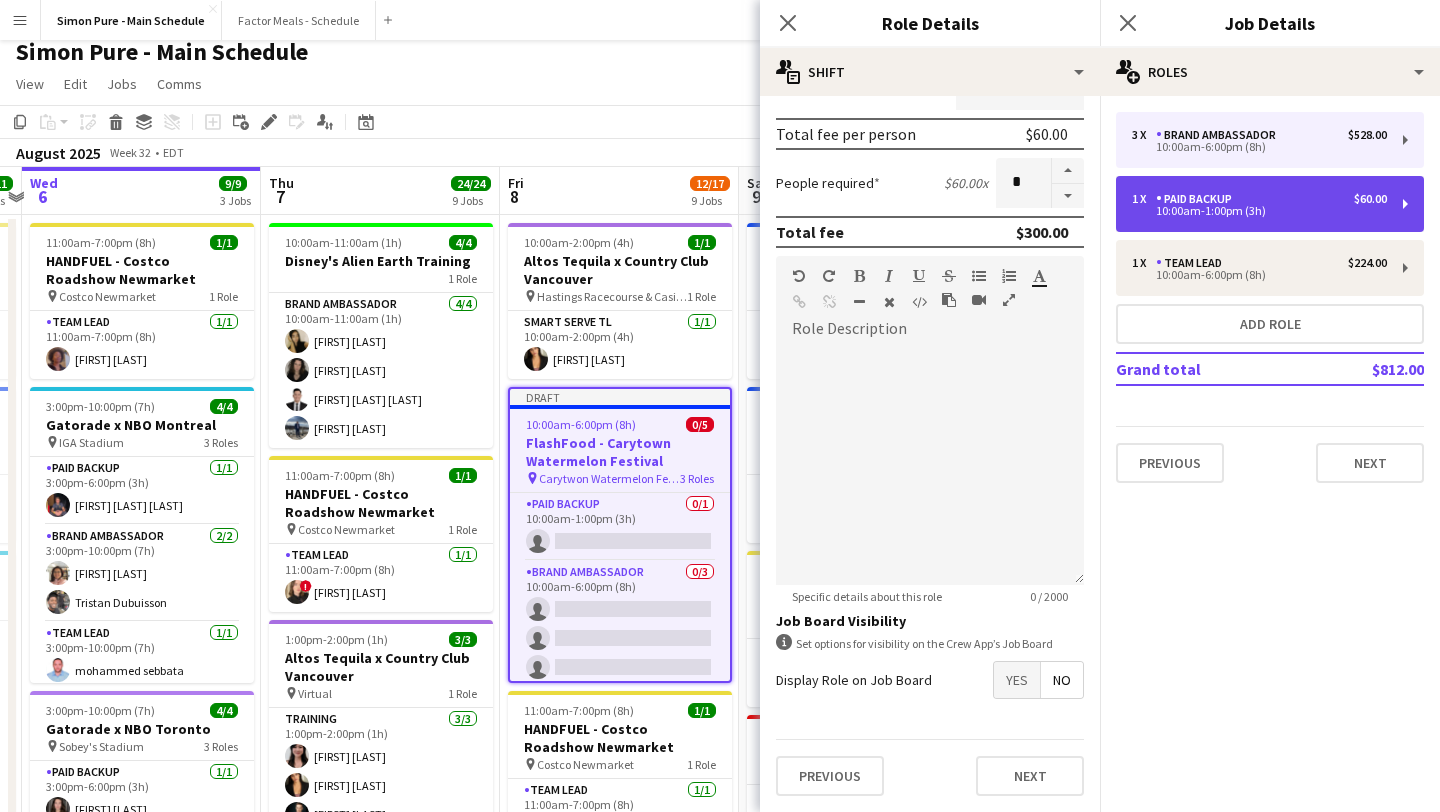 click on "[N] x   Paid Backup   $ [NUMBER]   [H]:[MM]-[H]:[MM] ([H]h)" at bounding box center [1270, 204] 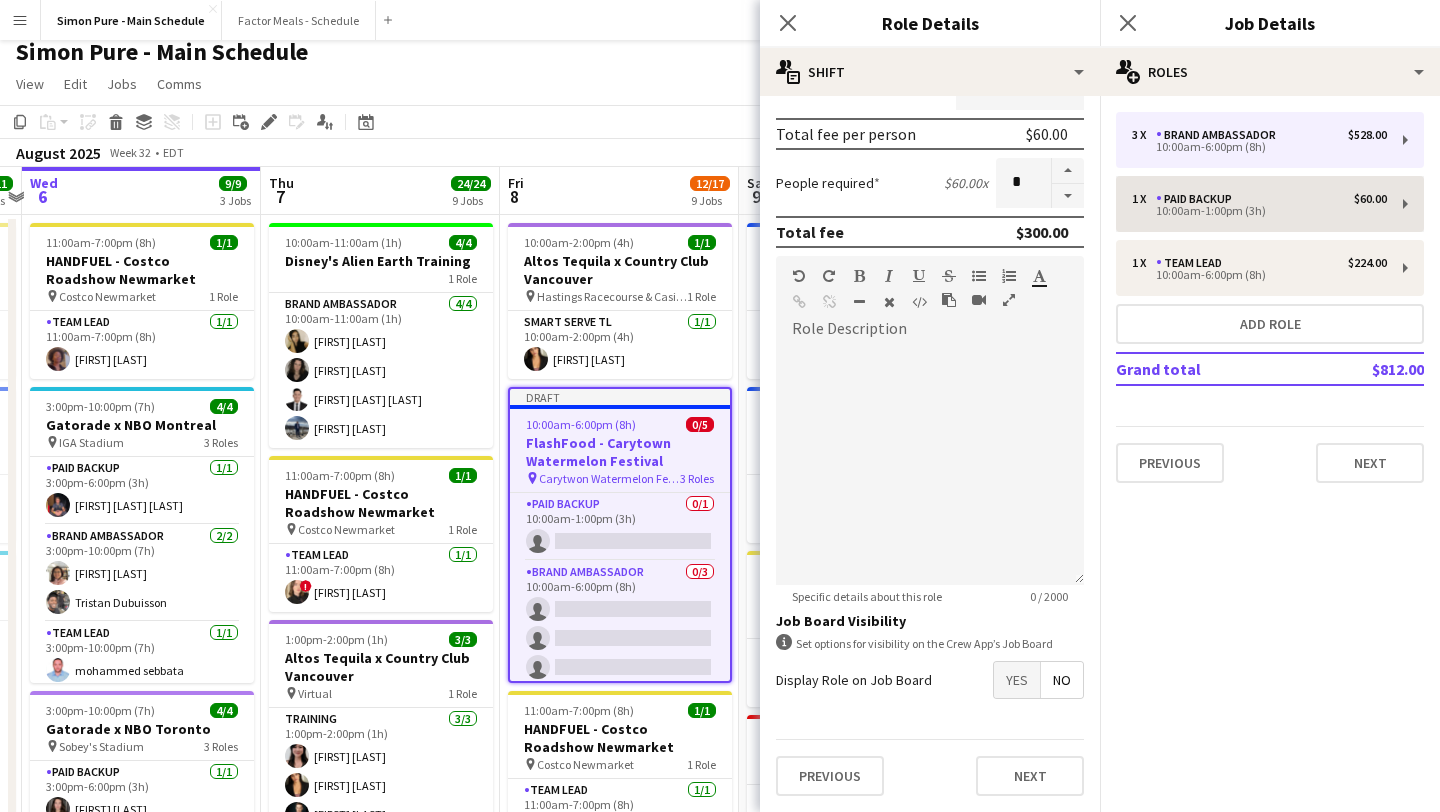 type on "**********" 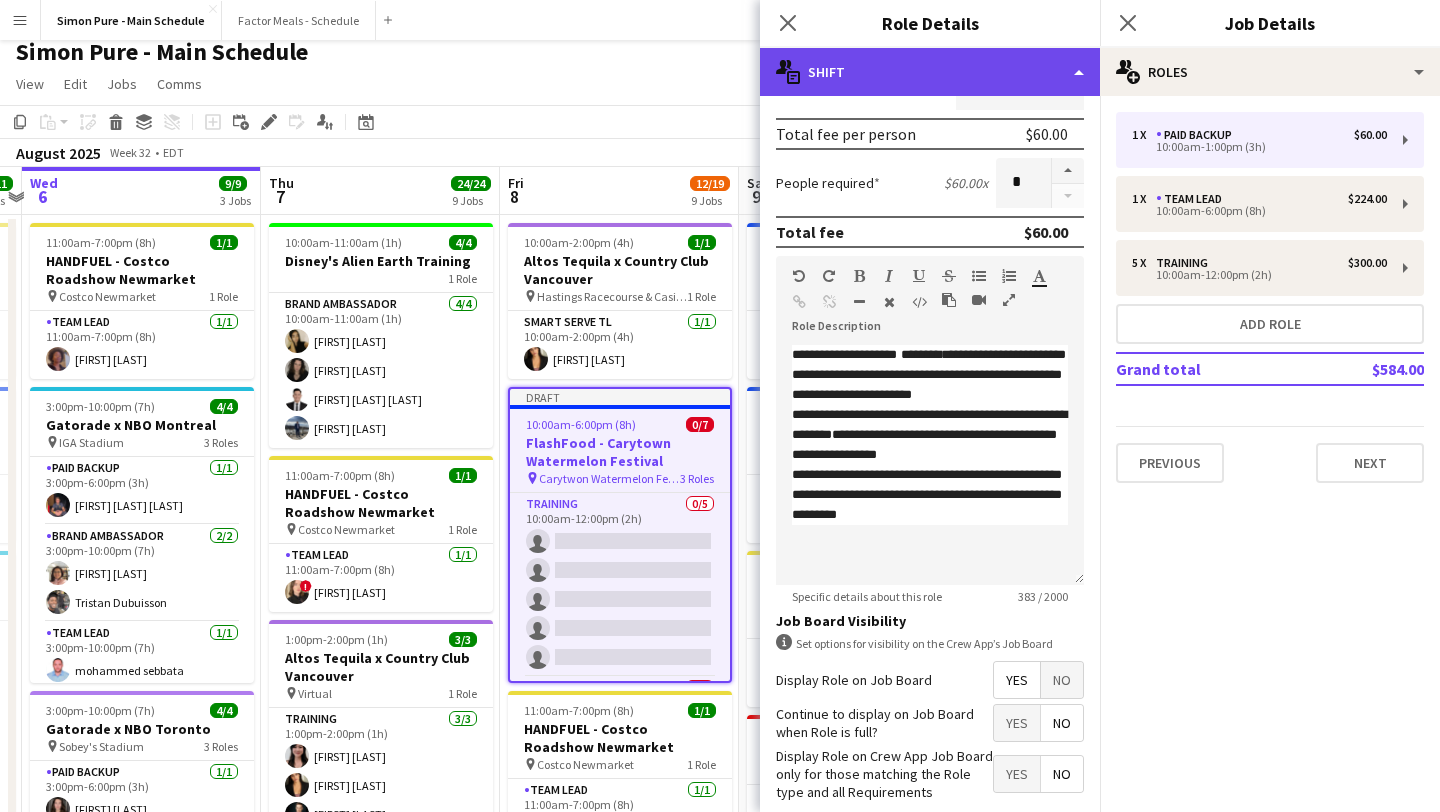 click on "multiple-actions-text
Shift" 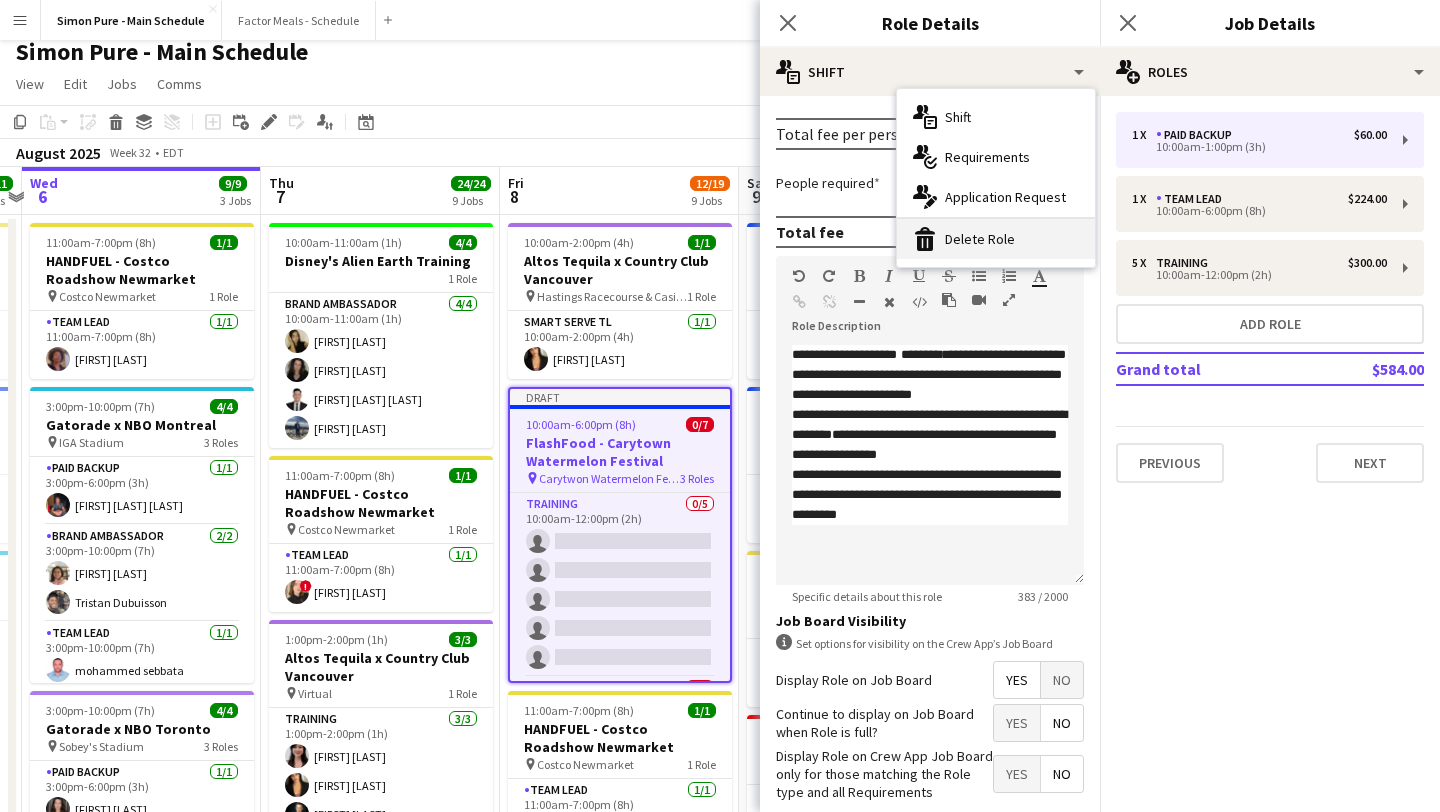 click on "bin-2
Delete Role" at bounding box center [996, 239] 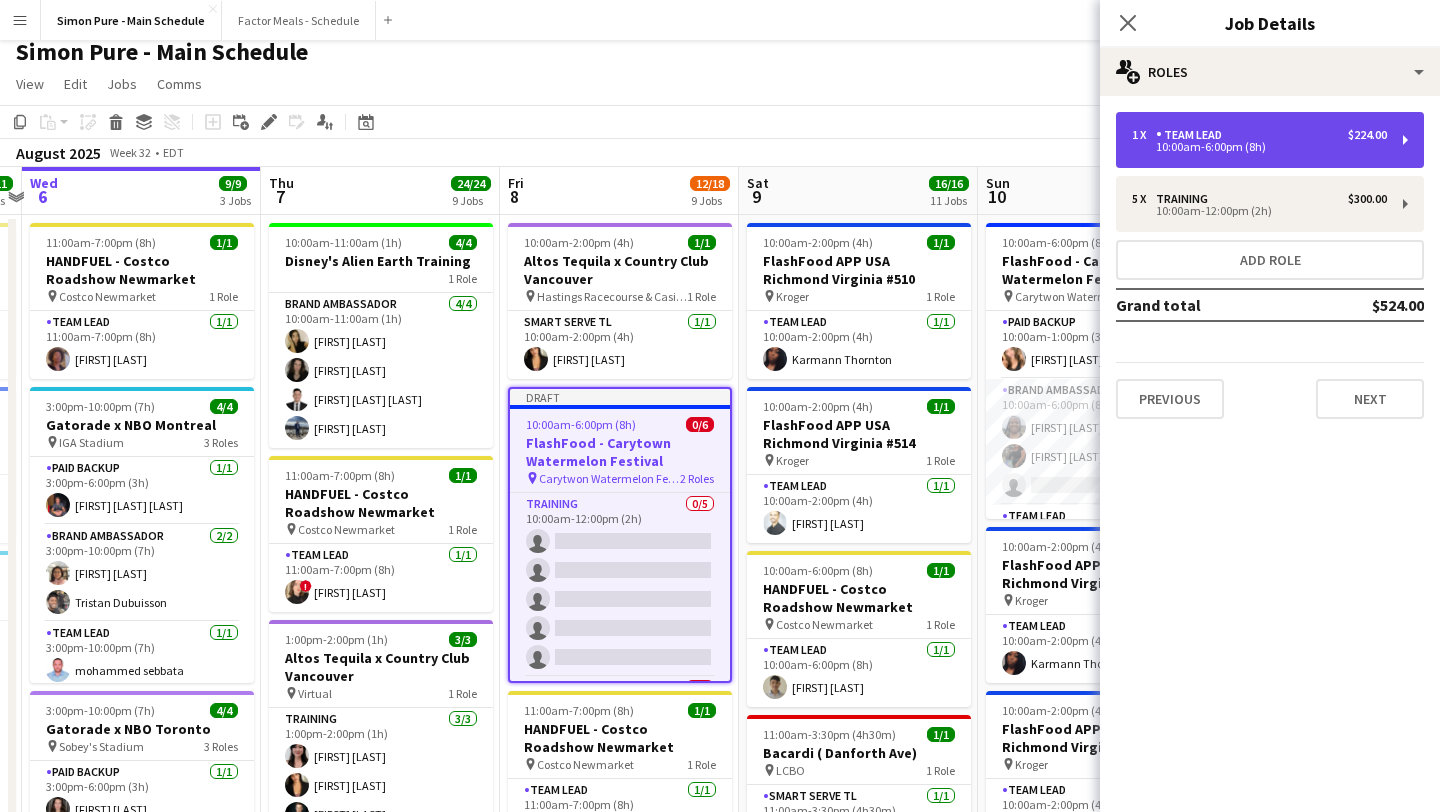 click on "10:00am-6:00pm (8h)" at bounding box center (1259, 147) 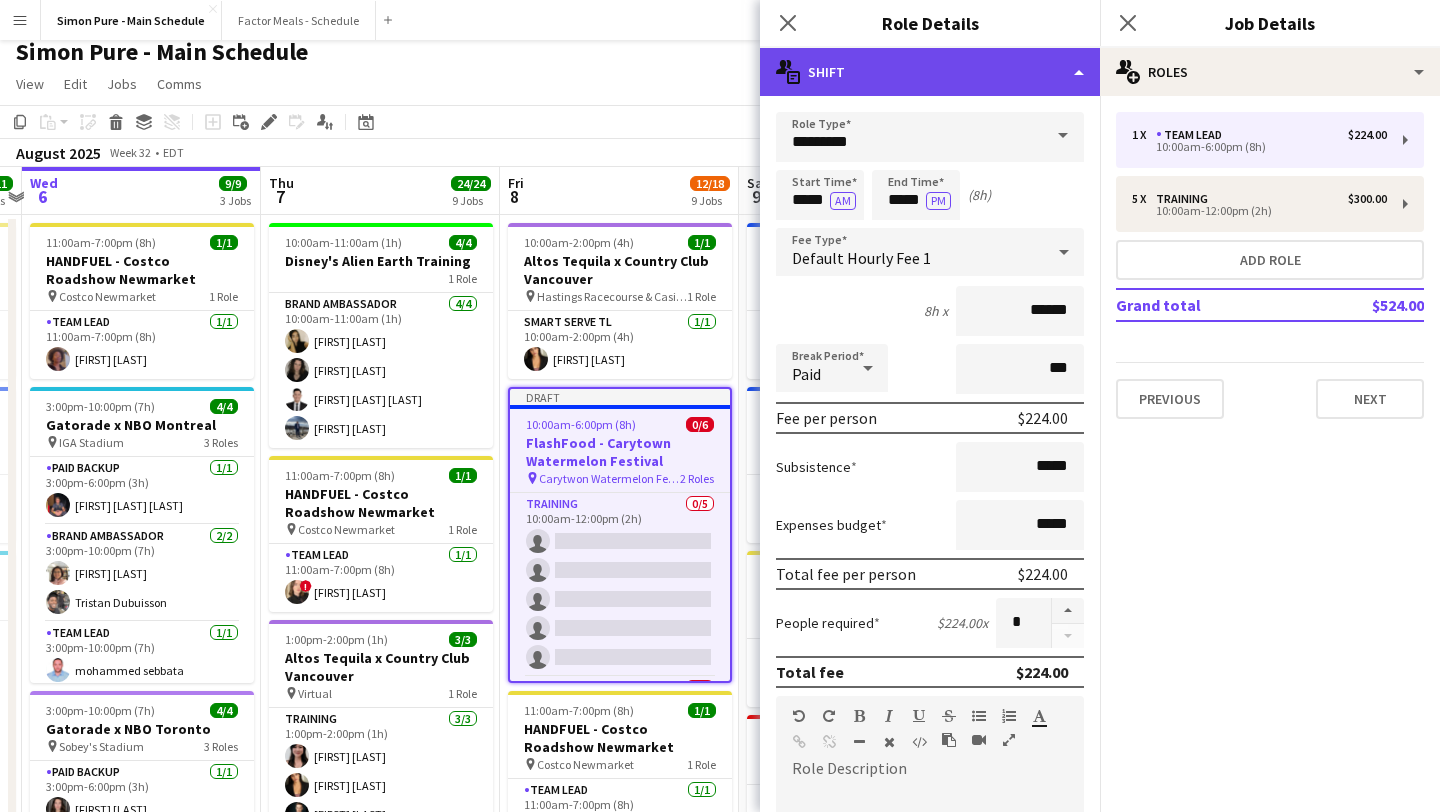 click on "multiple-actions-text
Shift" 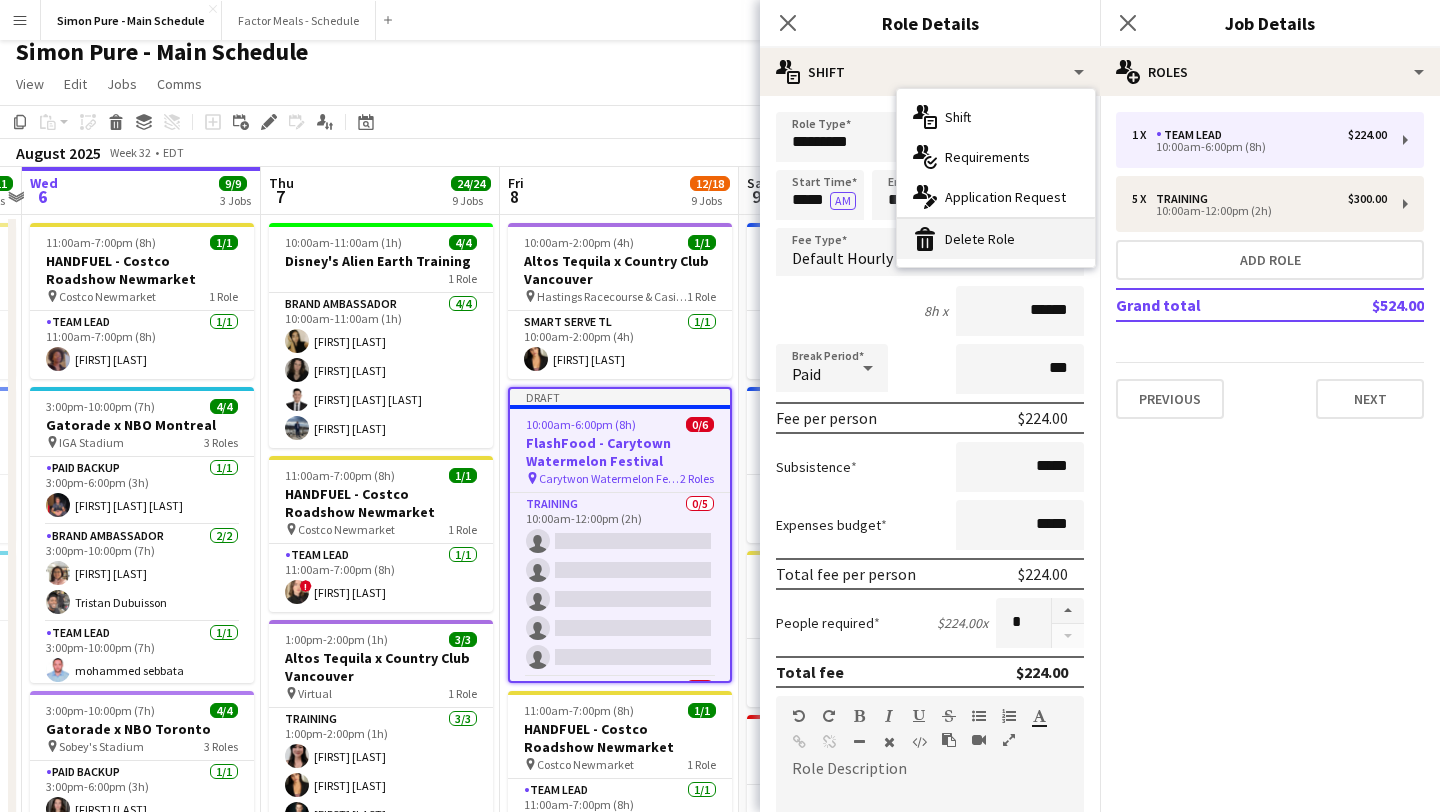 click on "bin-2
Delete Role" at bounding box center [996, 239] 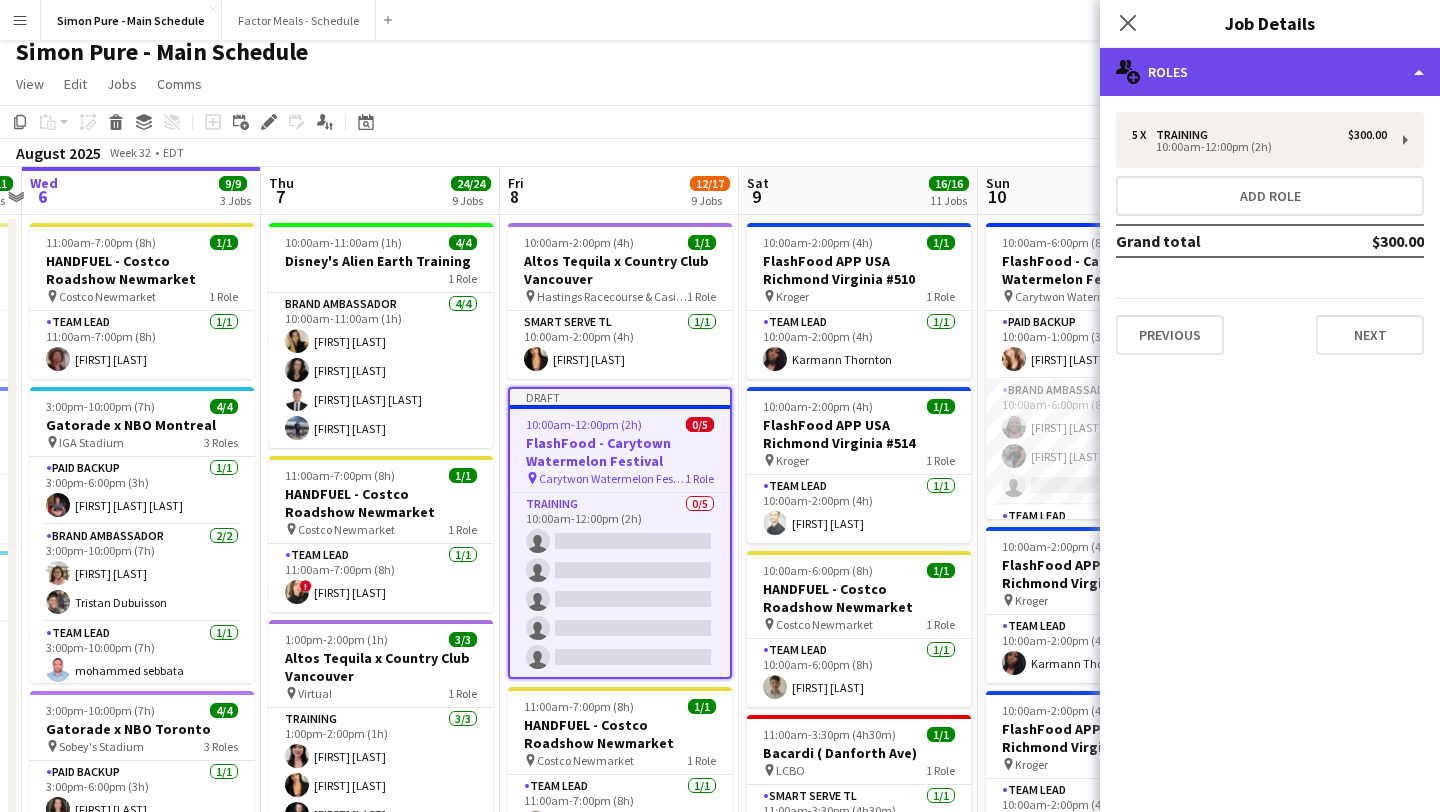click on "multiple-users-add
Roles" 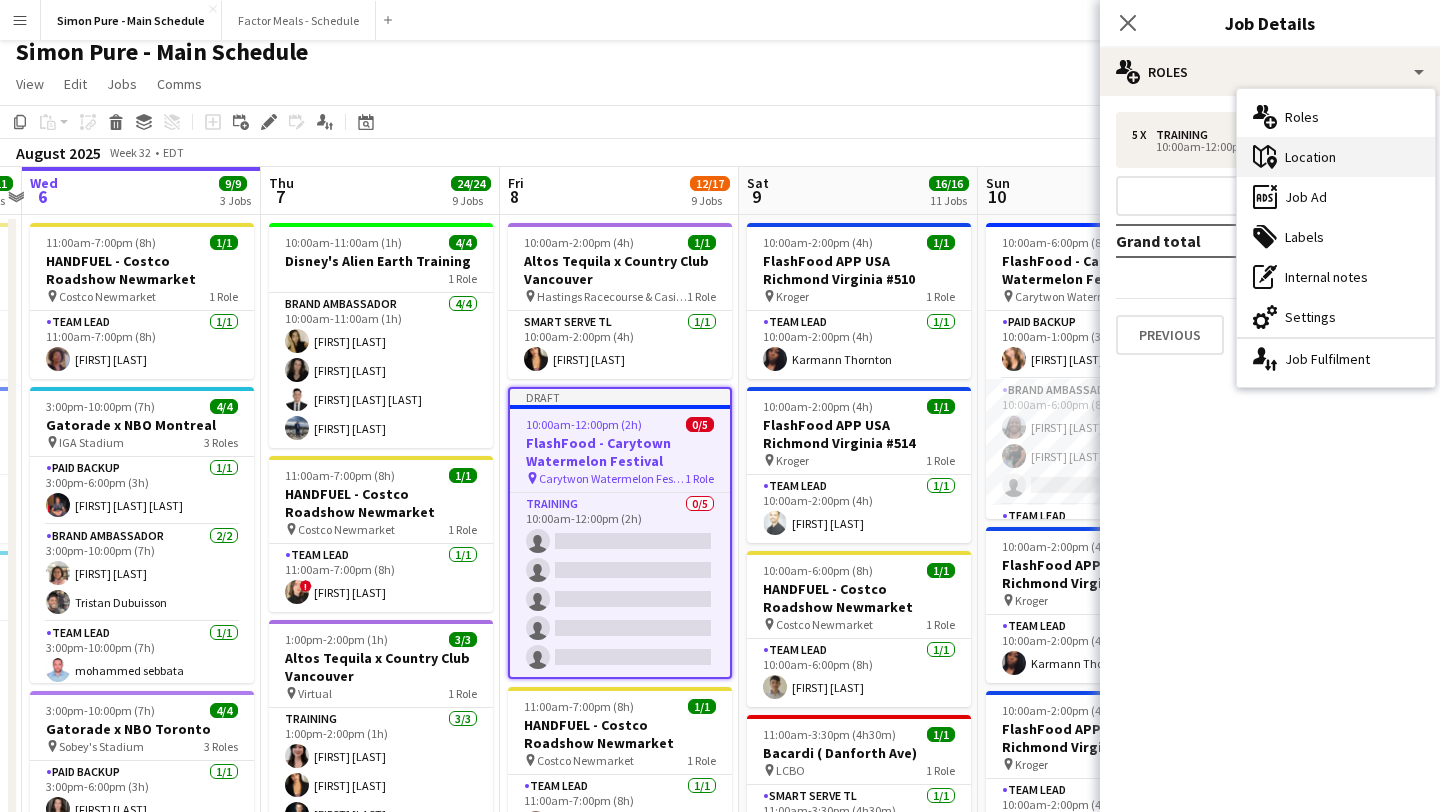 click on "maps-pin-1
Location" at bounding box center [1336, 157] 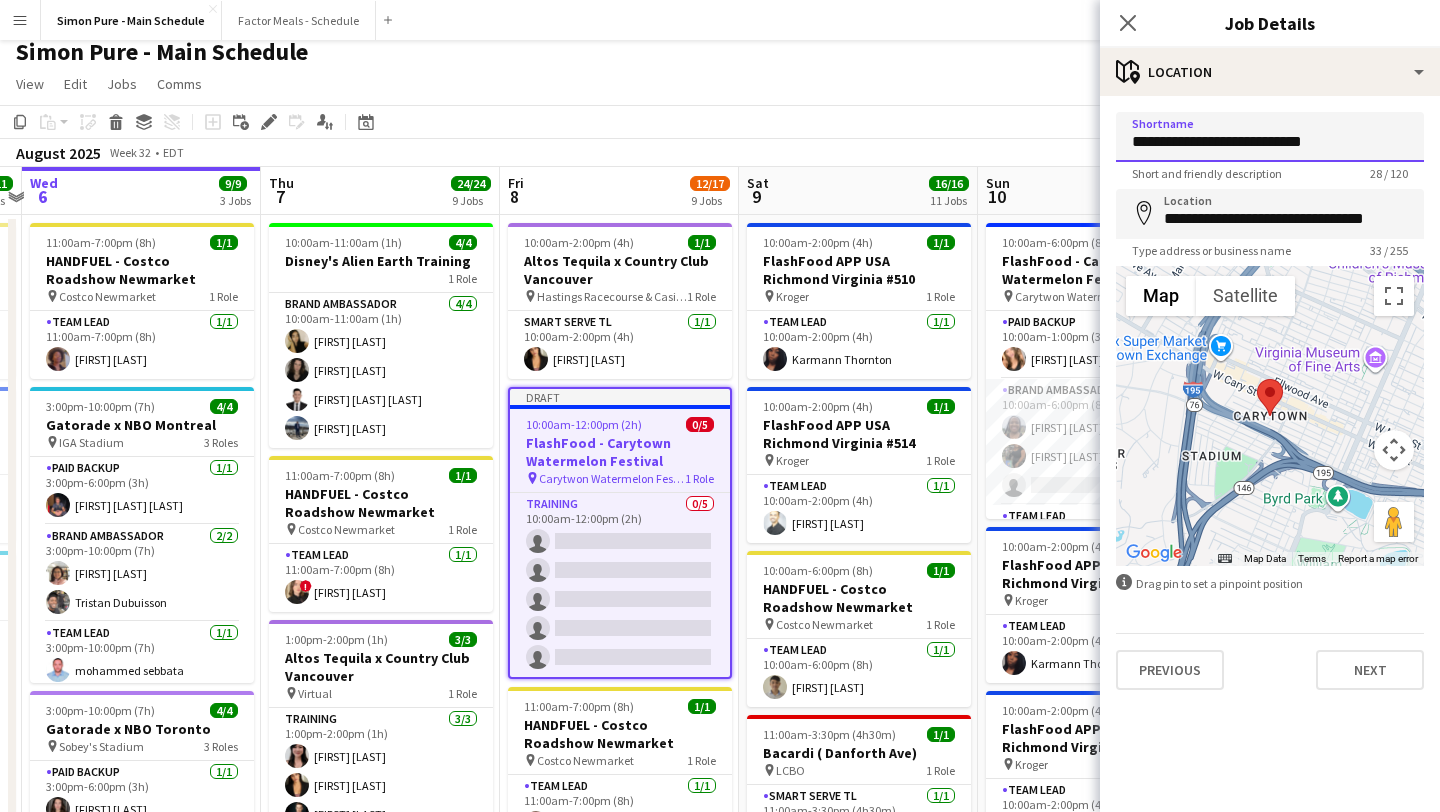 drag, startPoint x: 1362, startPoint y: 142, endPoint x: 988, endPoint y: 123, distance: 374.4823 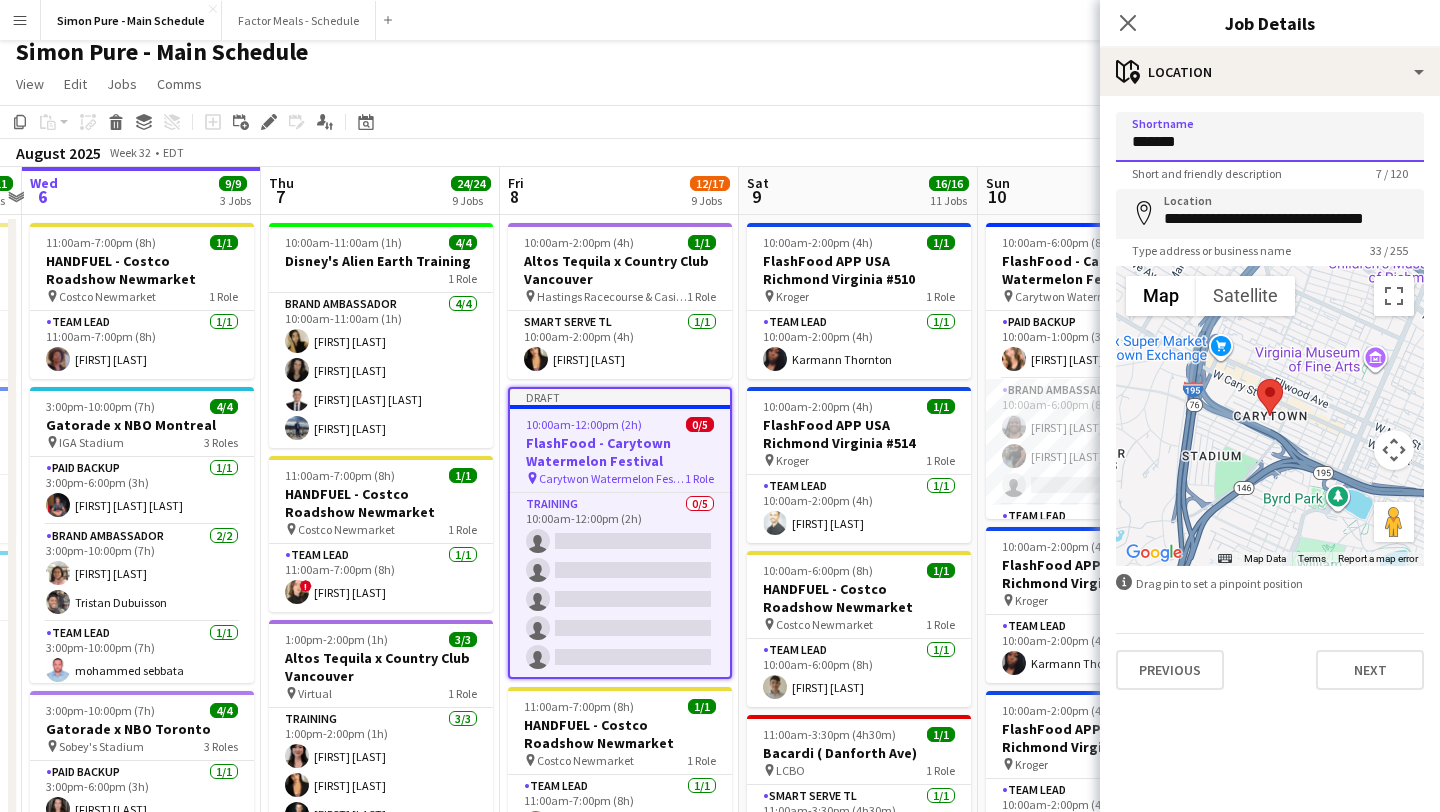 type on "*******" 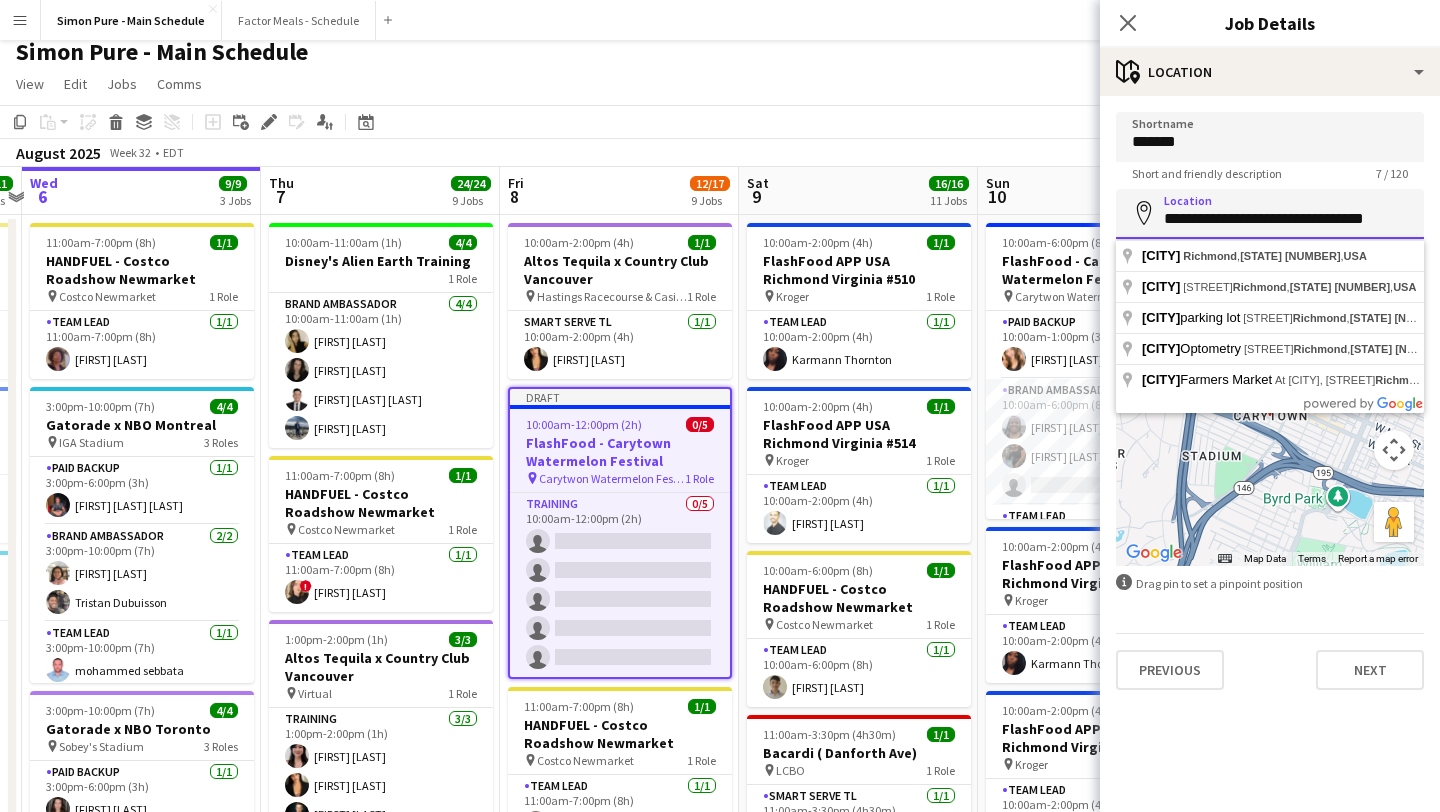 drag, startPoint x: 1167, startPoint y: 223, endPoint x: 1439, endPoint y: 254, distance: 273.76083 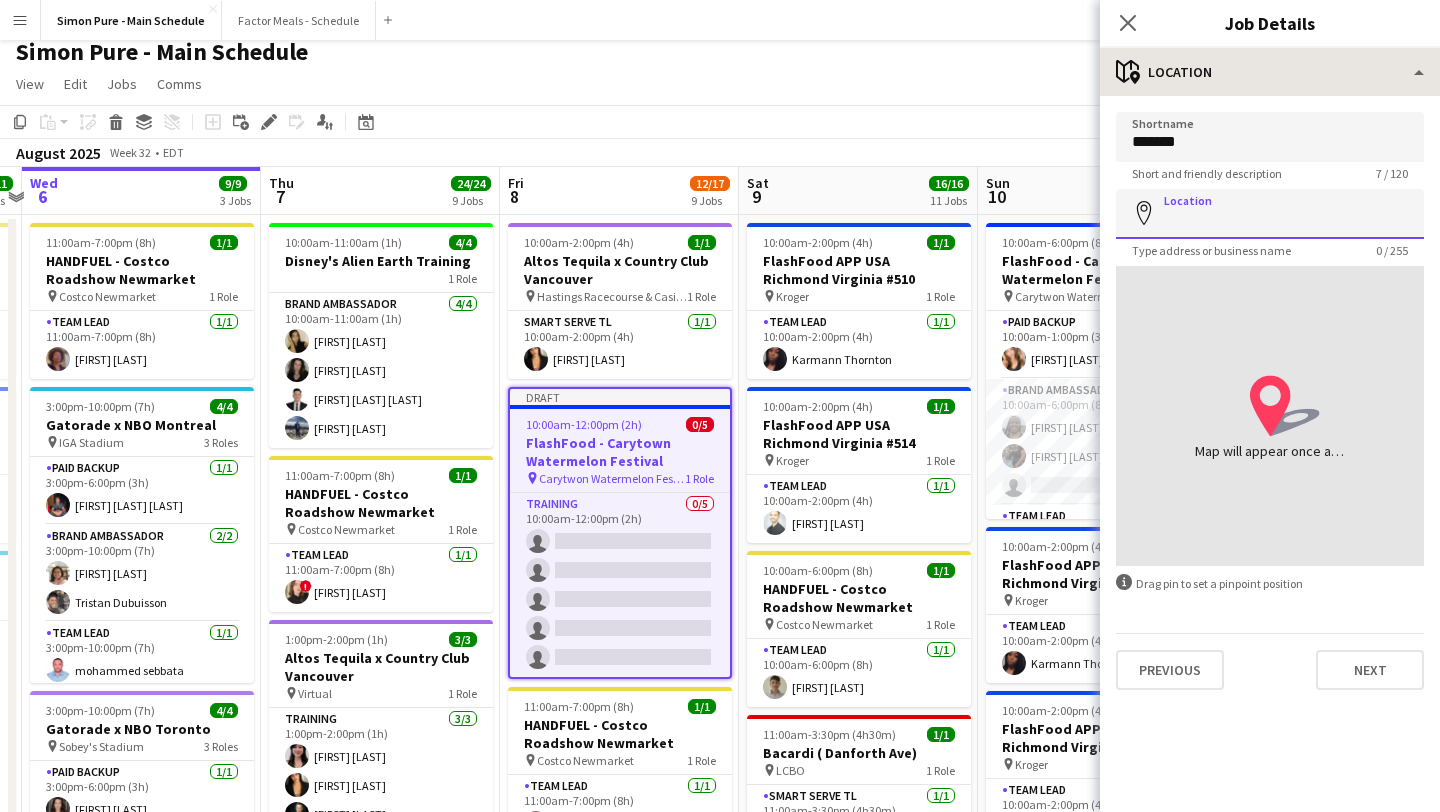 type 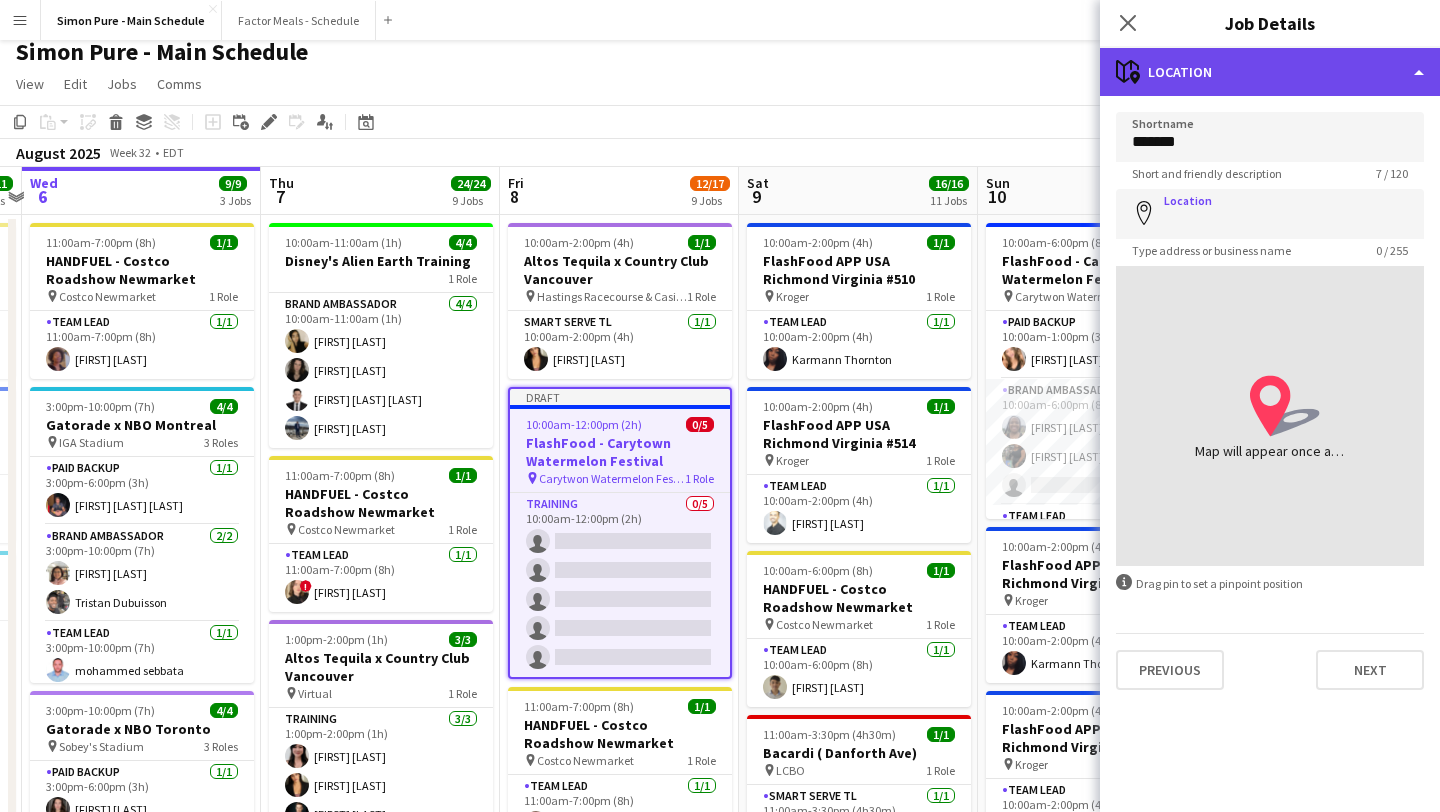 click on "maps-pin-1
Location" 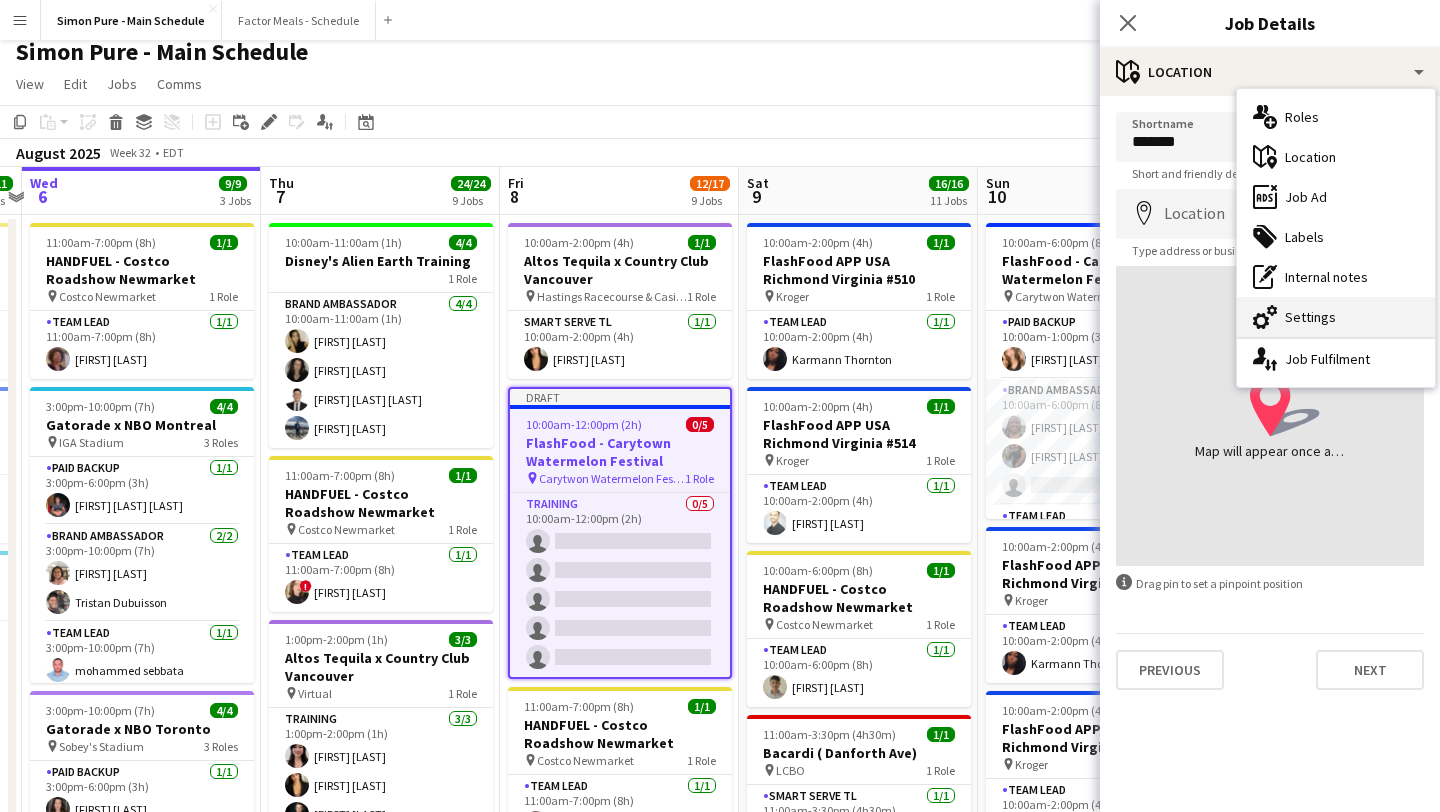 click on "cog-double-3
Settings" at bounding box center (1336, 317) 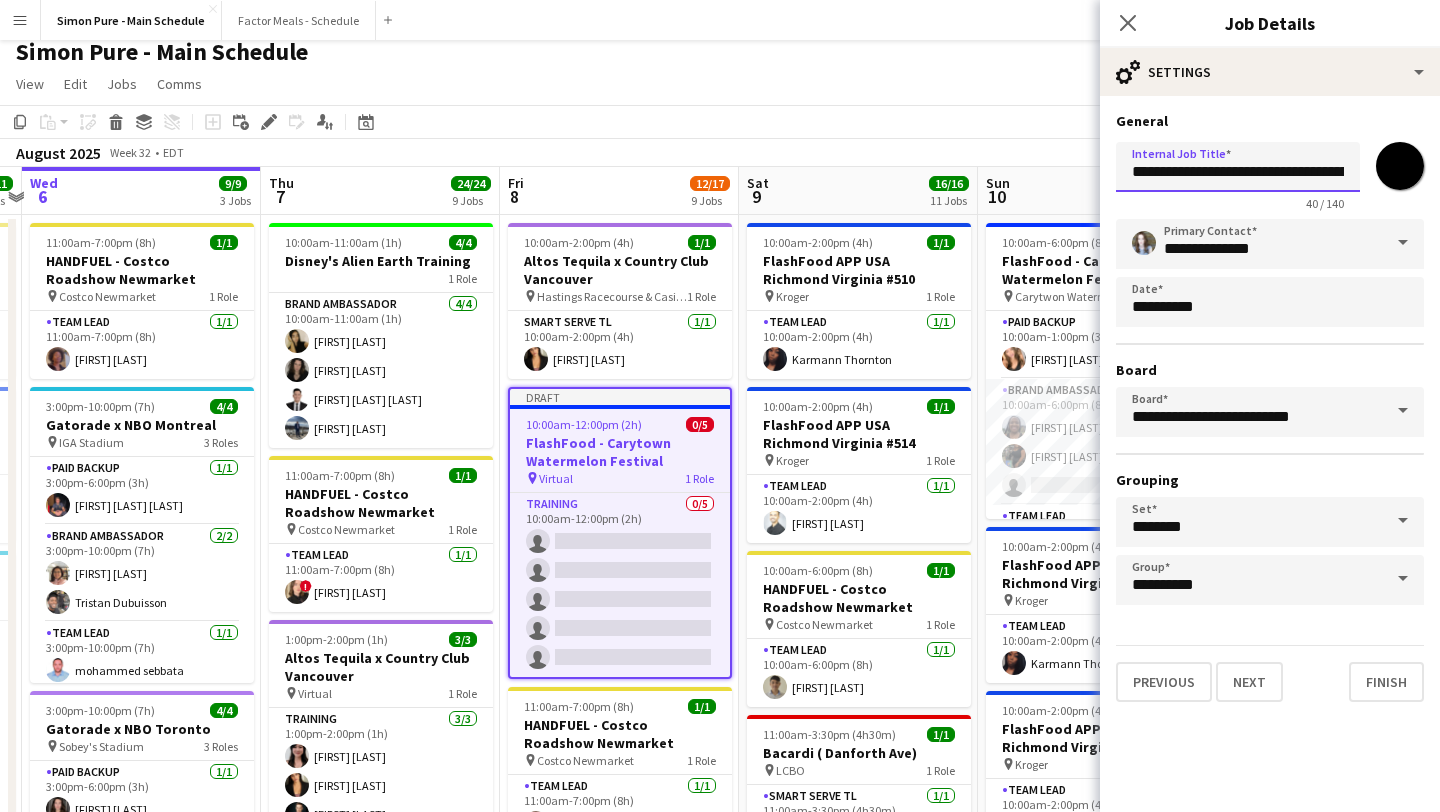 scroll, scrollTop: 0, scrollLeft: 72, axis: horizontal 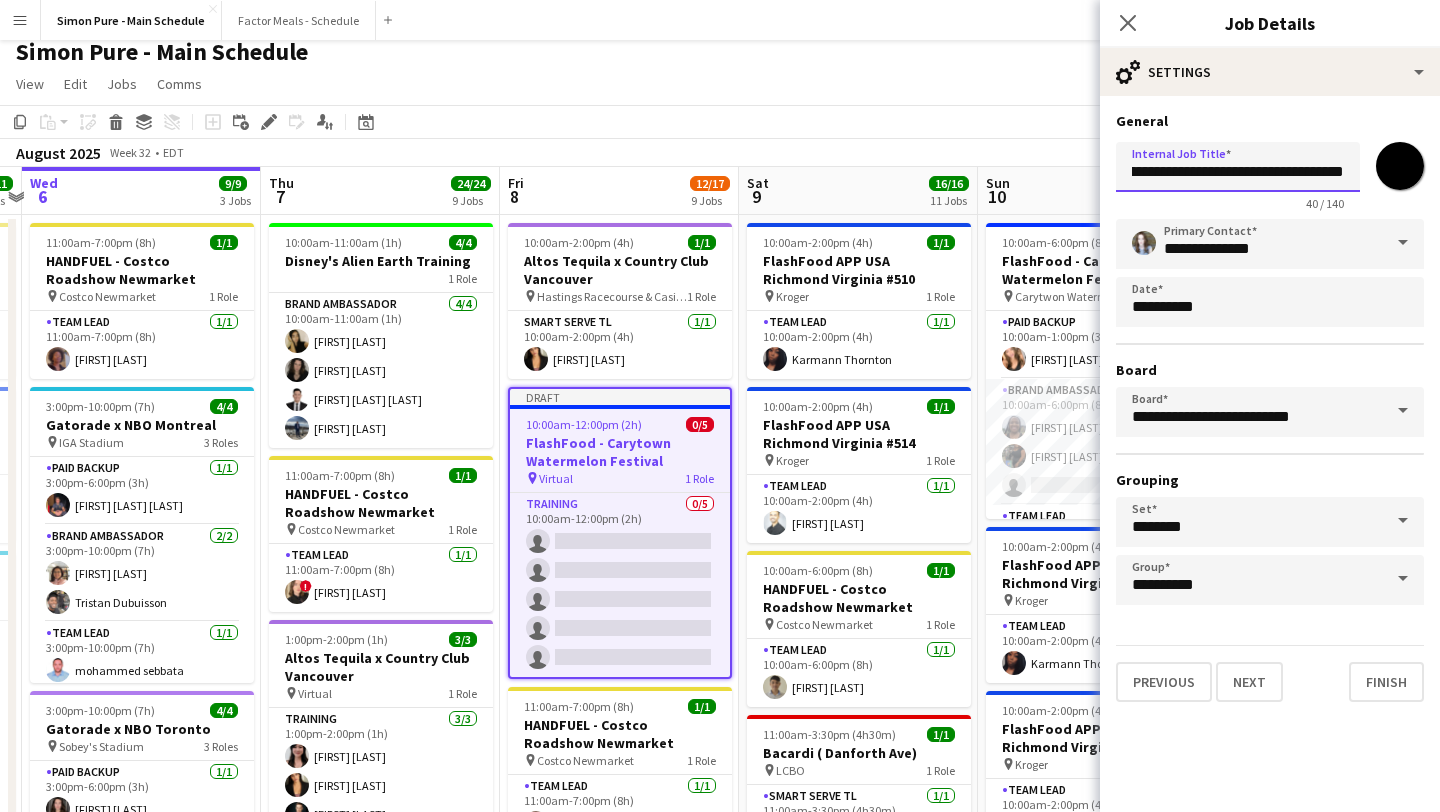 drag, startPoint x: 1337, startPoint y: 174, endPoint x: 1439, endPoint y: 171, distance: 102.044106 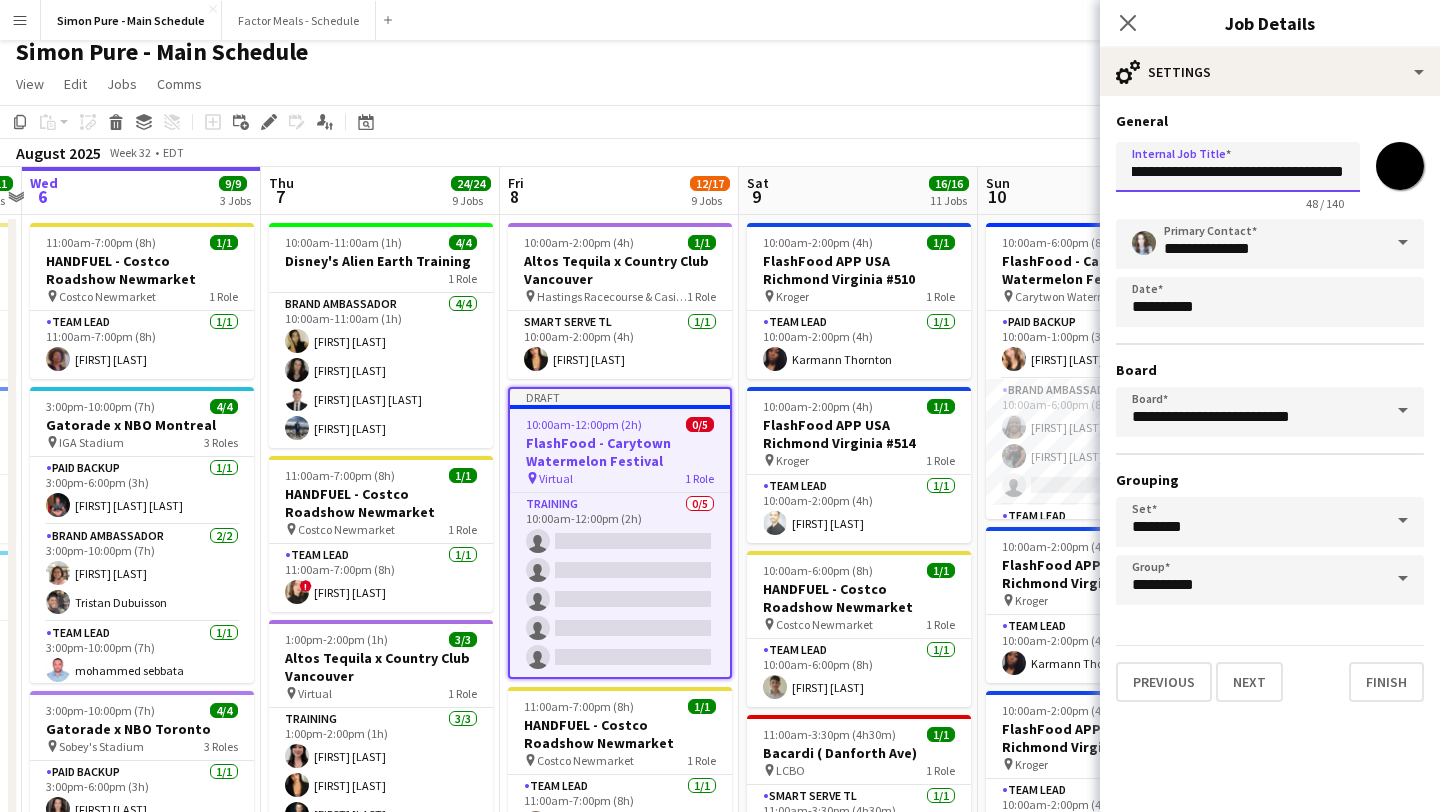 scroll, scrollTop: 0, scrollLeft: 129, axis: horizontal 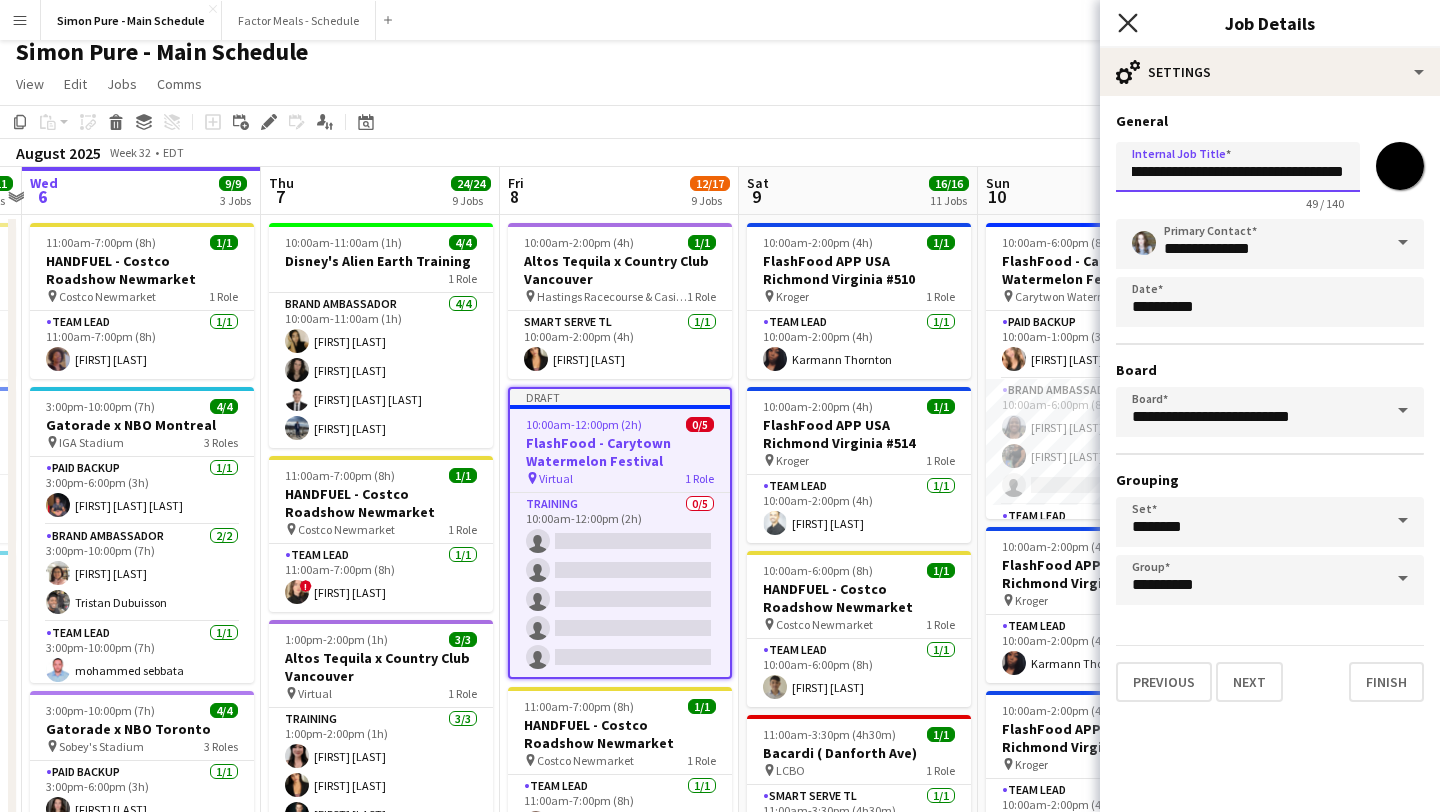 type on "**********" 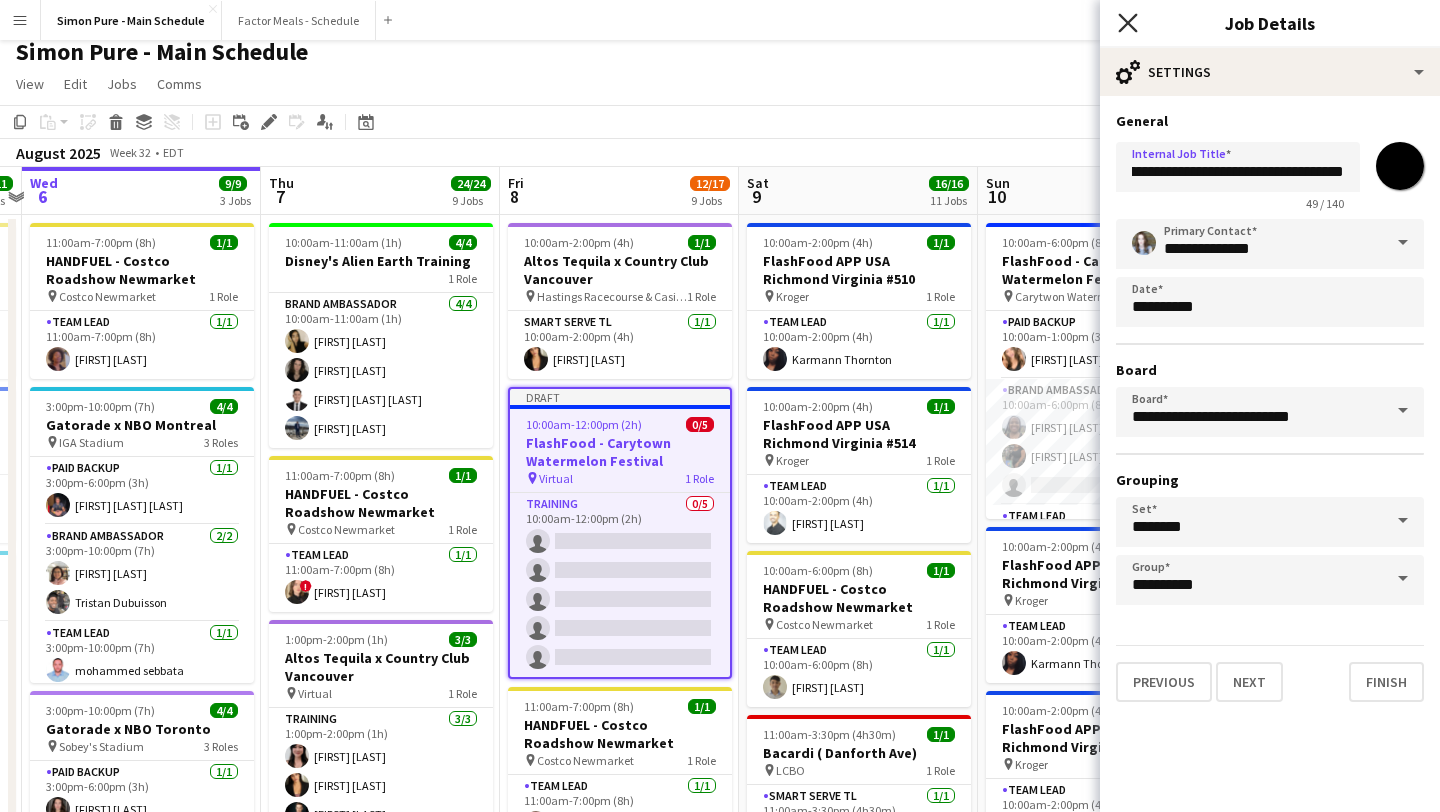 click on "Close pop-in" 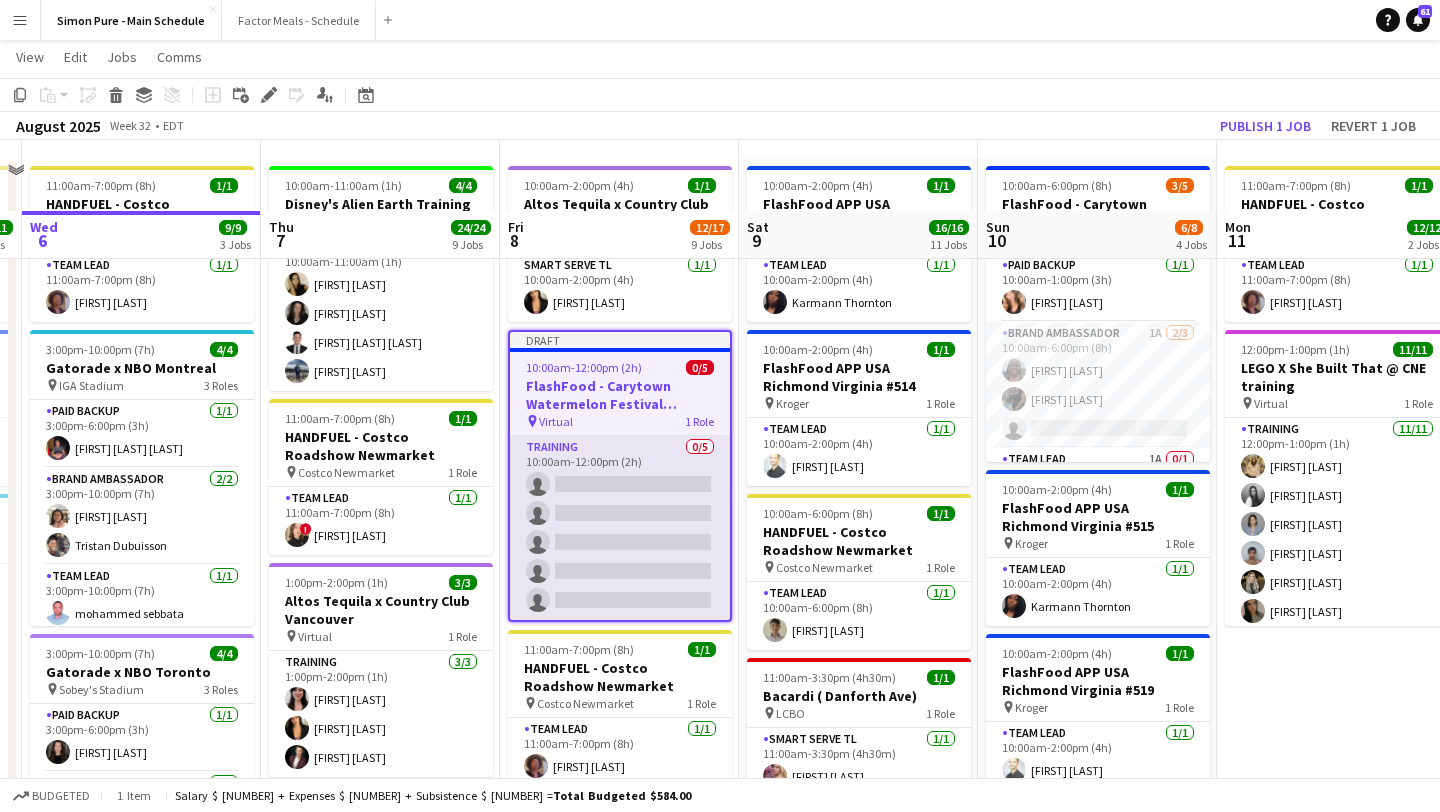 scroll, scrollTop: 15, scrollLeft: 0, axis: vertical 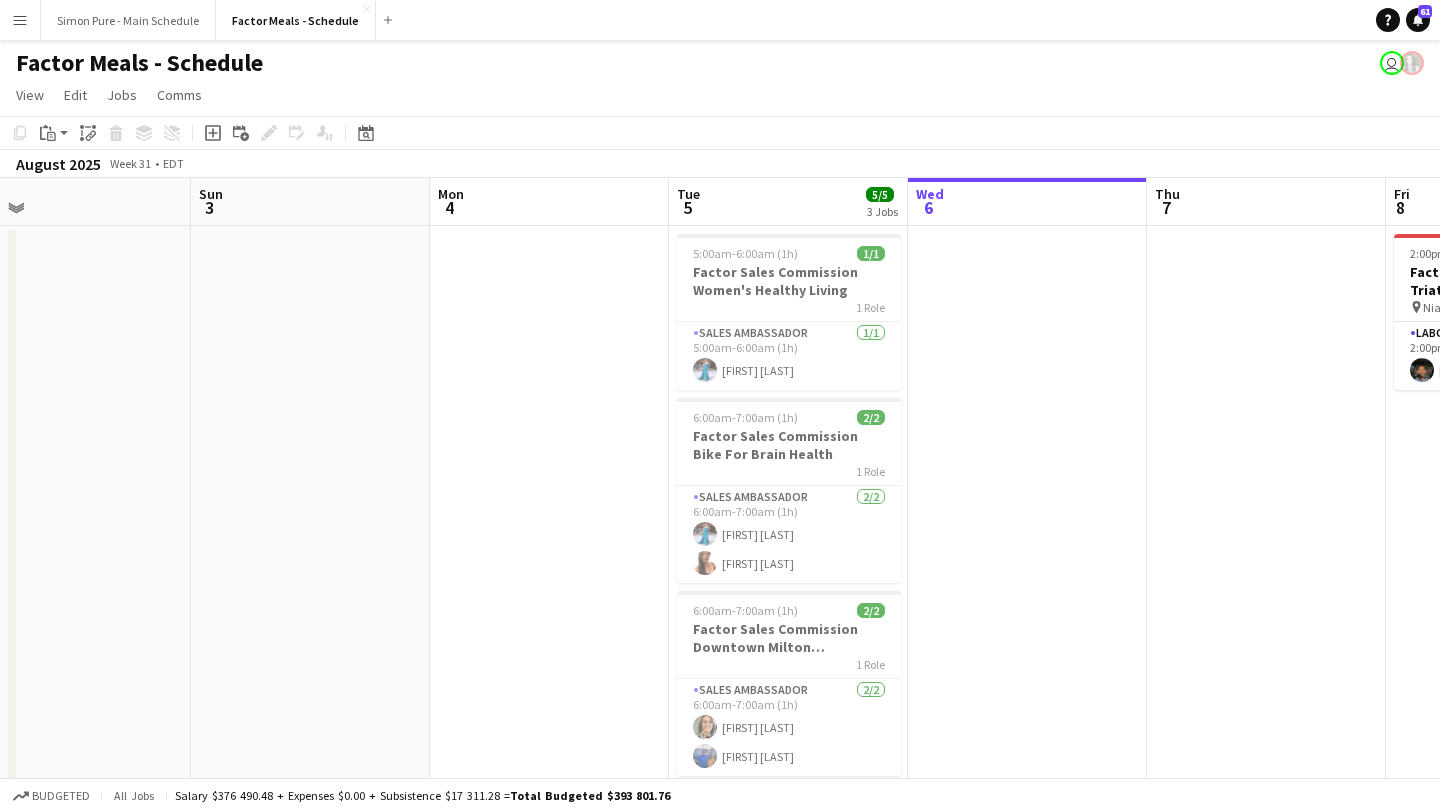 click on "Menu" at bounding box center (20, 20) 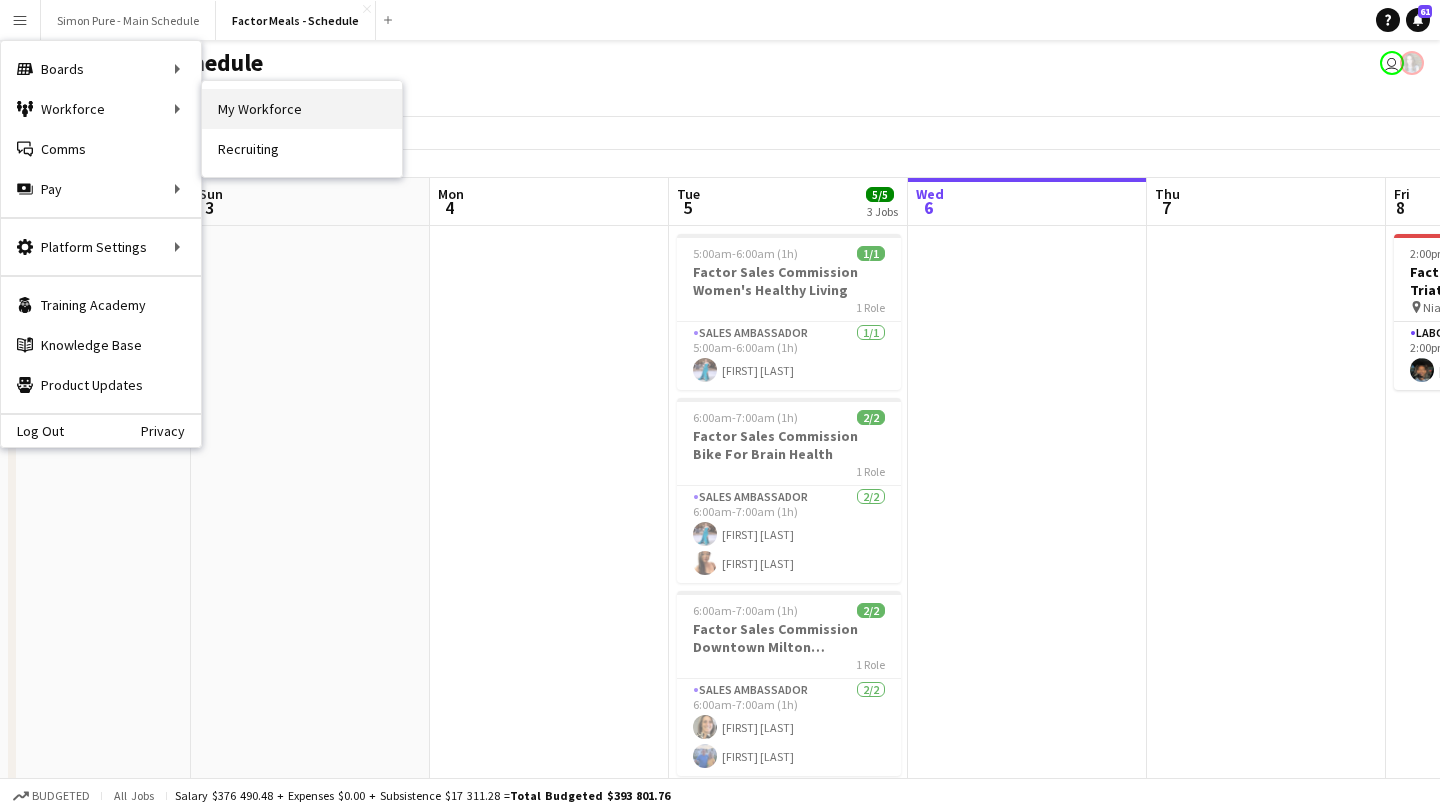 click on "My Workforce" at bounding box center (302, 109) 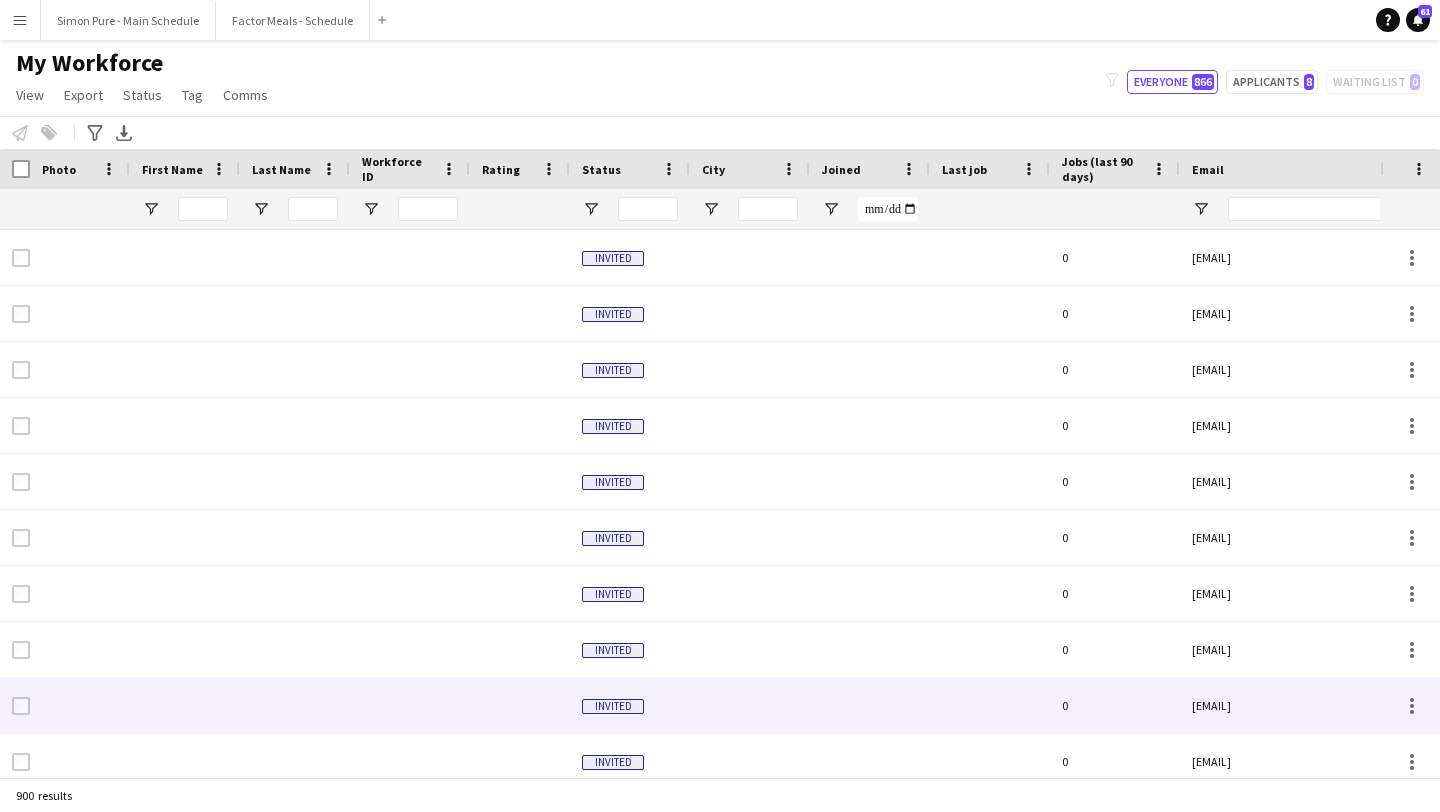 scroll, scrollTop: 697, scrollLeft: 0, axis: vertical 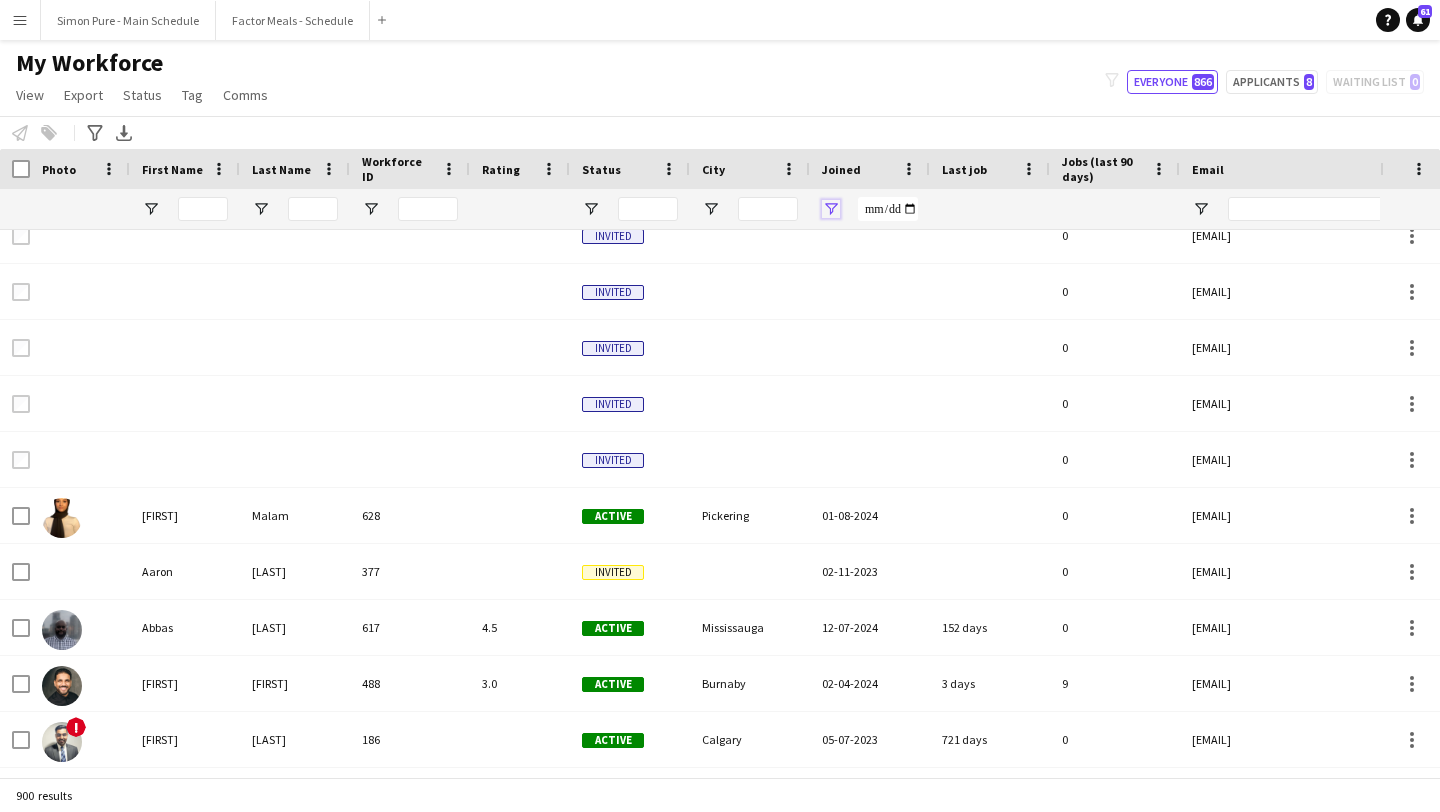 click at bounding box center (831, 209) 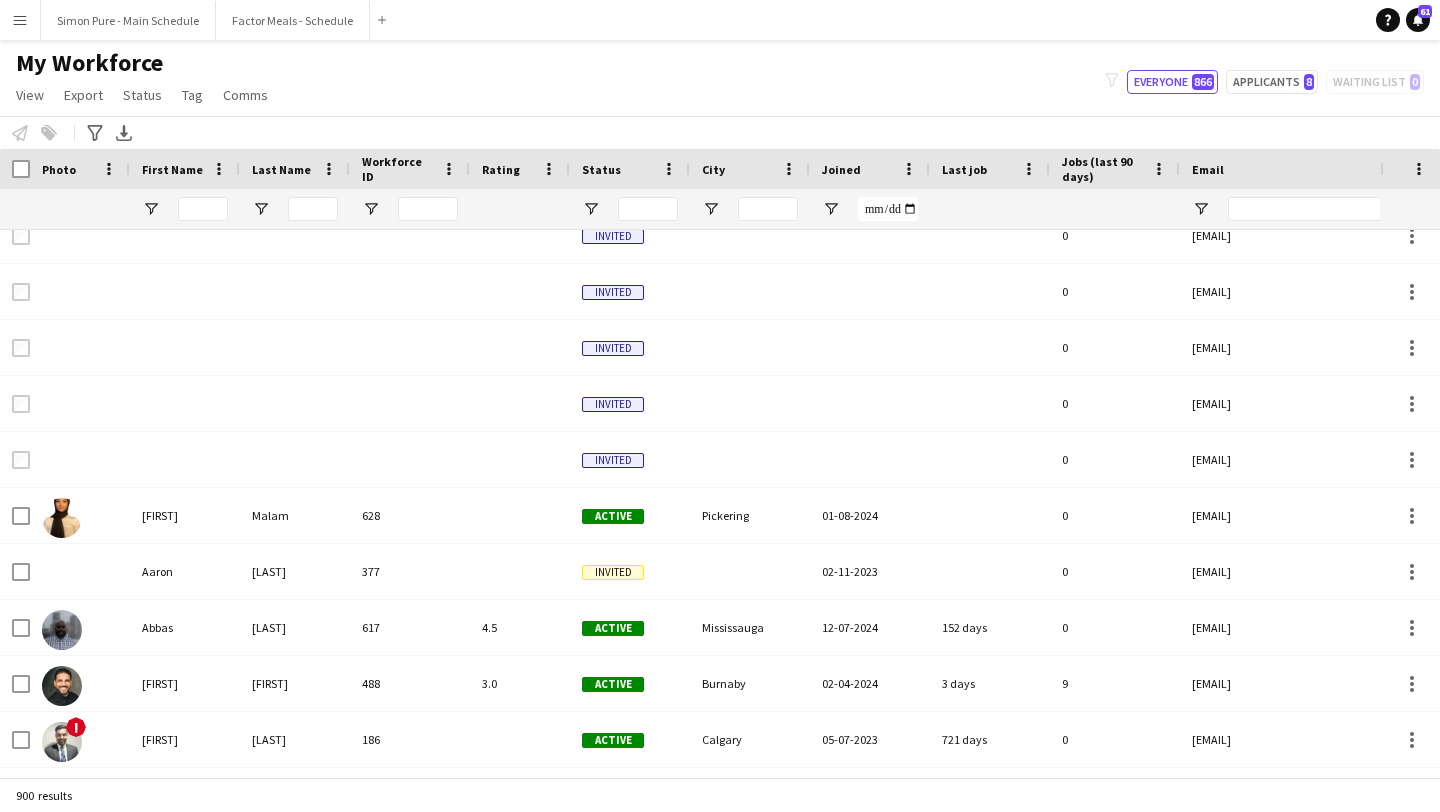 click at bounding box center [870, 209] 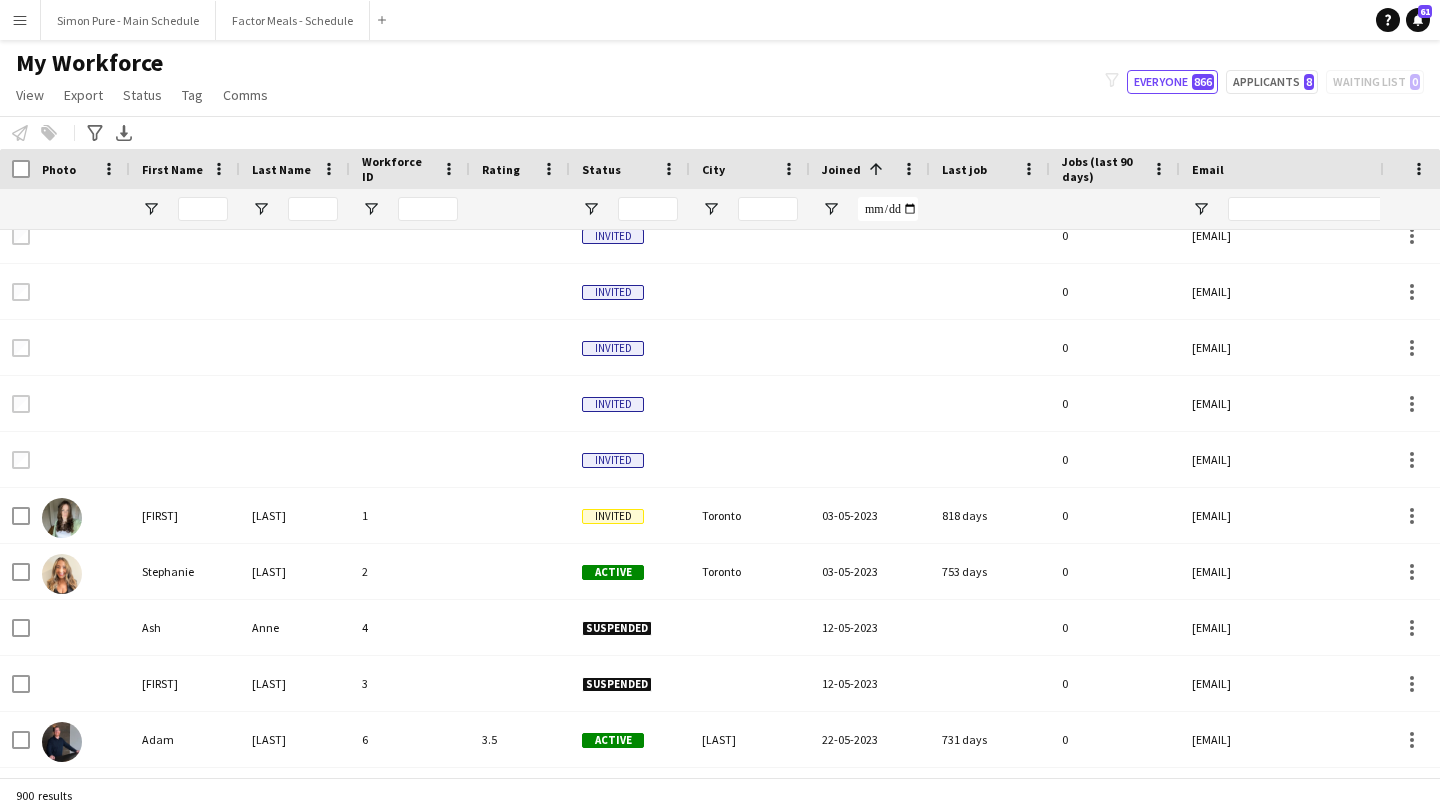 click on "Joined
1" at bounding box center [858, 169] 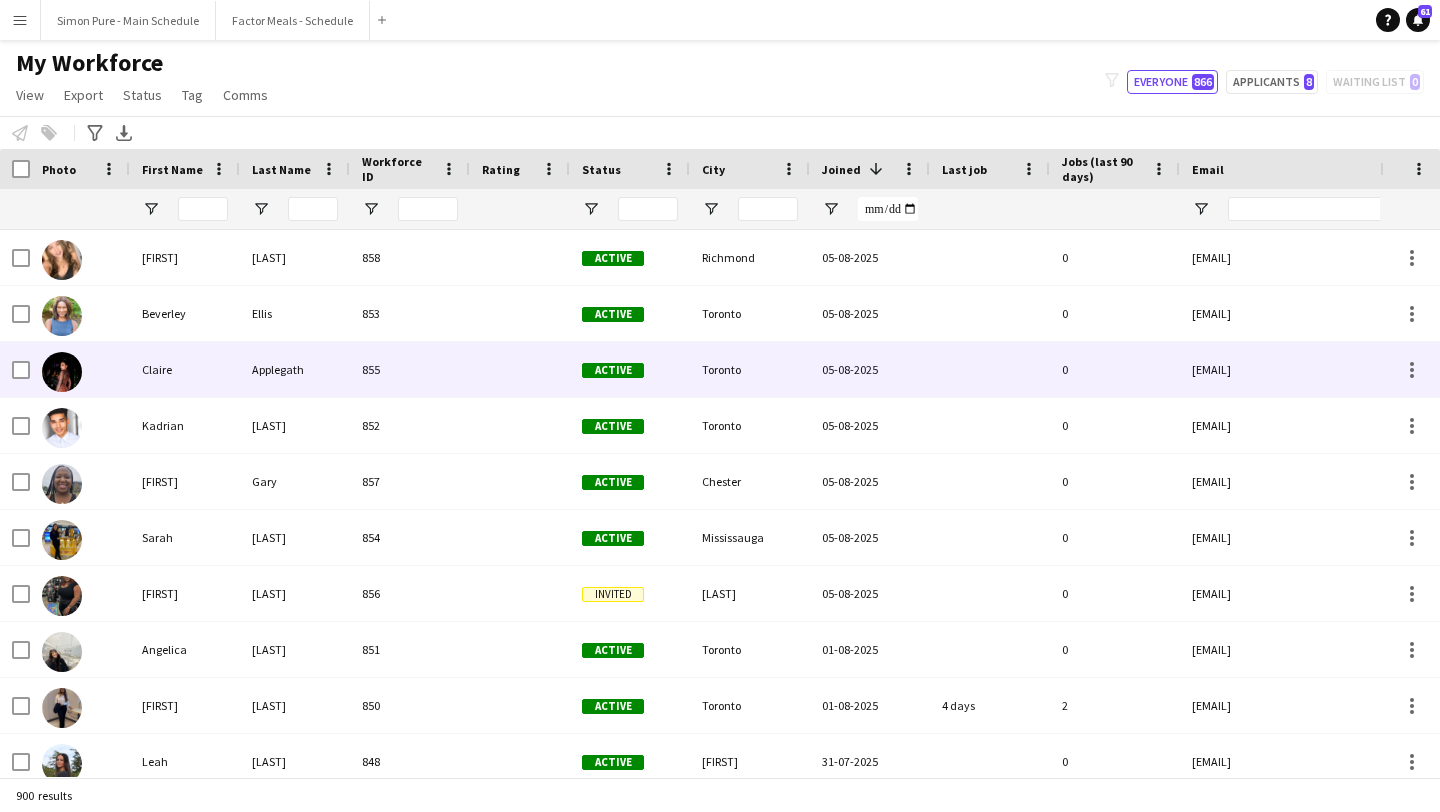 scroll, scrollTop: 12, scrollLeft: 0, axis: vertical 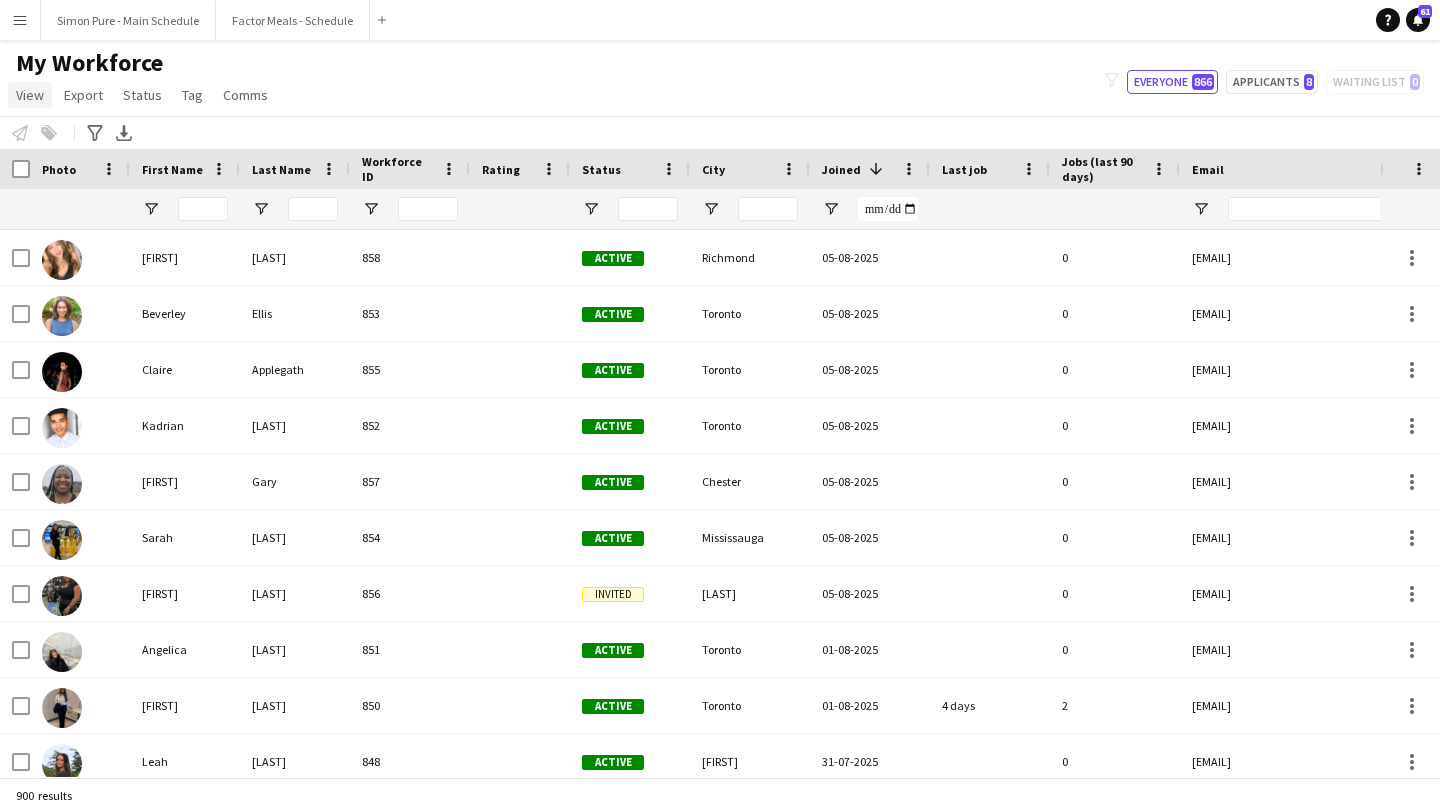 click on "View" 